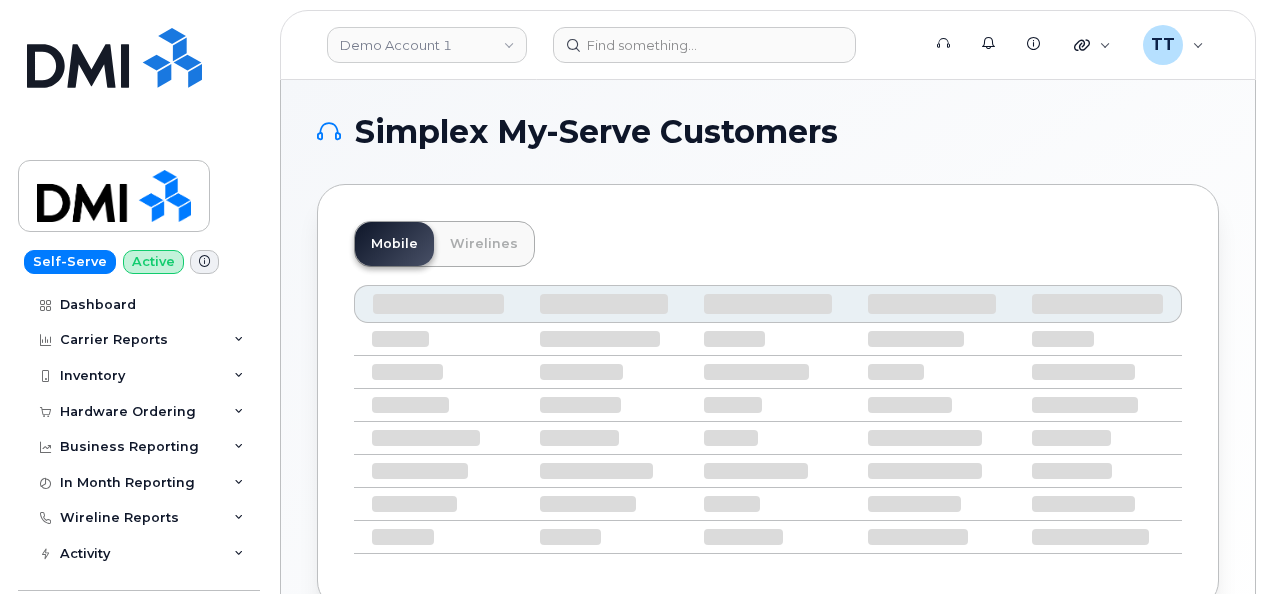 scroll, scrollTop: 0, scrollLeft: 0, axis: both 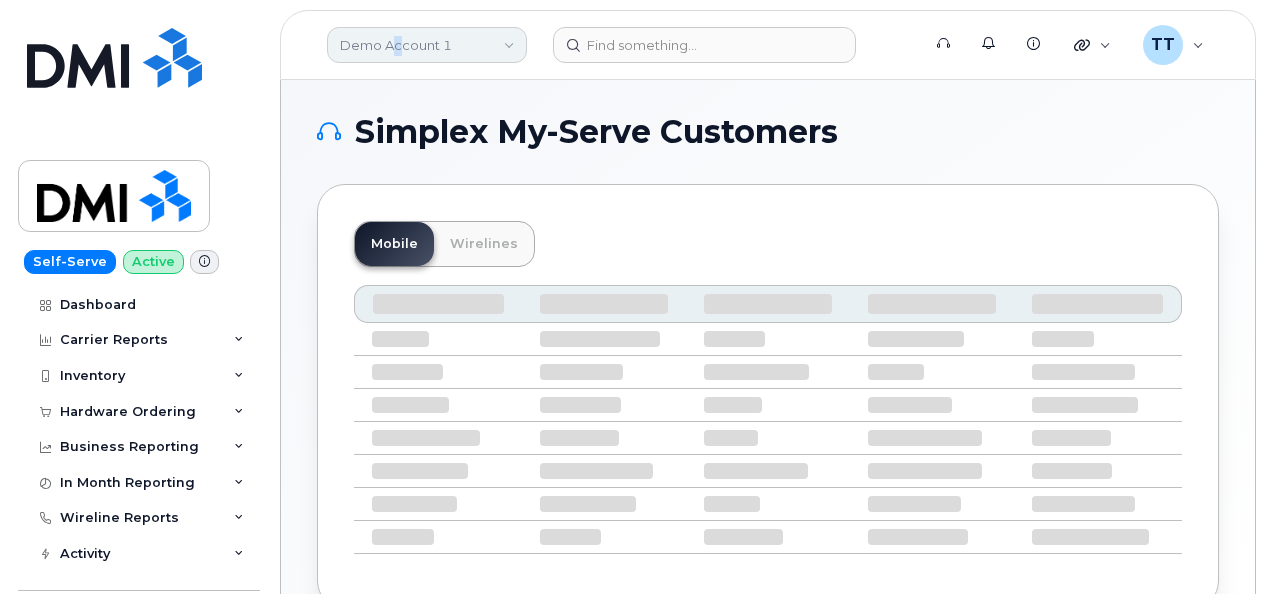 click on "Demo Account 1" 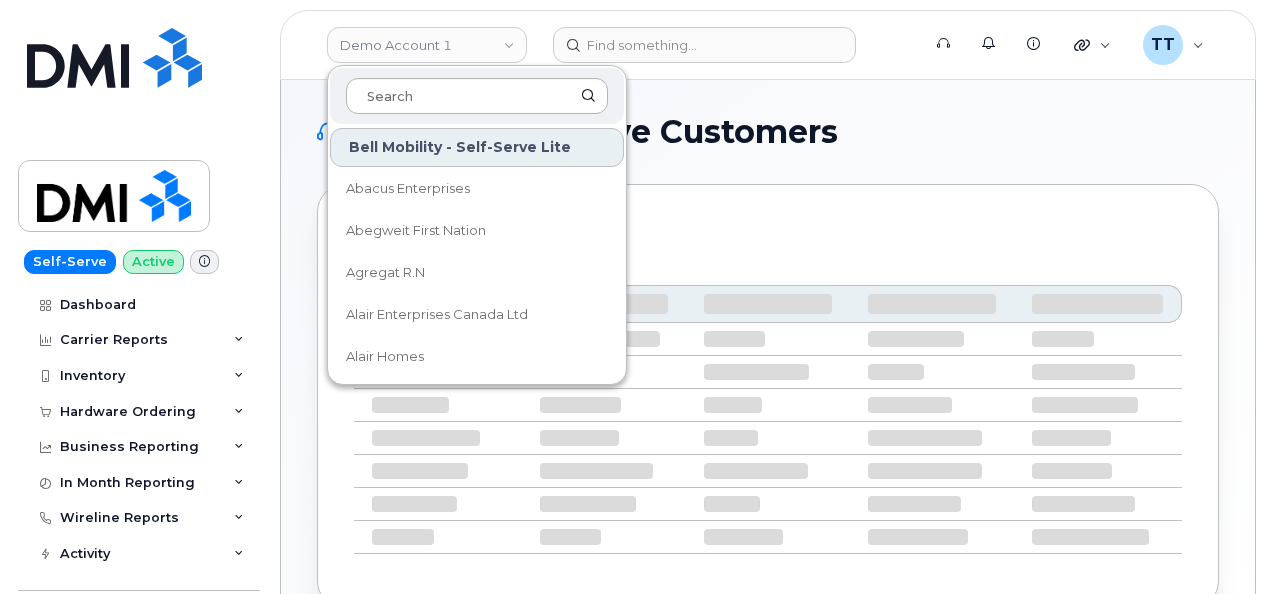 click 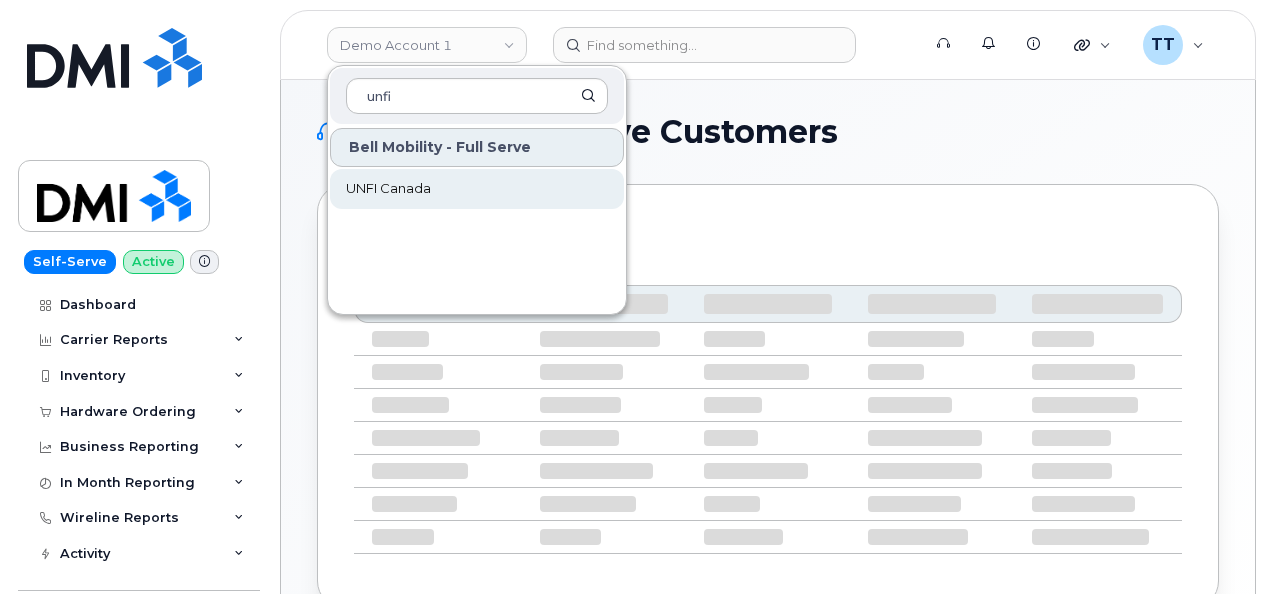 type on "unfi" 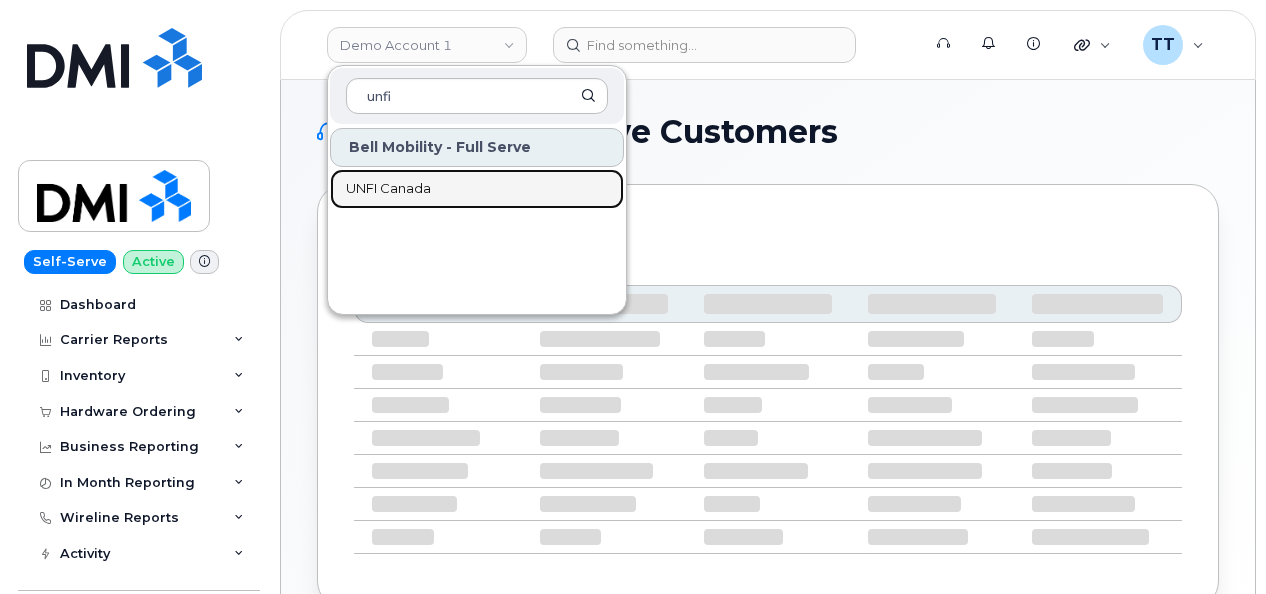 click on "UNFI Canada" 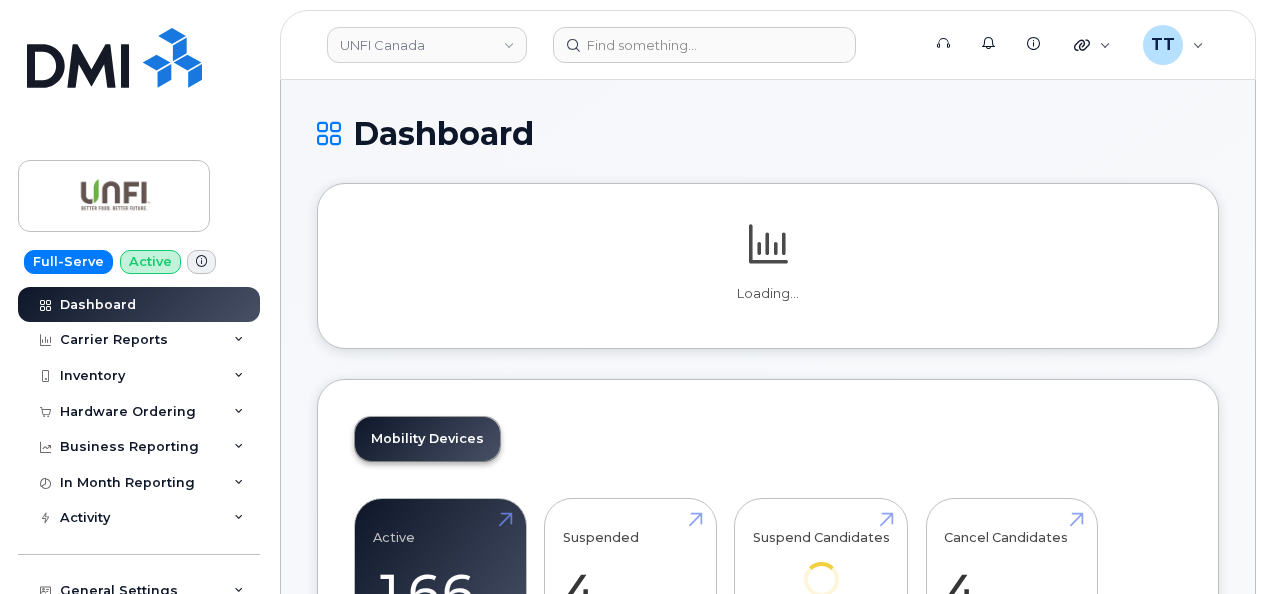 scroll, scrollTop: 0, scrollLeft: 0, axis: both 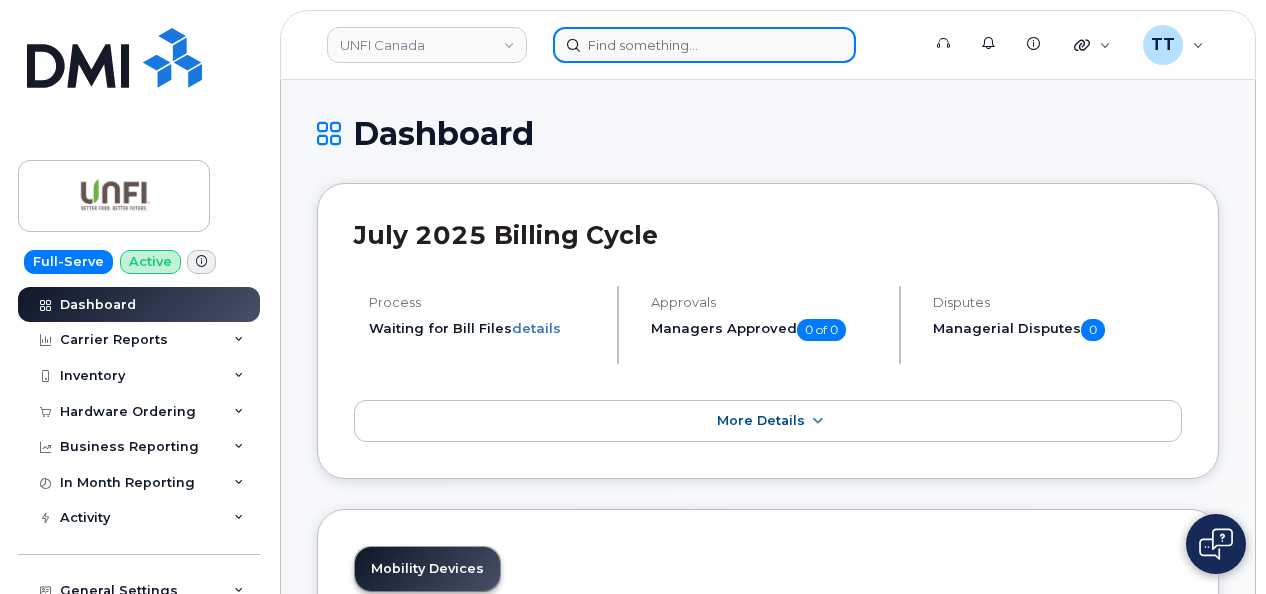 click at bounding box center [704, 45] 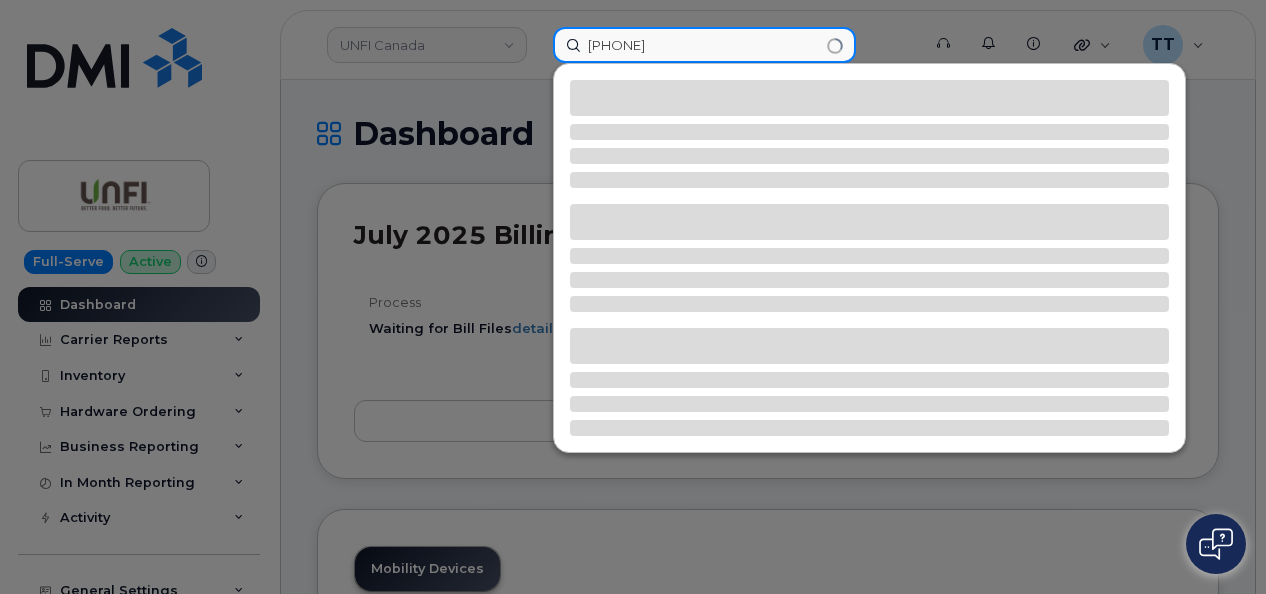 type on "778-228-7601" 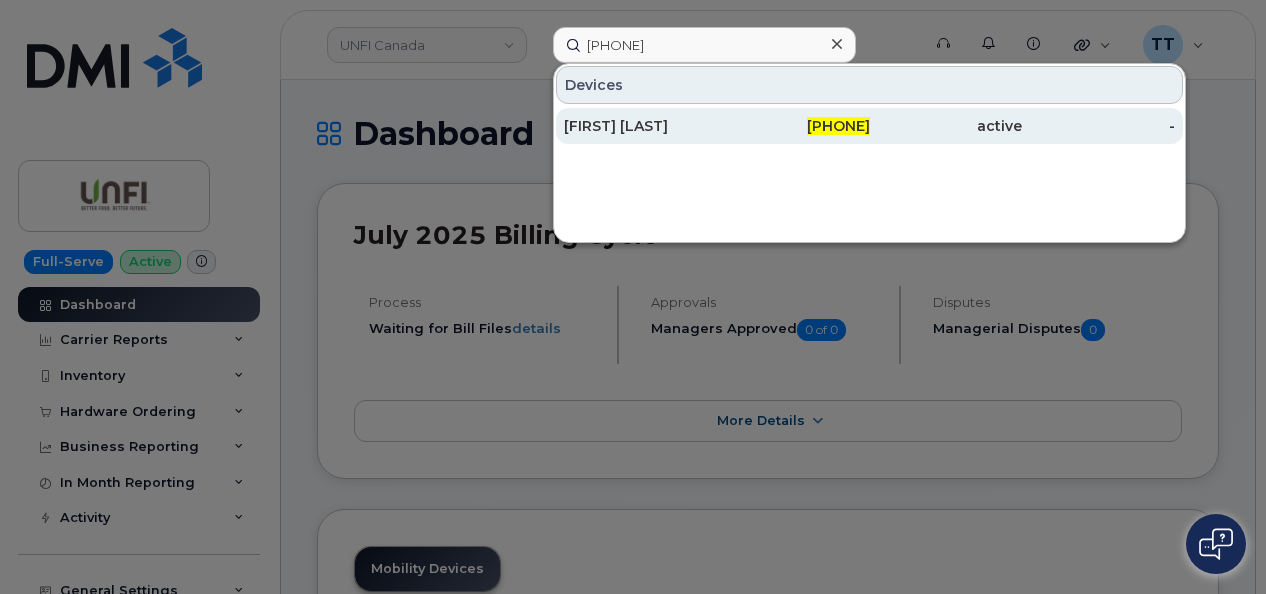 click on "[FIRST] [LAST]" at bounding box center (640, 126) 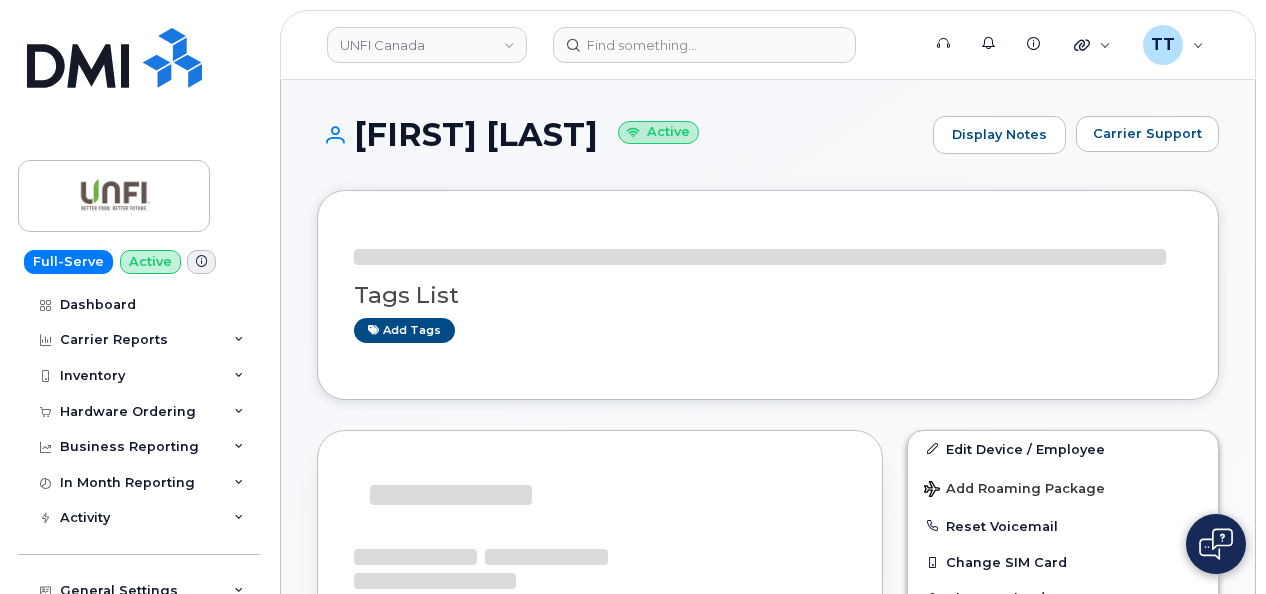 scroll, scrollTop: 0, scrollLeft: 0, axis: both 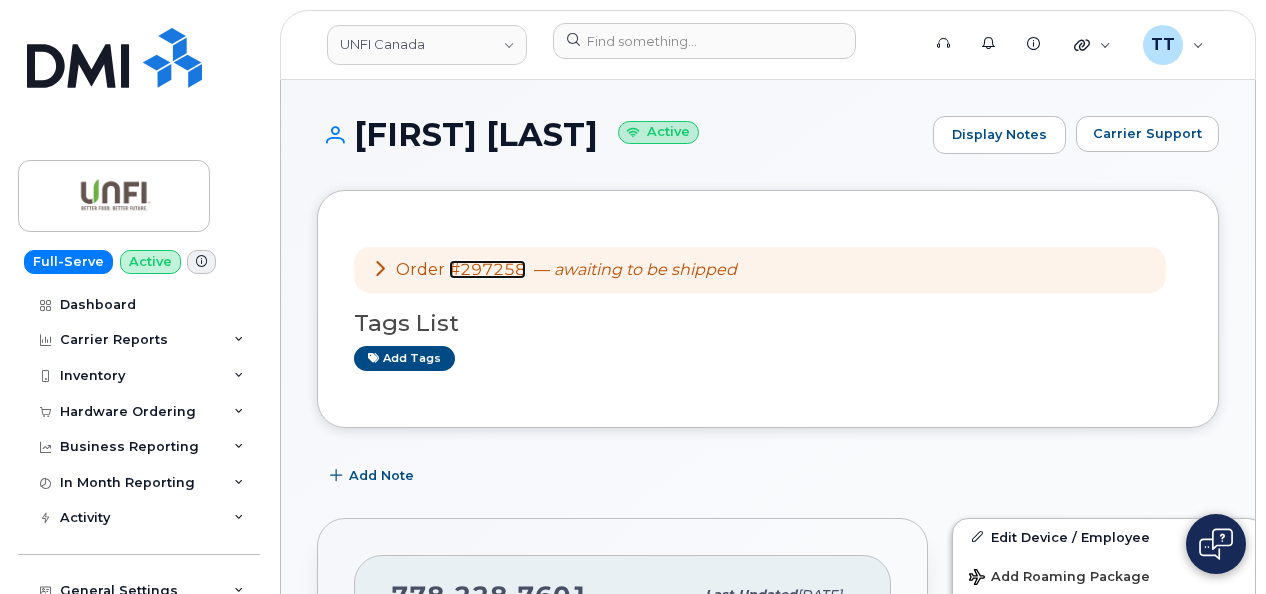 click on "#297258" at bounding box center (487, 269) 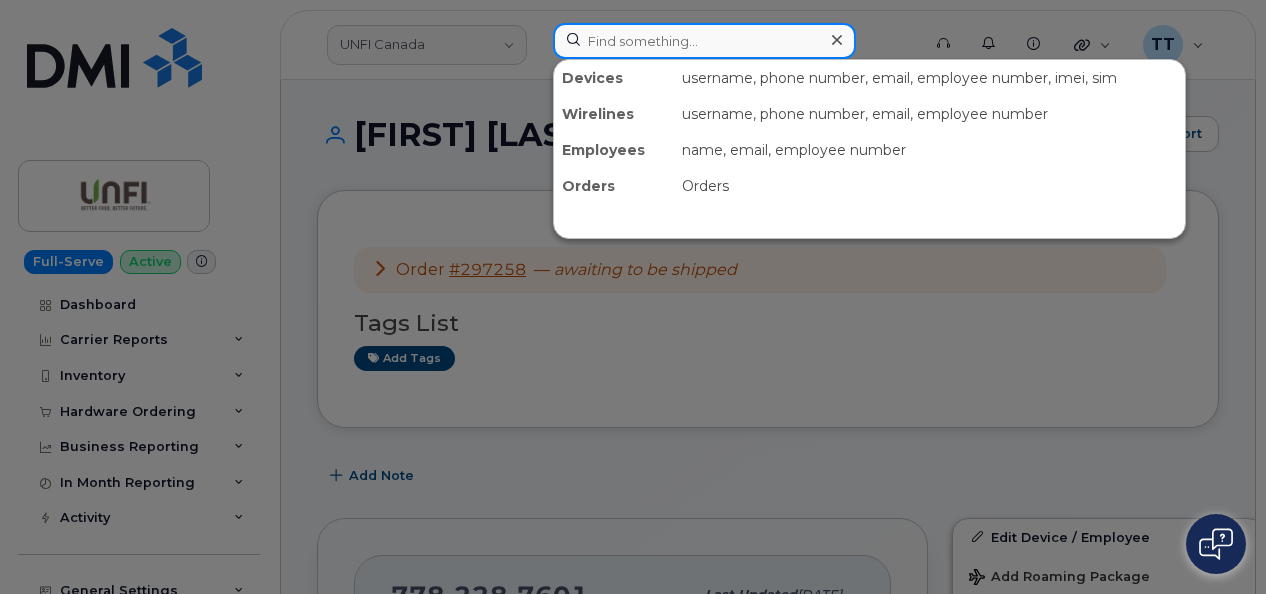 click at bounding box center [704, 41] 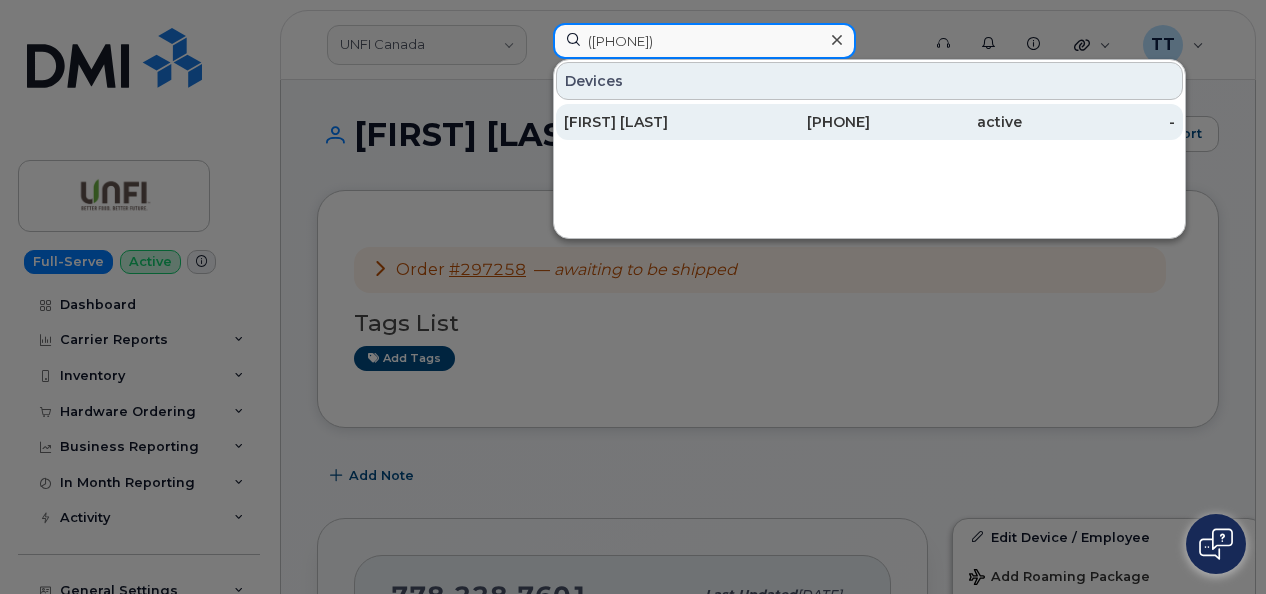 type on "(864) 434-5439" 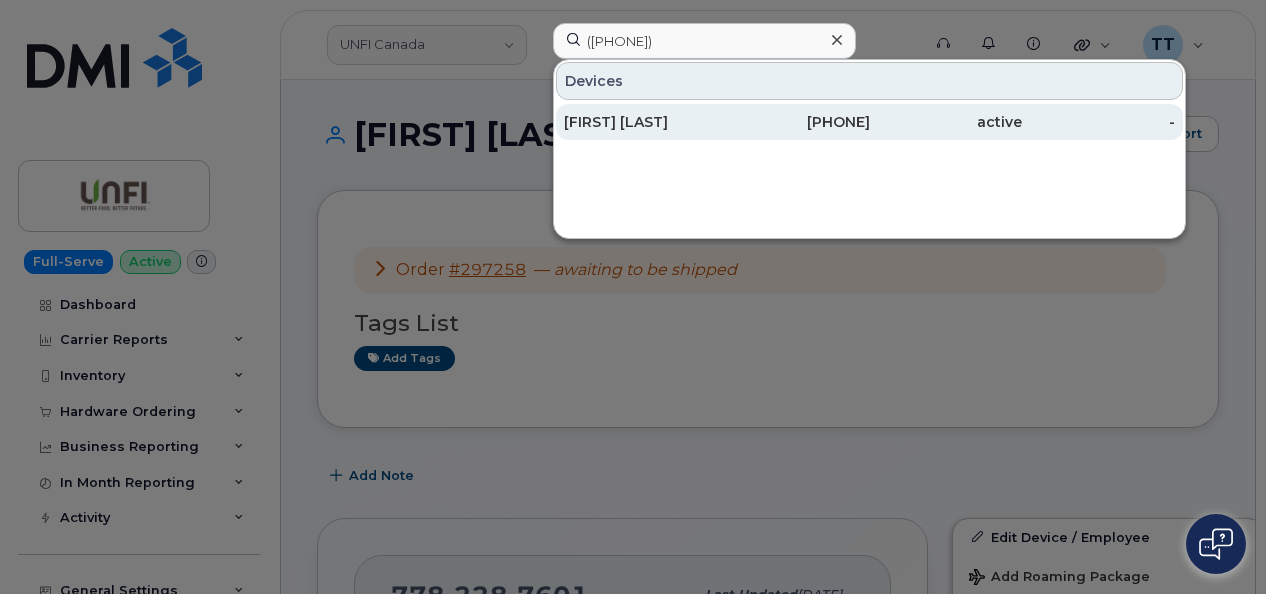 click on "Kyle Westmoreland" at bounding box center [640, 122] 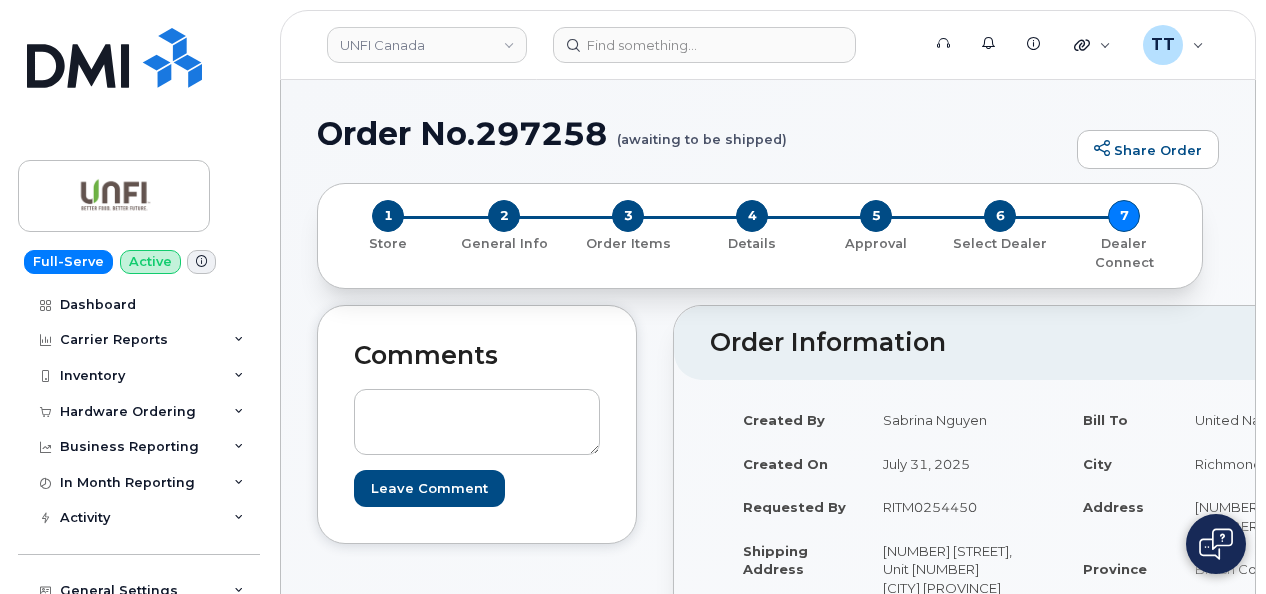 scroll, scrollTop: 0, scrollLeft: 0, axis: both 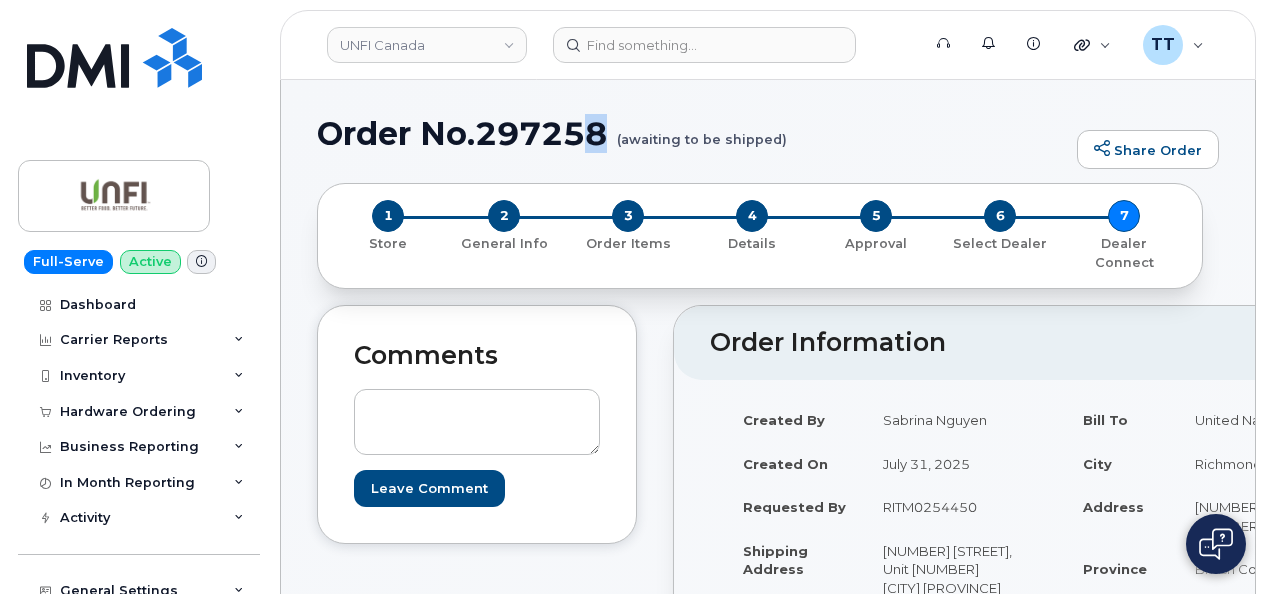 drag, startPoint x: 600, startPoint y: 129, endPoint x: 613, endPoint y: 132, distance: 13.341664 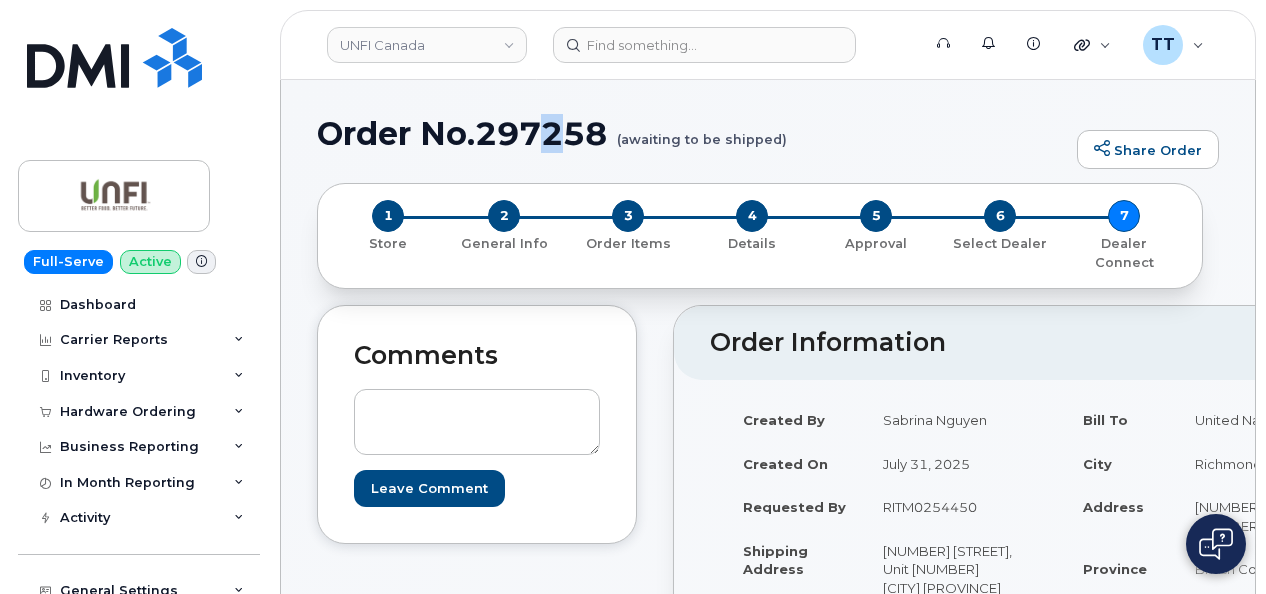 click on "Order No.297258
(awaiting to be shipped)" at bounding box center [692, 133] 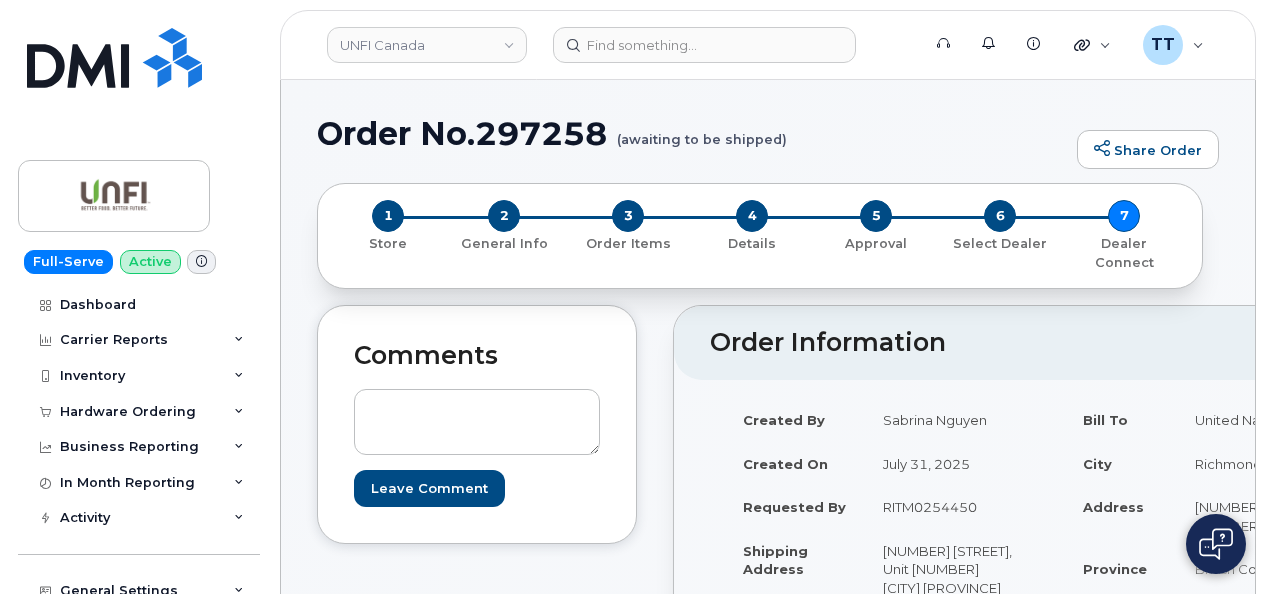 drag, startPoint x: 558, startPoint y: 127, endPoint x: 480, endPoint y: 124, distance: 78.05767 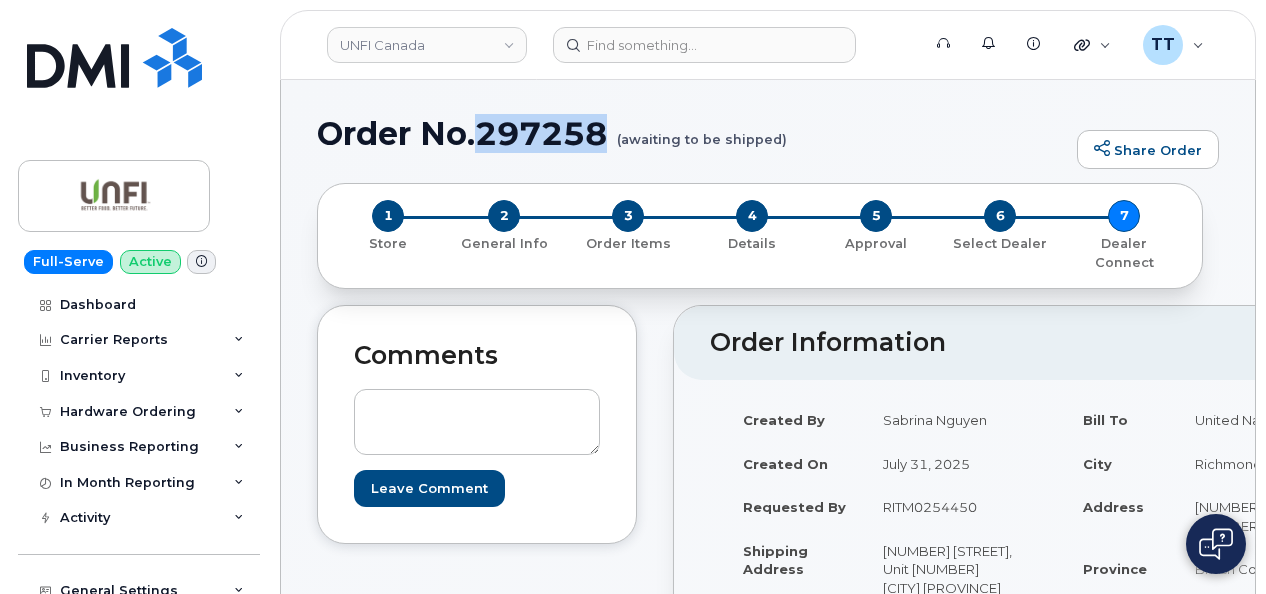 drag, startPoint x: 476, startPoint y: 130, endPoint x: 601, endPoint y: 126, distance: 125.06398 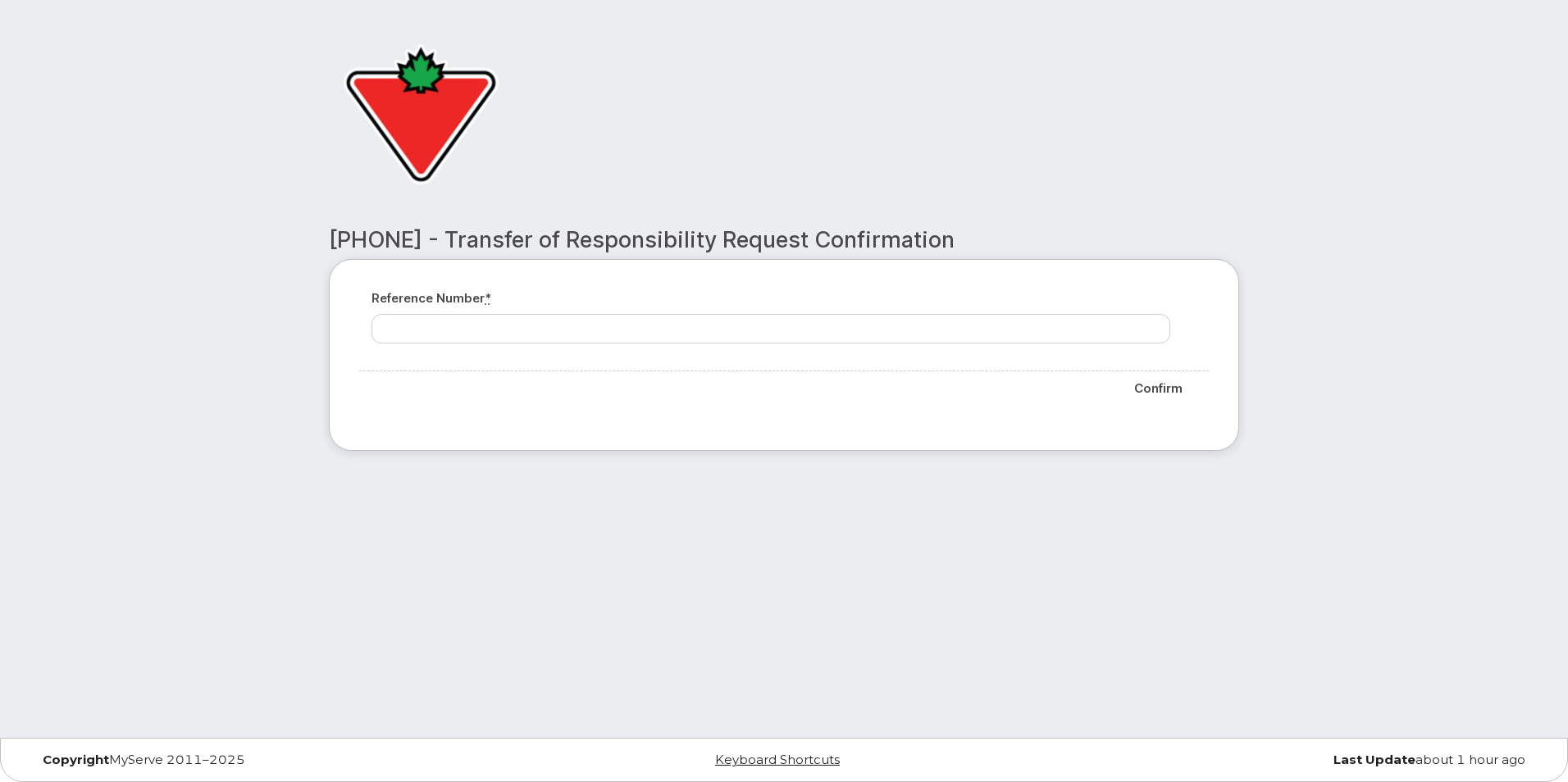 scroll, scrollTop: 0, scrollLeft: 0, axis: both 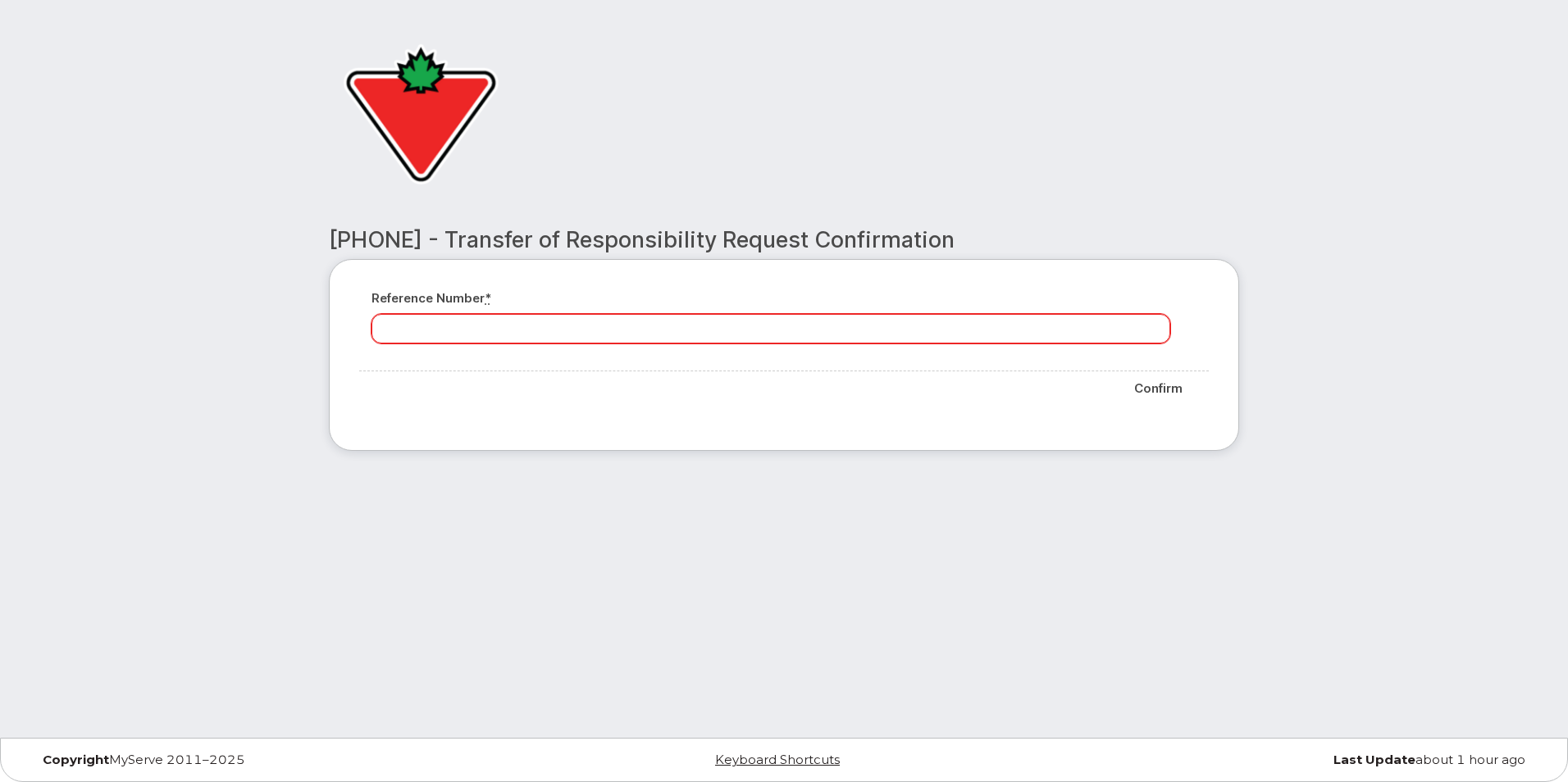 click on "Reference number *" at bounding box center (771, 329) 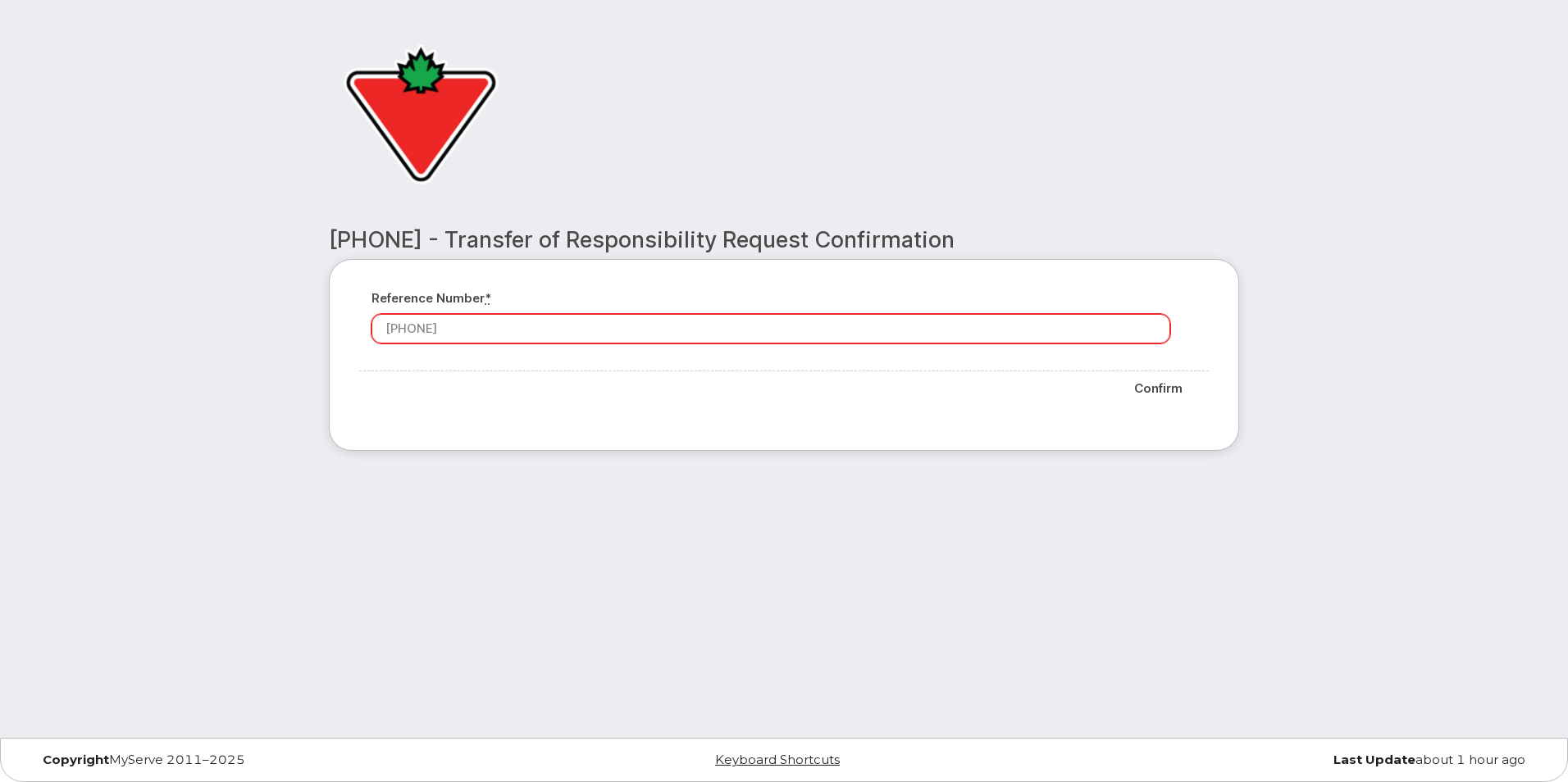 type on "4182543054" 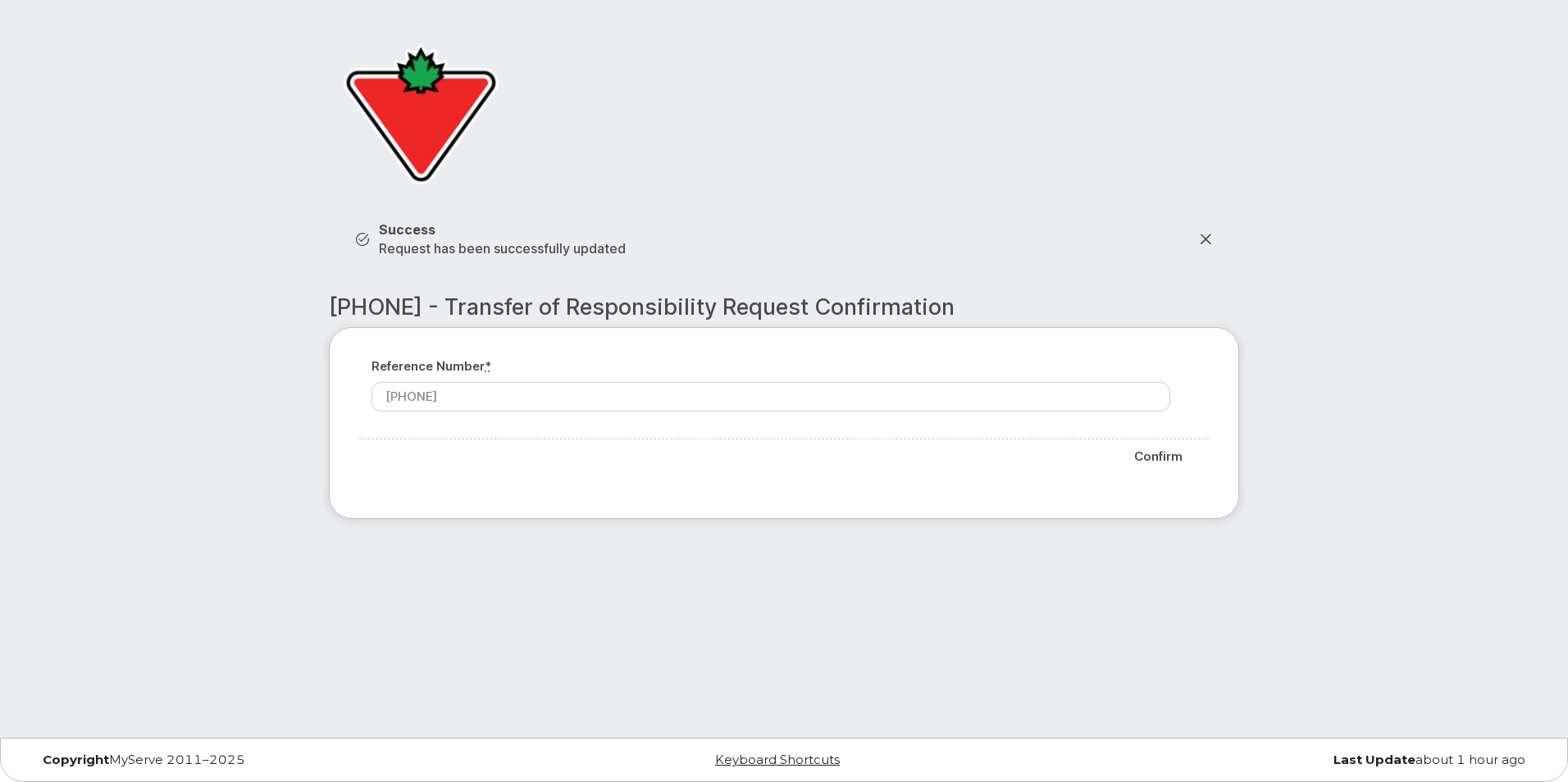 scroll, scrollTop: 0, scrollLeft: 0, axis: both 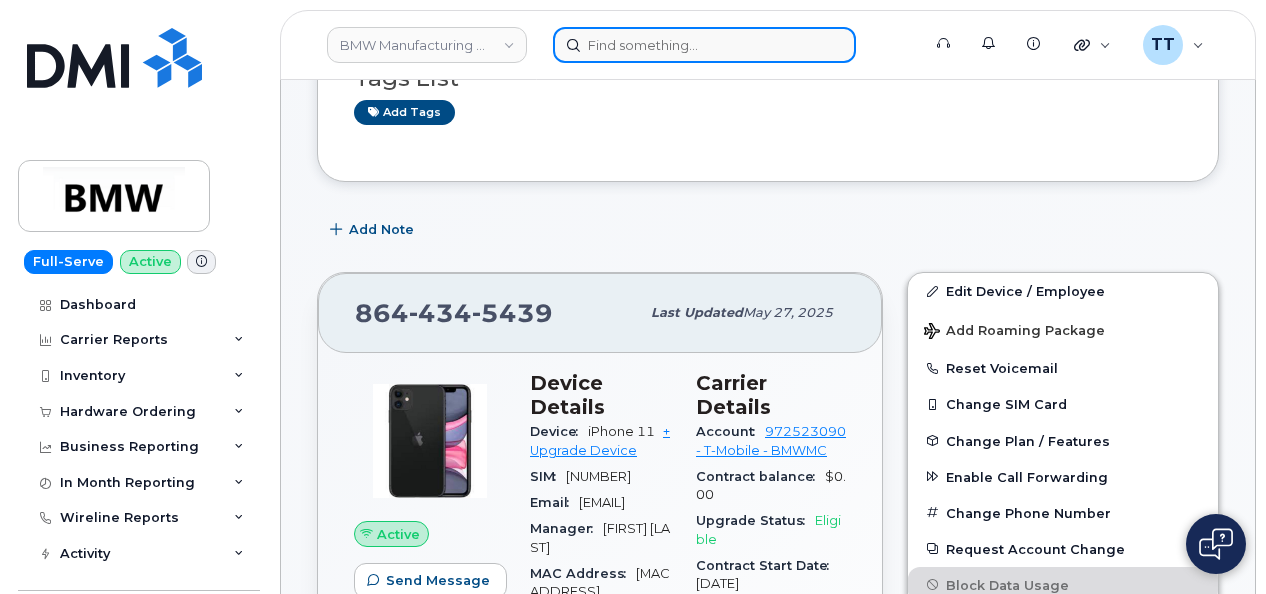 click at bounding box center [704, 45] 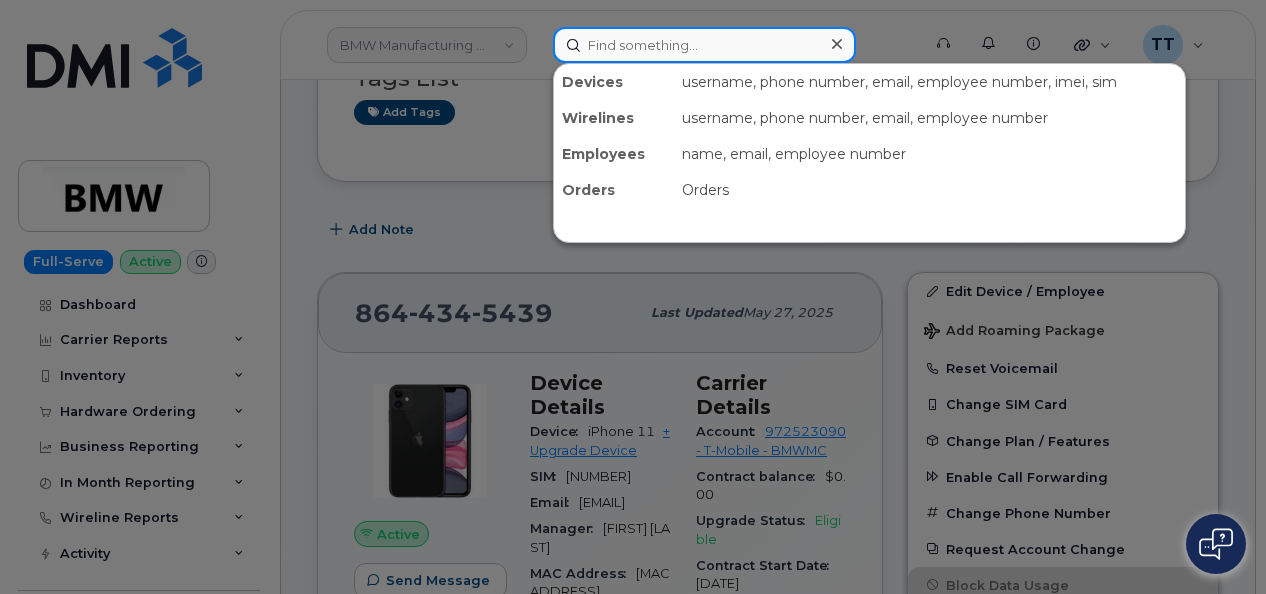 paste on "293029" 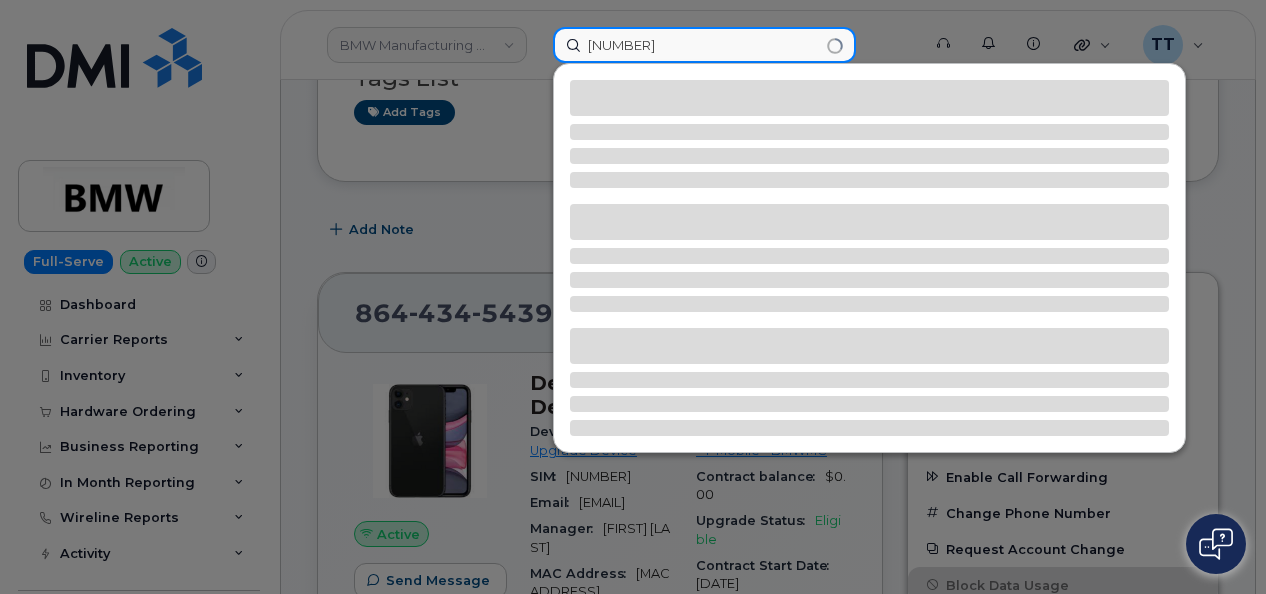 type on "293029" 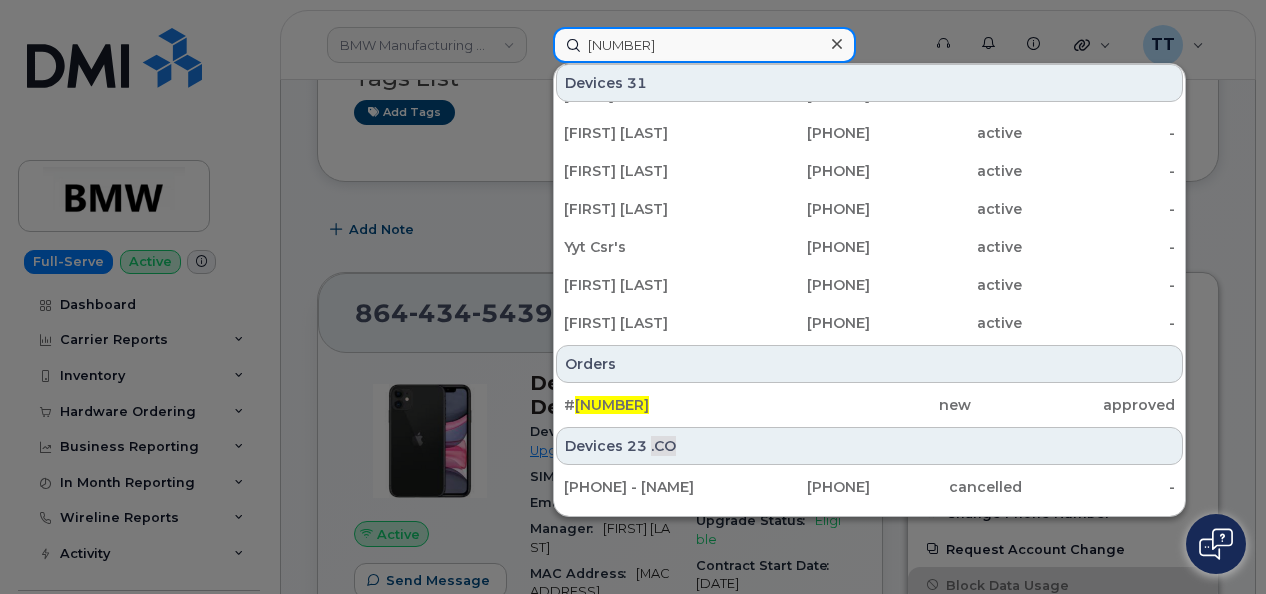 scroll, scrollTop: 600, scrollLeft: 0, axis: vertical 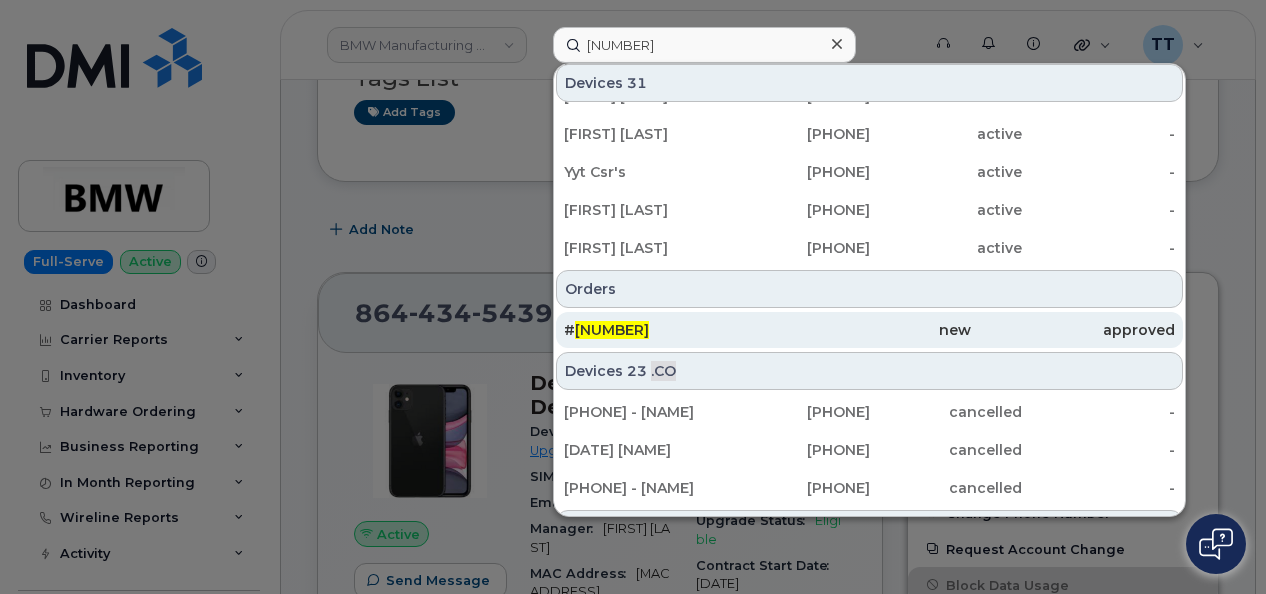 click on "293029" at bounding box center [612, 330] 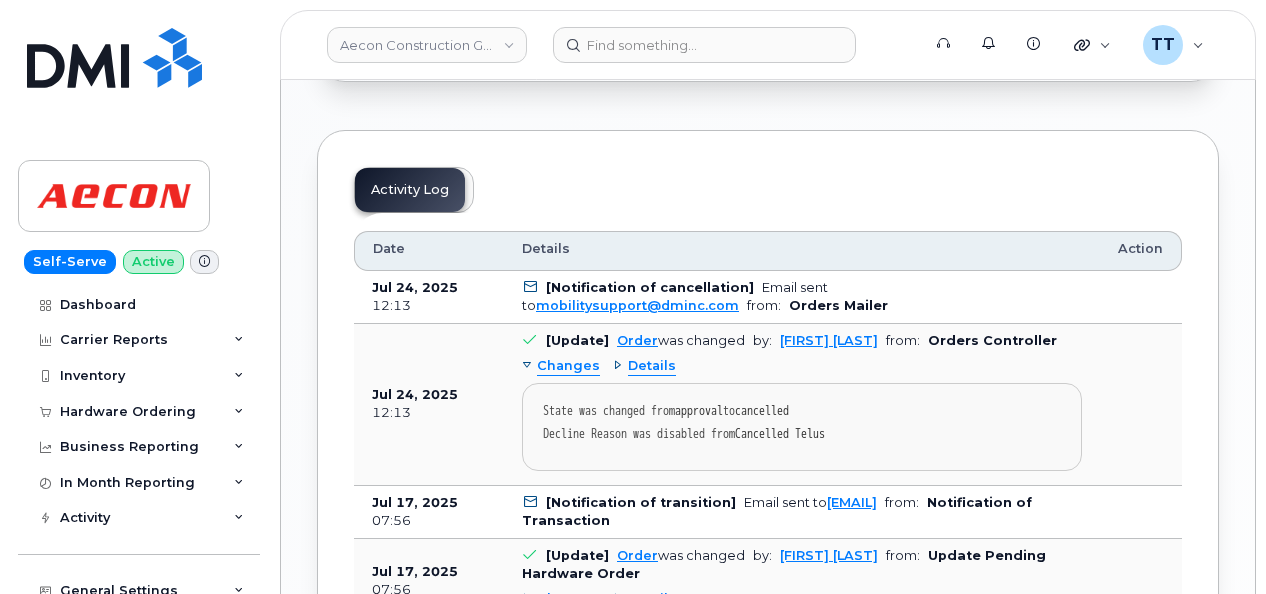 scroll, scrollTop: 2000, scrollLeft: 0, axis: vertical 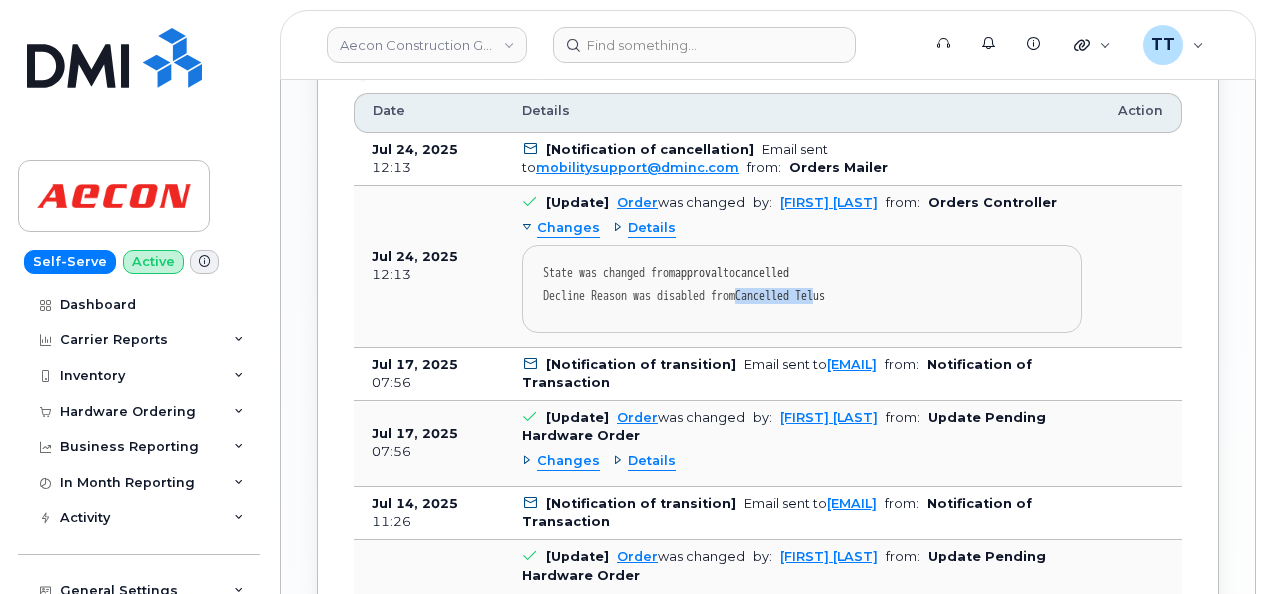 drag, startPoint x: 848, startPoint y: 250, endPoint x: 757, endPoint y: 250, distance: 91 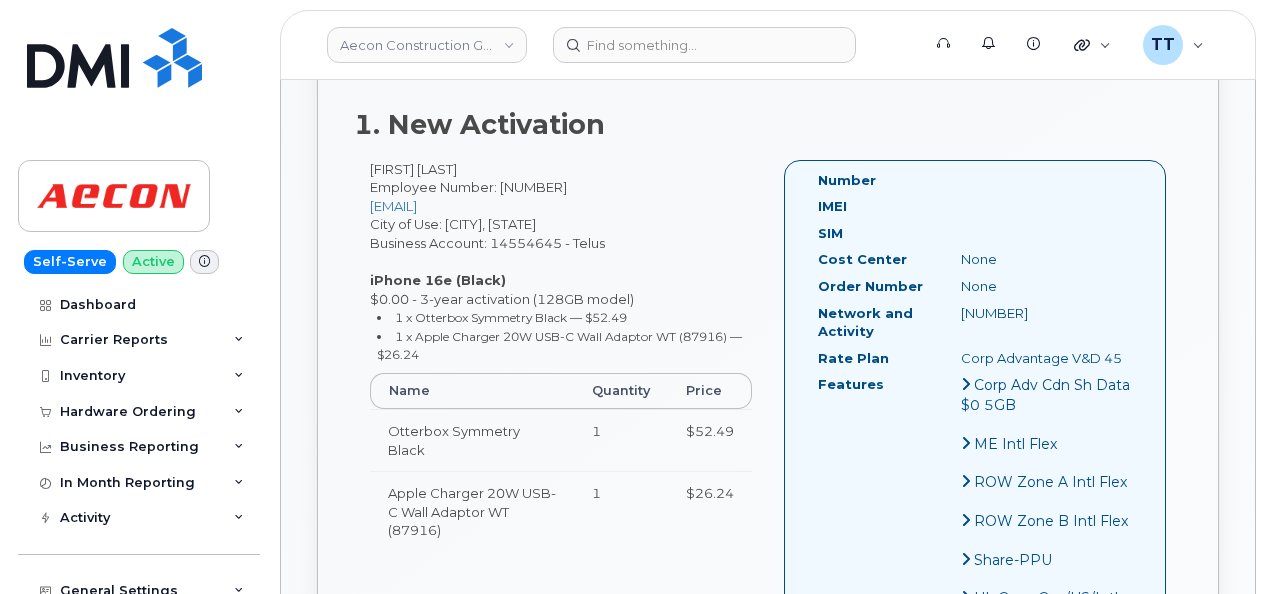scroll, scrollTop: 700, scrollLeft: 0, axis: vertical 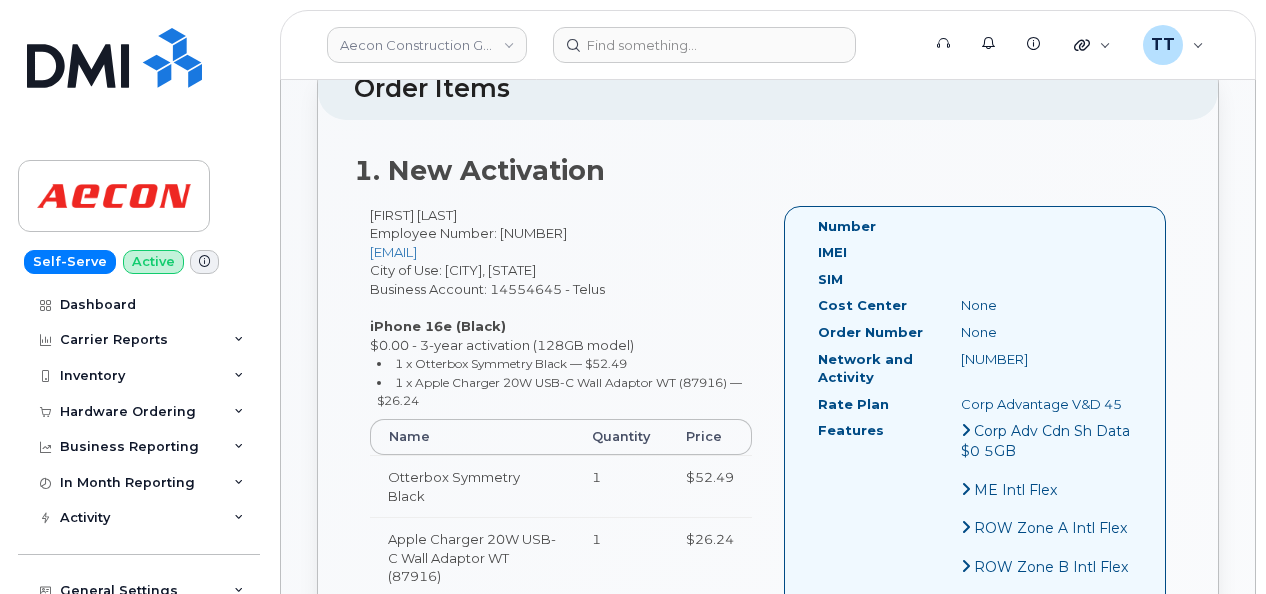 click on "Employee Number: 30107964" at bounding box center (468, 233) 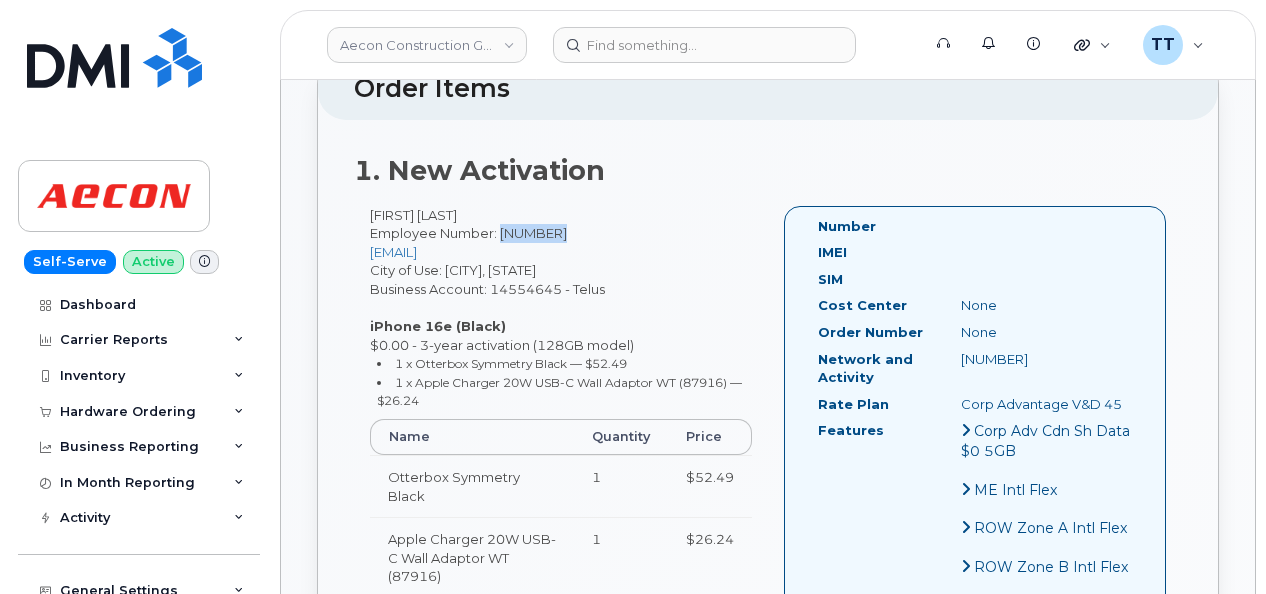 click on "Employee Number: 30107964" at bounding box center (468, 233) 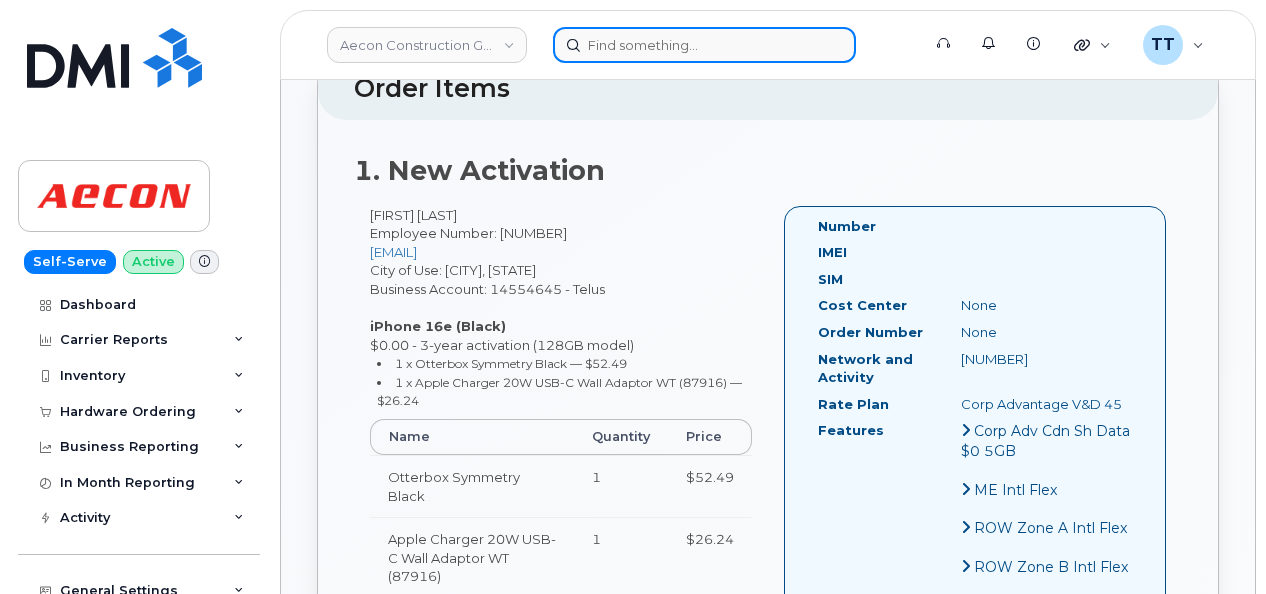 click at bounding box center [704, 45] 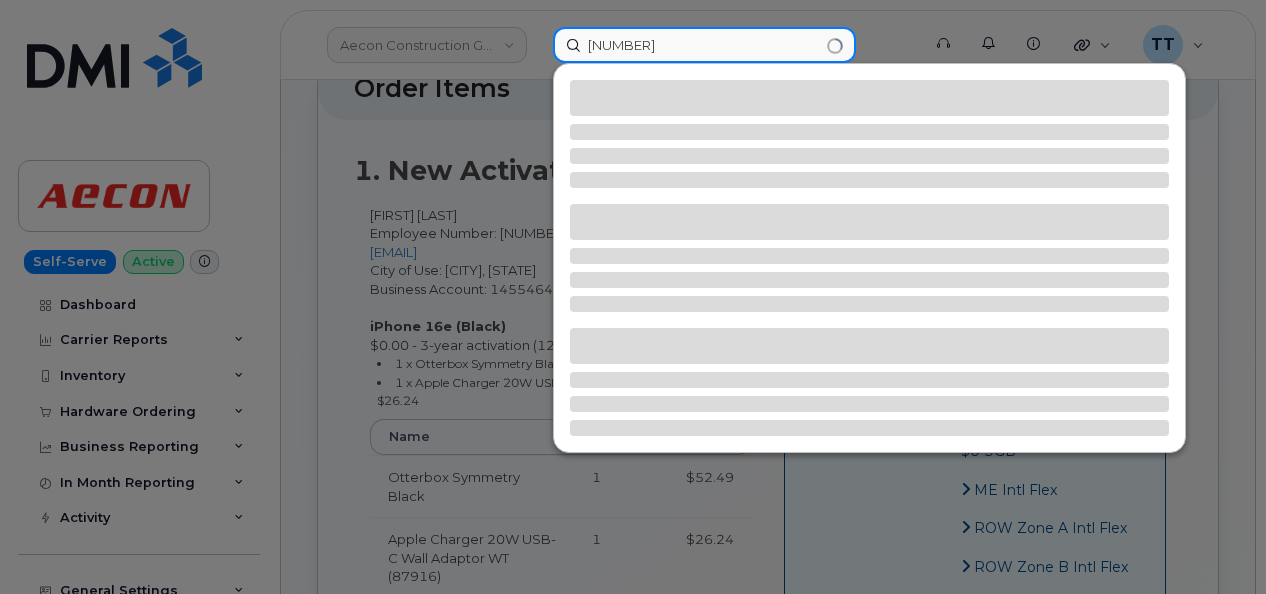 type on "30107964" 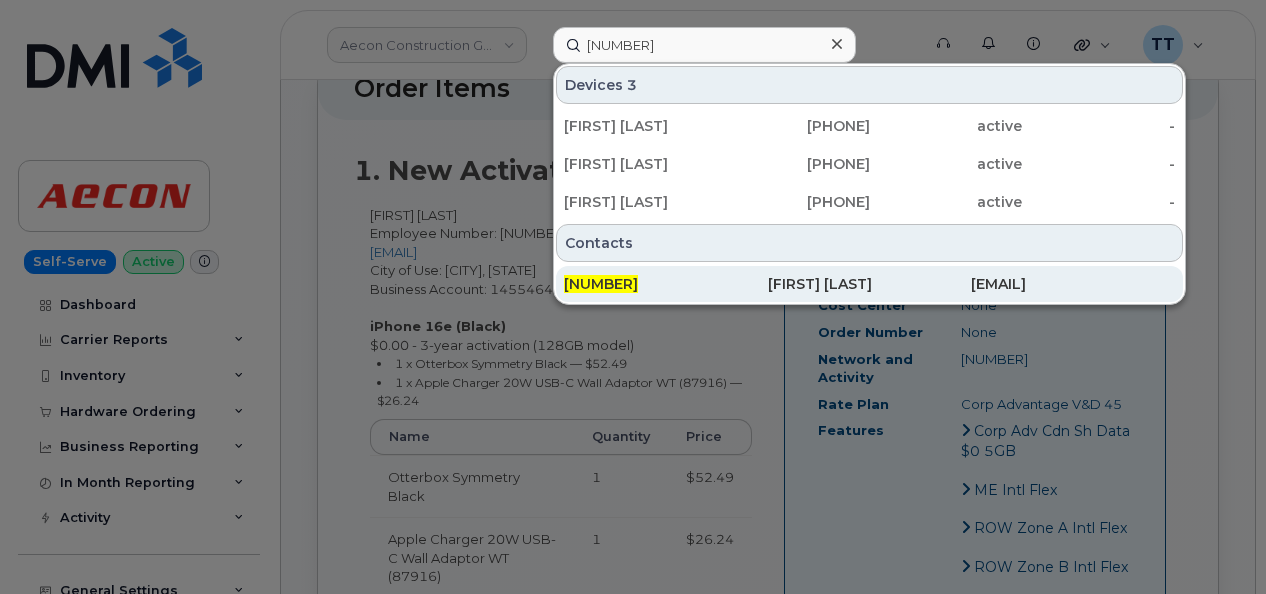 click on "[NUMBER]" at bounding box center [601, 284] 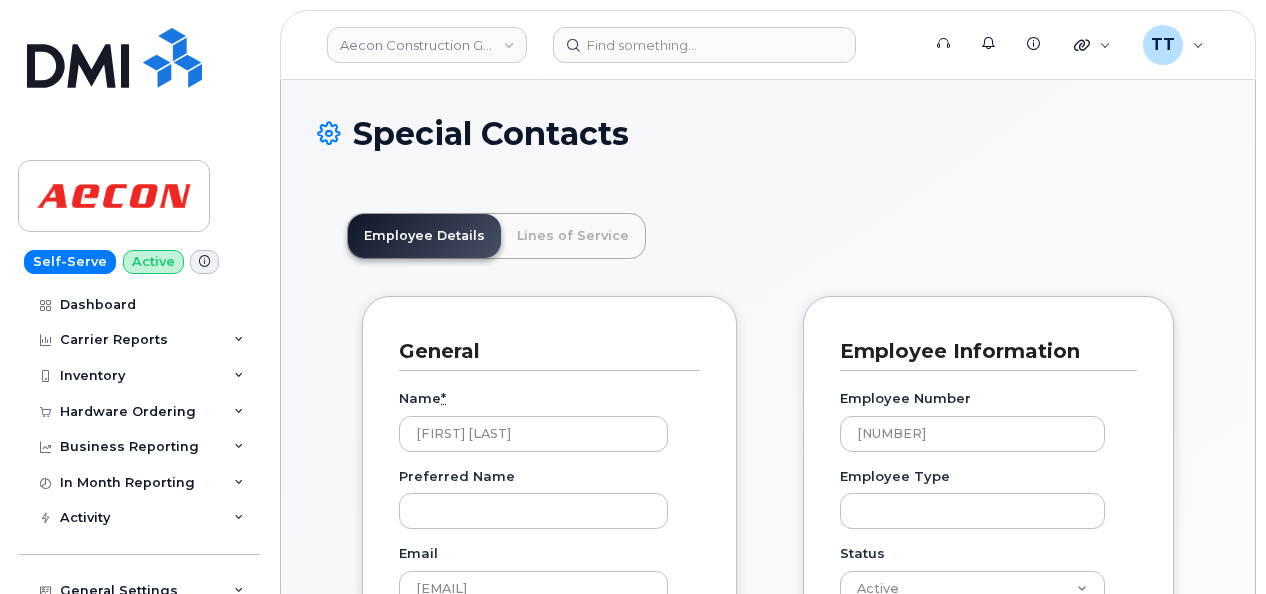 scroll, scrollTop: 0, scrollLeft: 0, axis: both 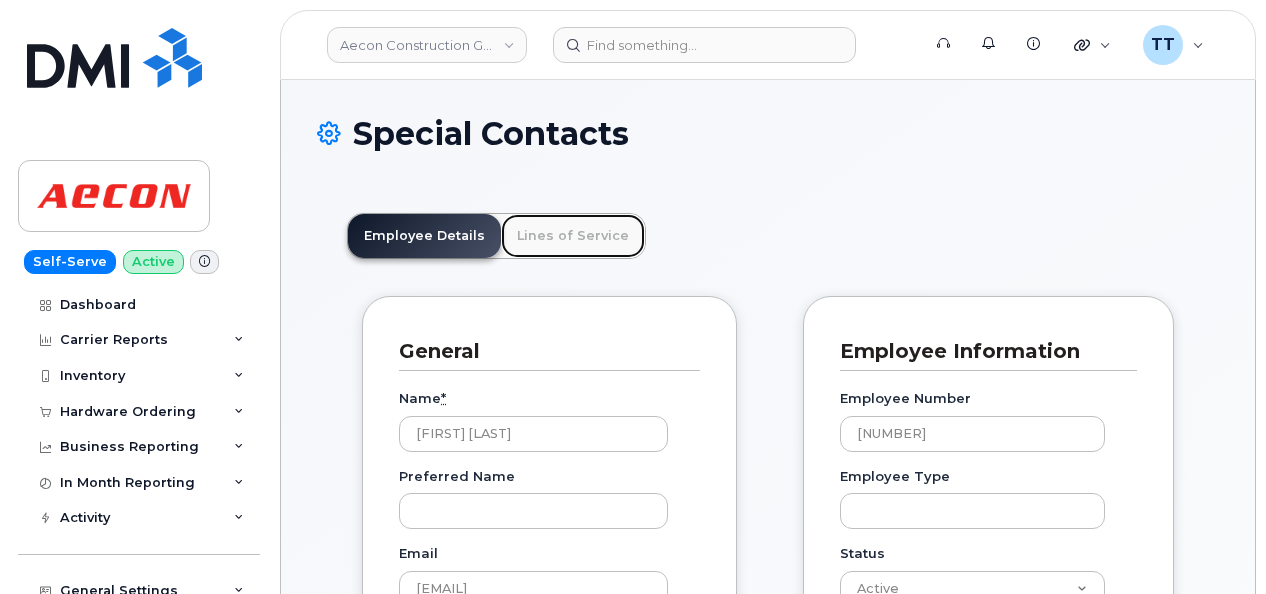 click on "Lines of Service" at bounding box center [573, 236] 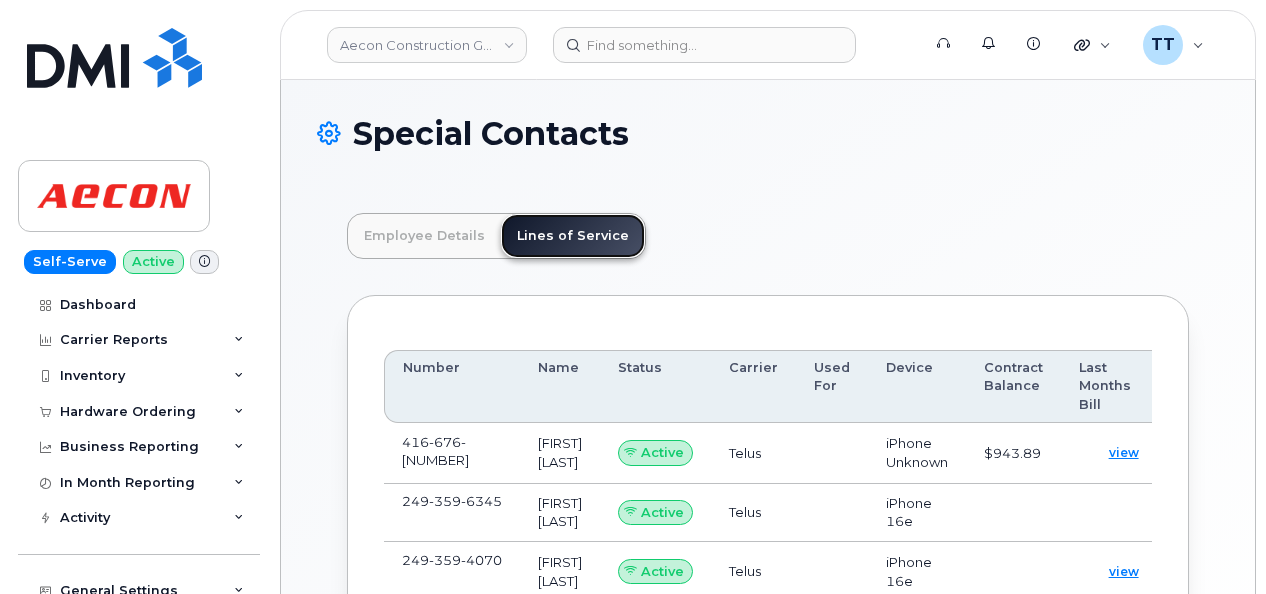 scroll, scrollTop: 100, scrollLeft: 0, axis: vertical 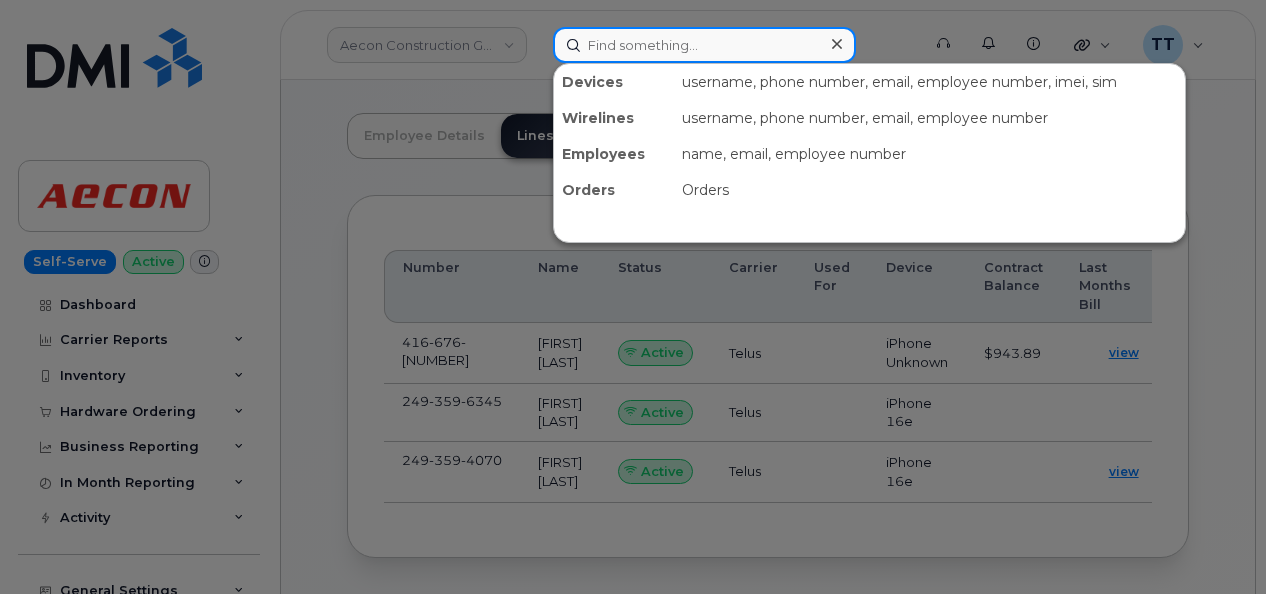 click at bounding box center (704, 45) 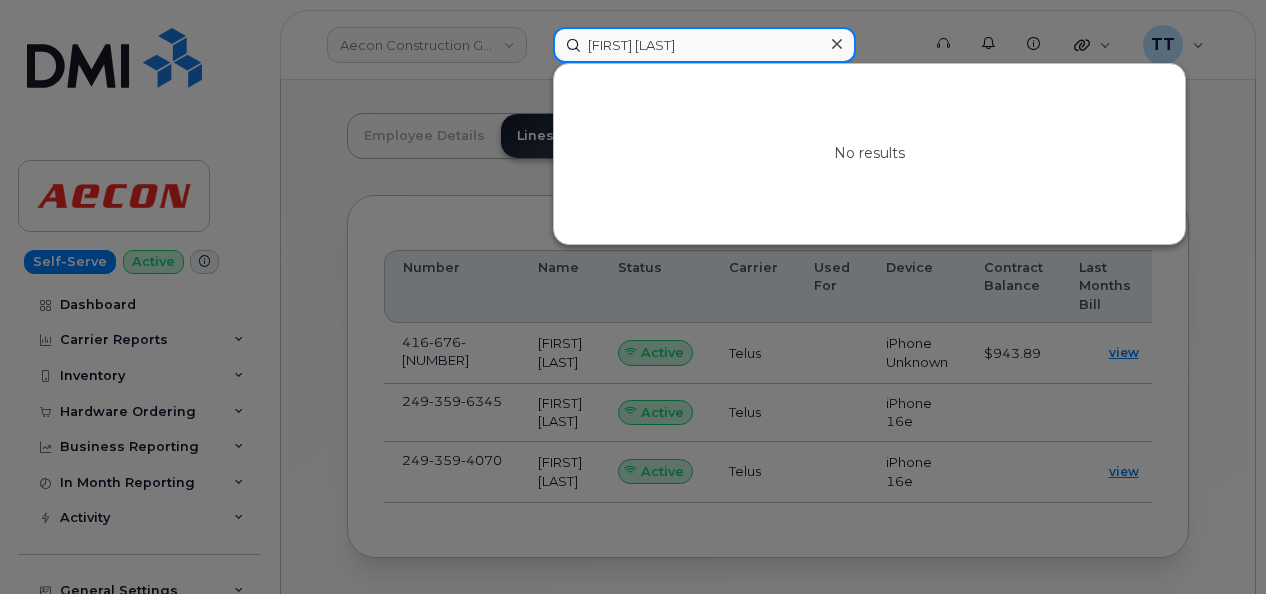 drag, startPoint x: 677, startPoint y: 44, endPoint x: 619, endPoint y: 47, distance: 58.077534 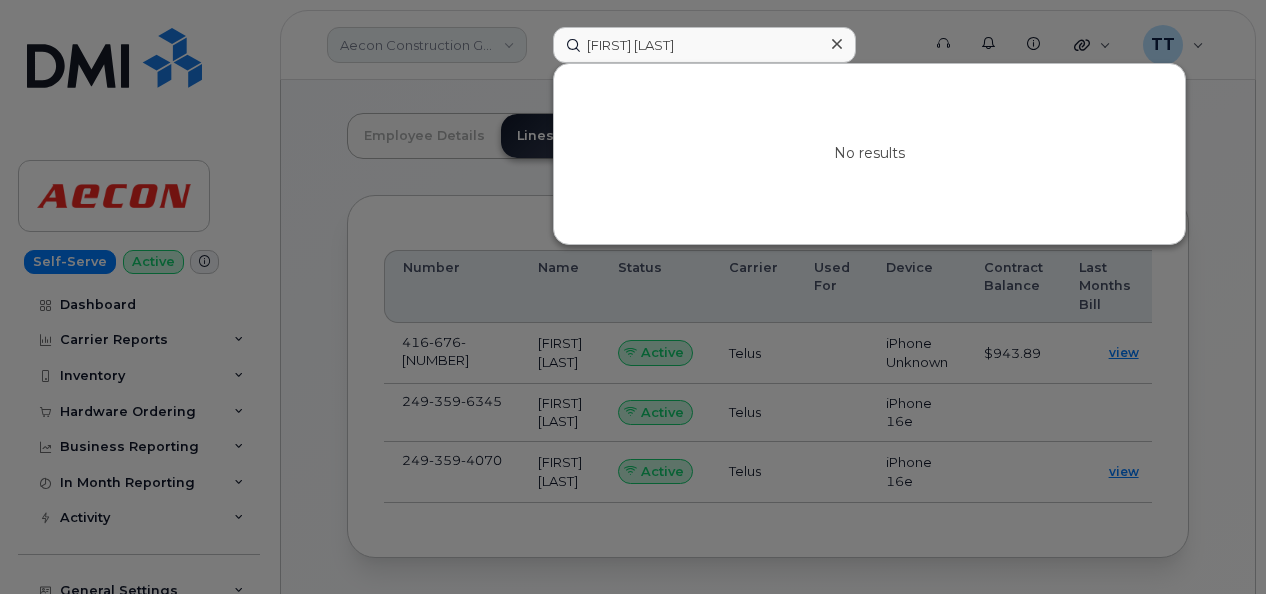 click at bounding box center (633, 297) 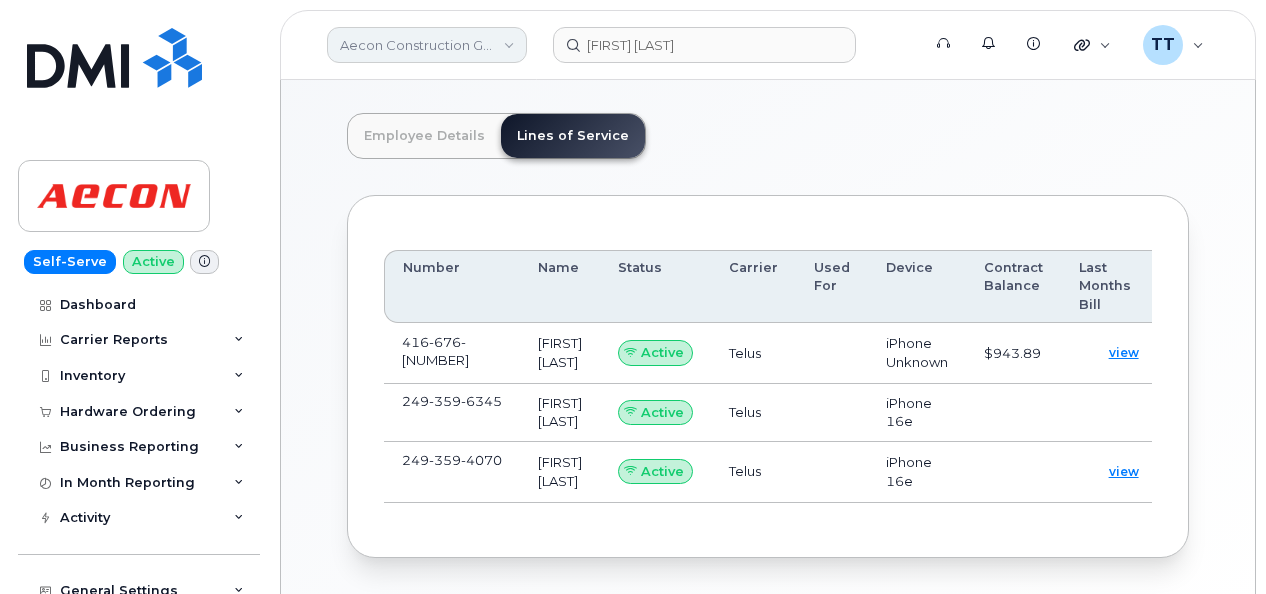 click on "Aecon Construction Group Inc" at bounding box center (427, 45) 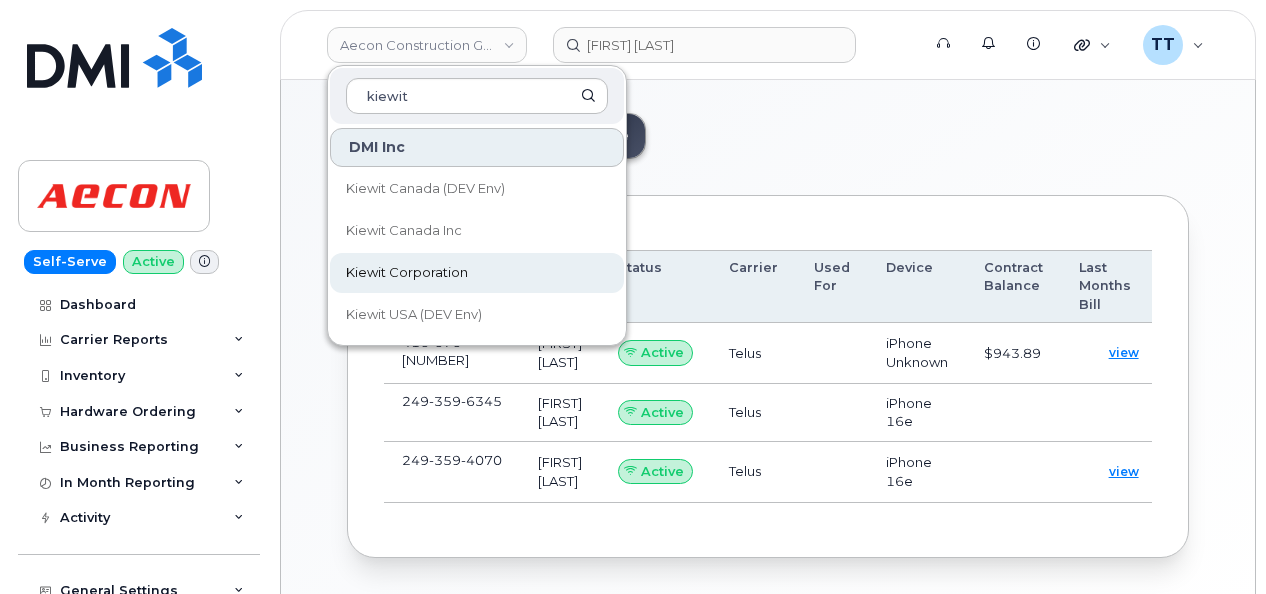 type on "kiewit" 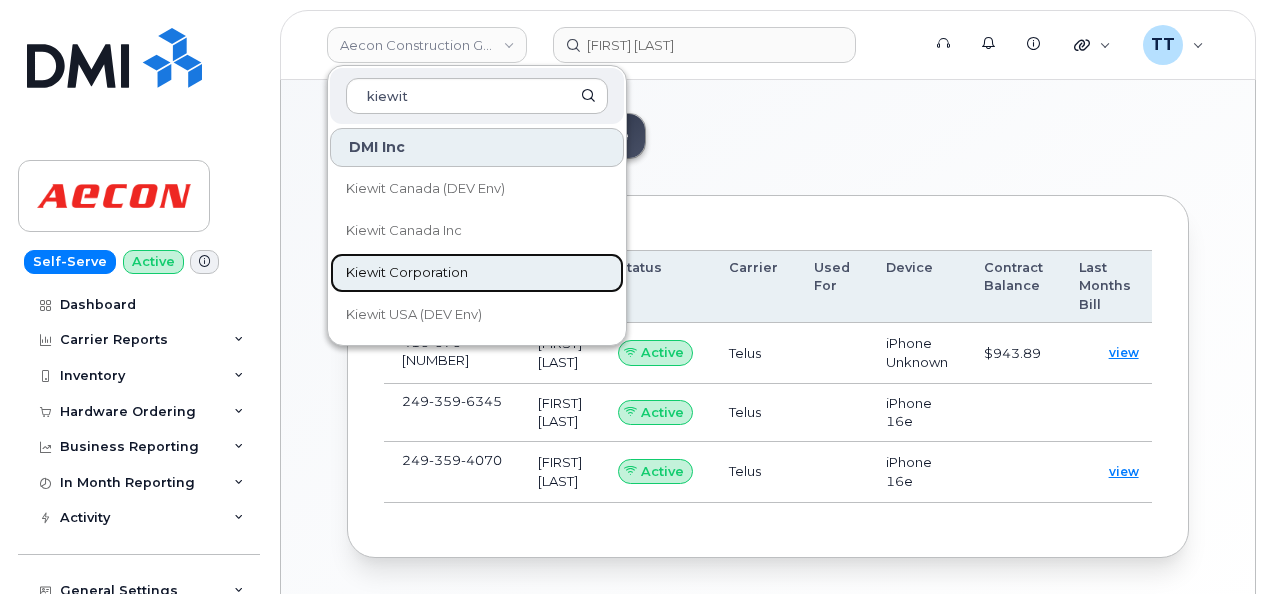 click on "Kiewit Corporation" at bounding box center [407, 273] 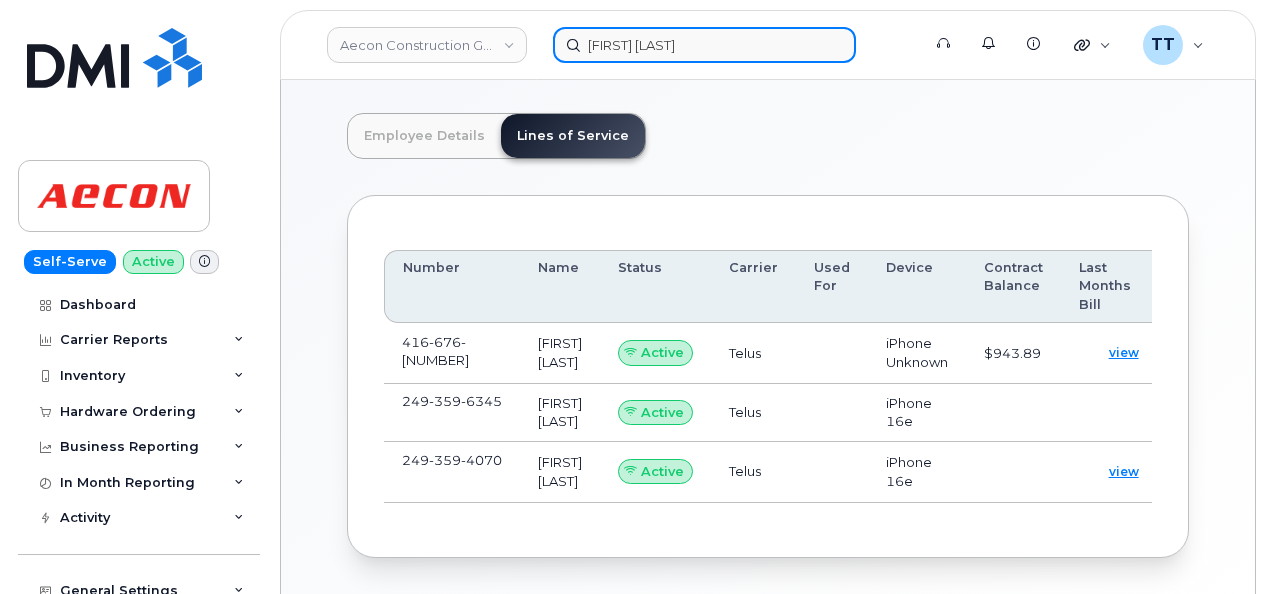 click on "allen stan" at bounding box center (704, 45) 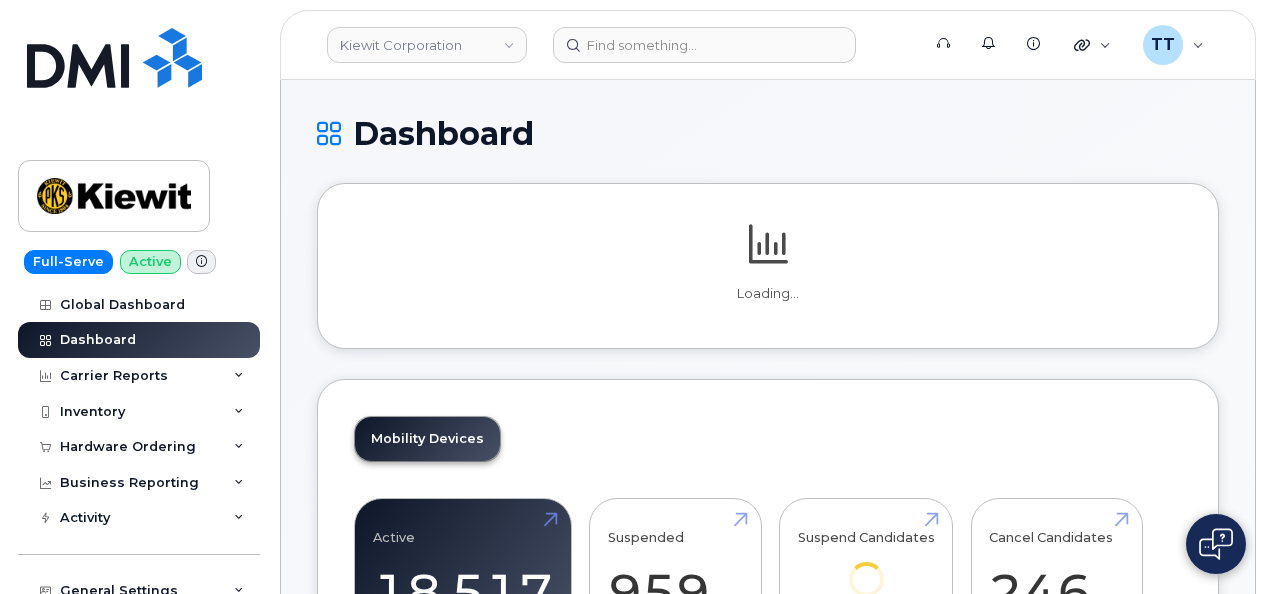 scroll, scrollTop: 0, scrollLeft: 0, axis: both 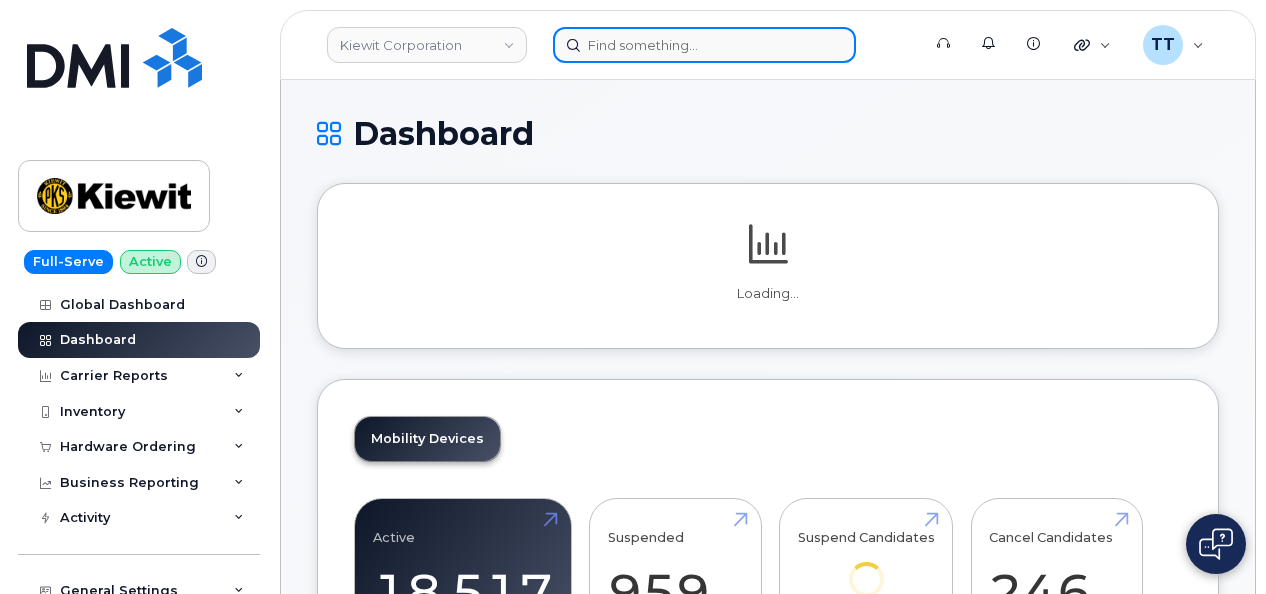 click at bounding box center [704, 45] 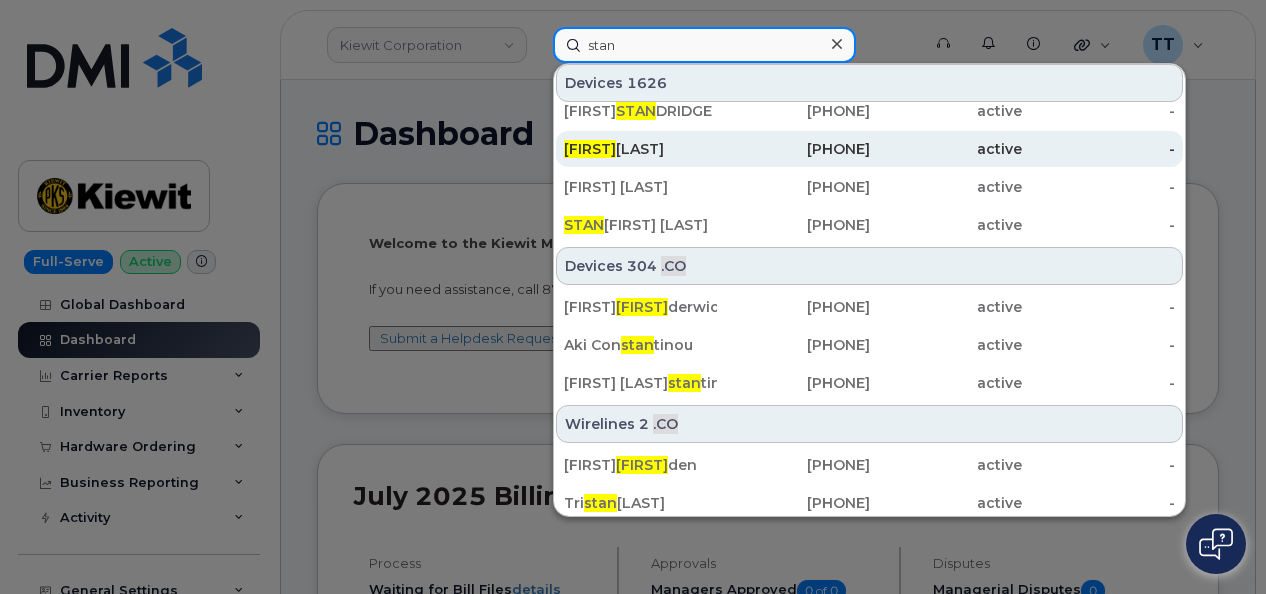 scroll, scrollTop: 746, scrollLeft: 0, axis: vertical 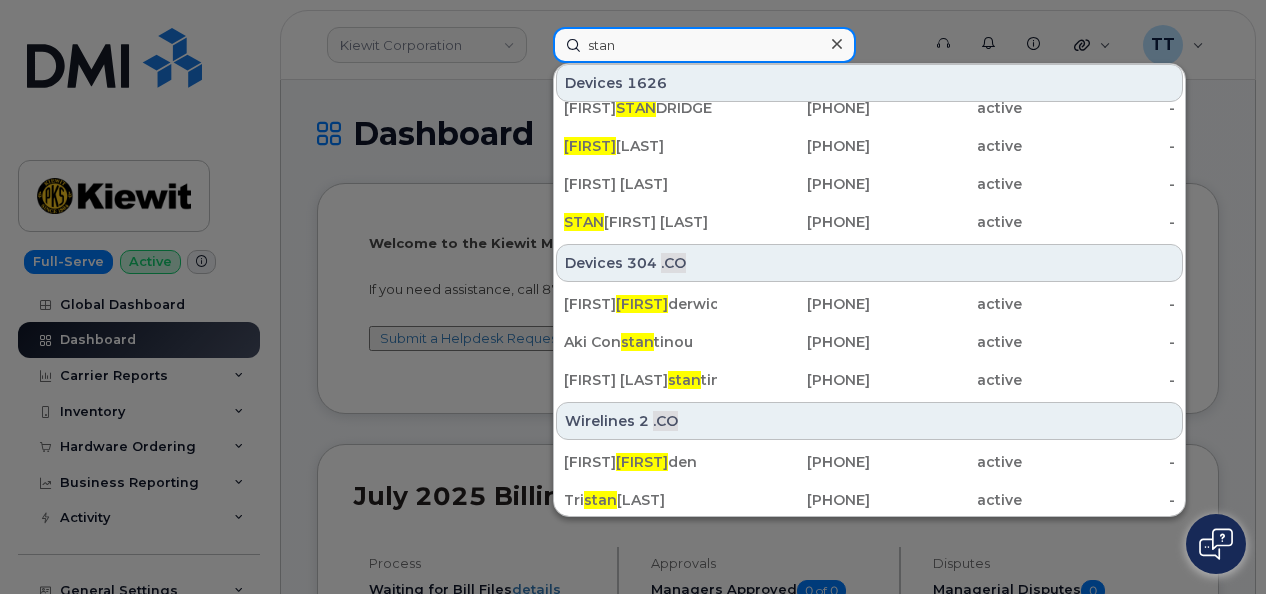 click on "stan" at bounding box center (704, 45) 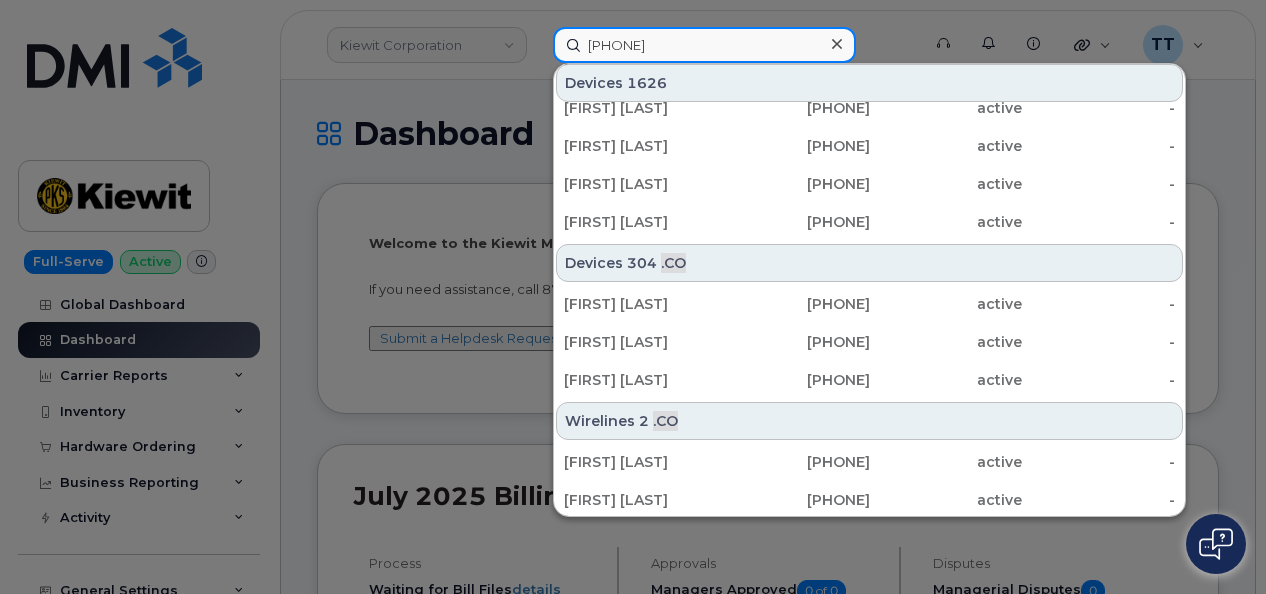 scroll, scrollTop: 0, scrollLeft: 0, axis: both 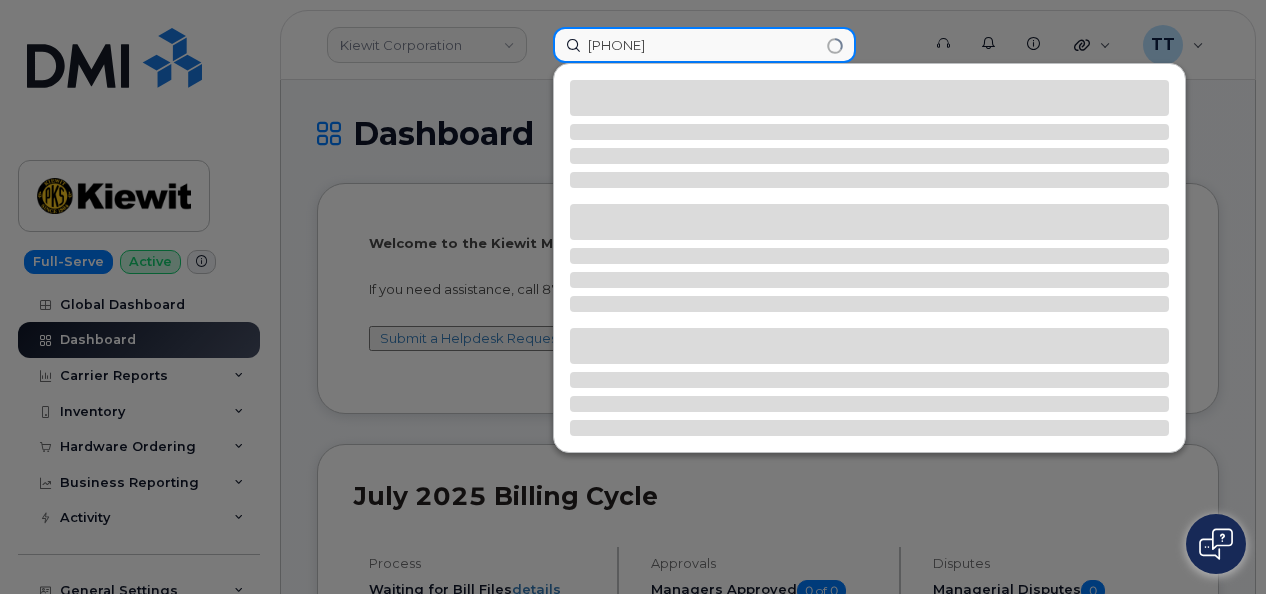 type on "[PHONE]" 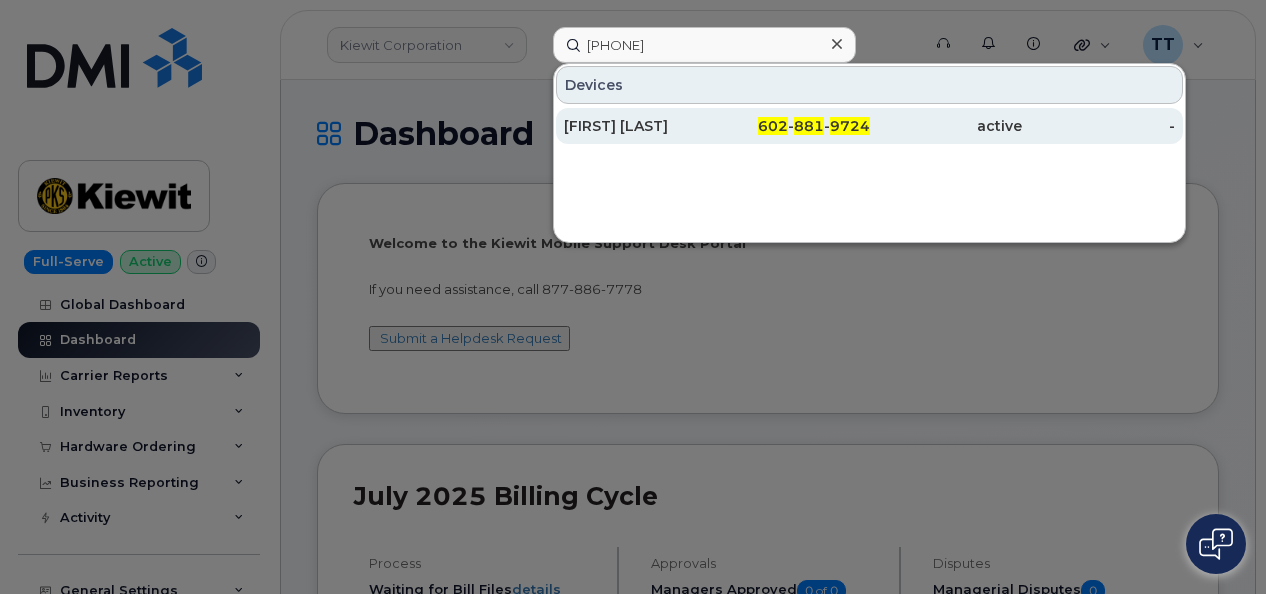 click on "[FIRST] [LAST]" at bounding box center (640, 126) 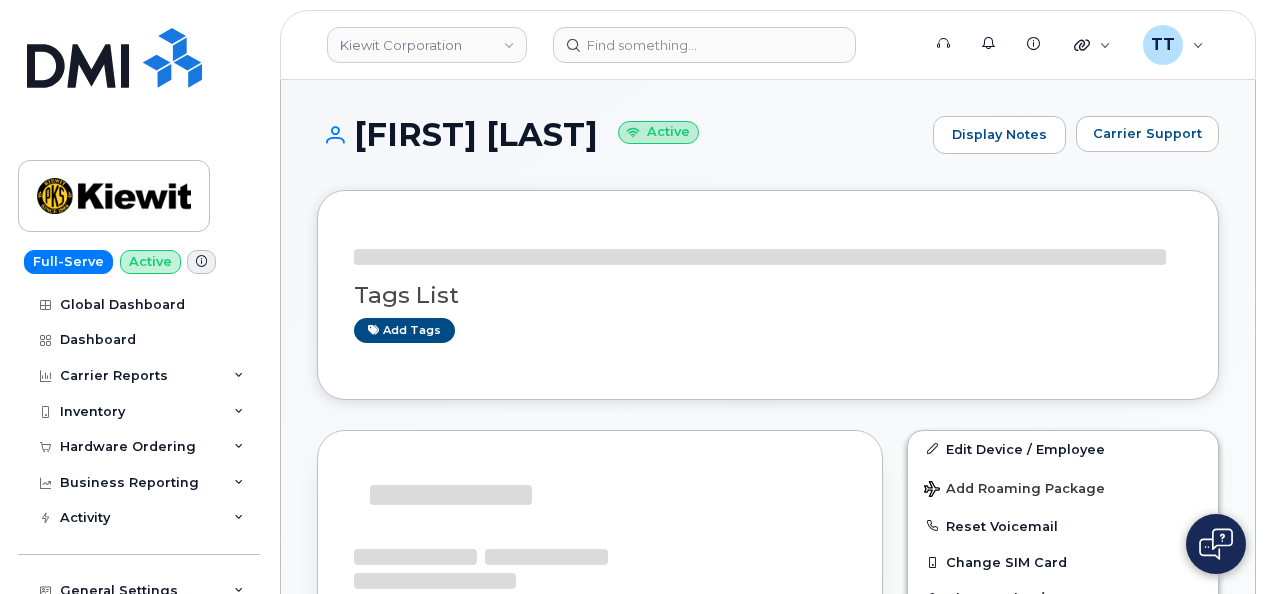 scroll, scrollTop: 0, scrollLeft: 0, axis: both 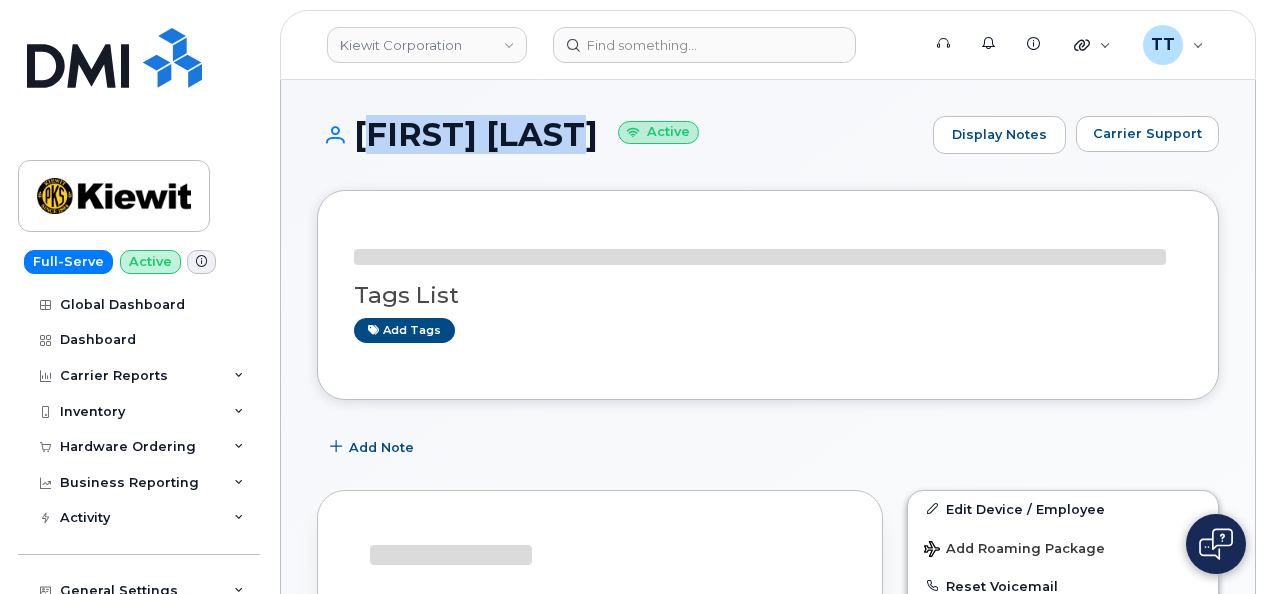 drag, startPoint x: 623, startPoint y: 131, endPoint x: 360, endPoint y: 139, distance: 263.12164 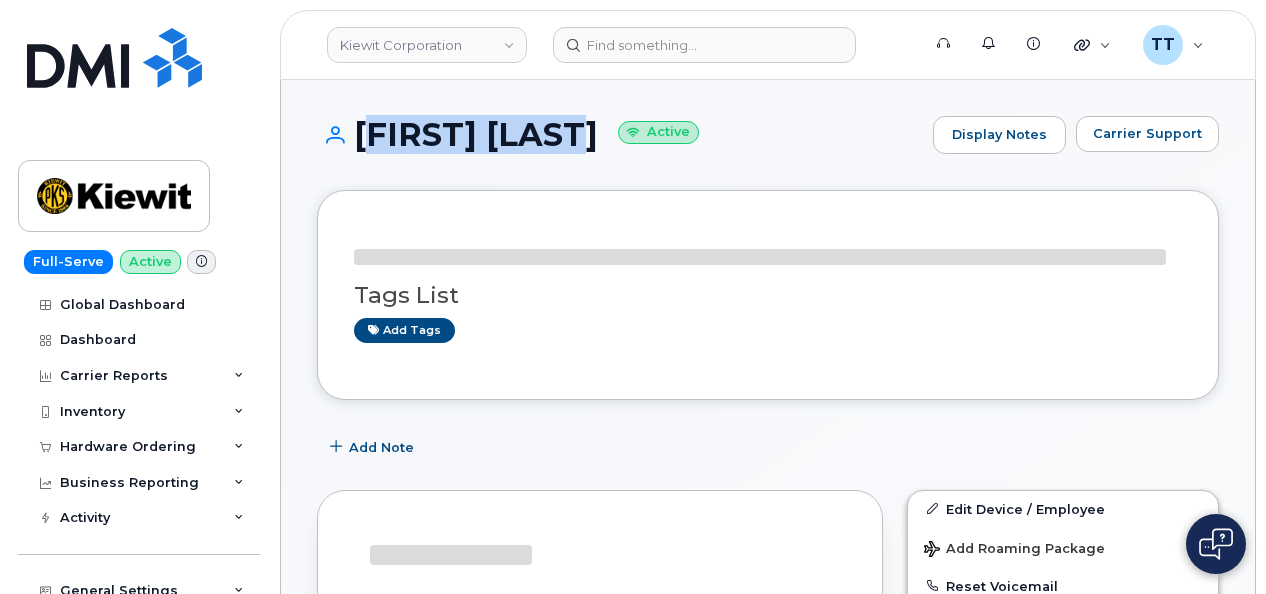 copy on "[FIRST] [LAST]" 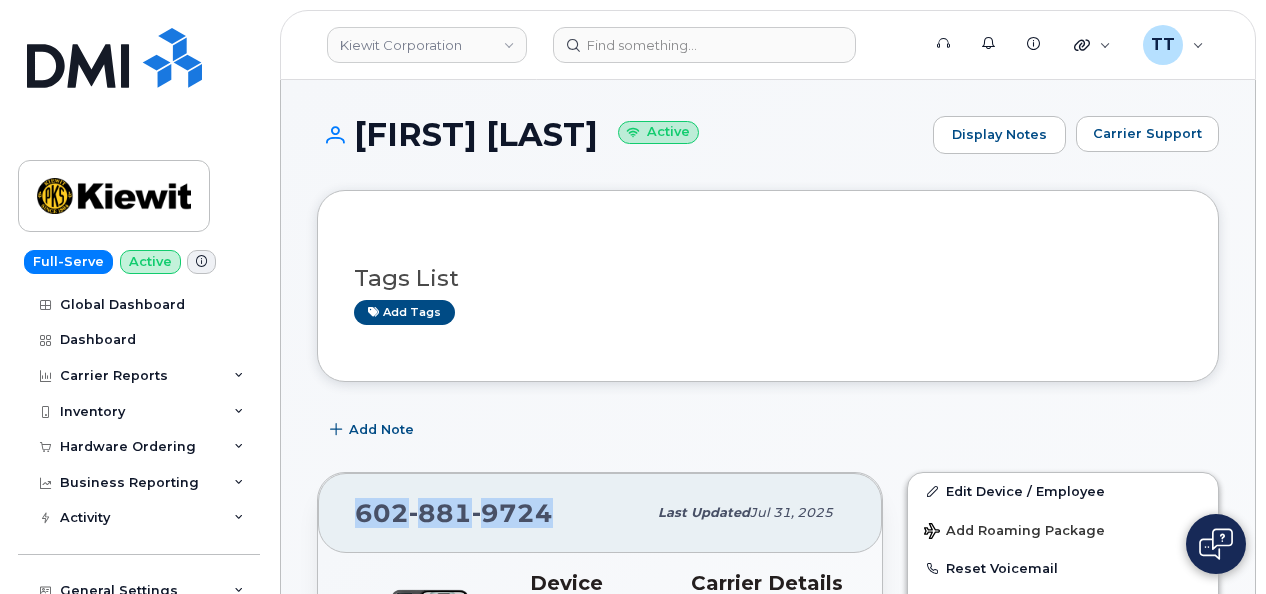 drag, startPoint x: 550, startPoint y: 501, endPoint x: 361, endPoint y: 507, distance: 189.09521 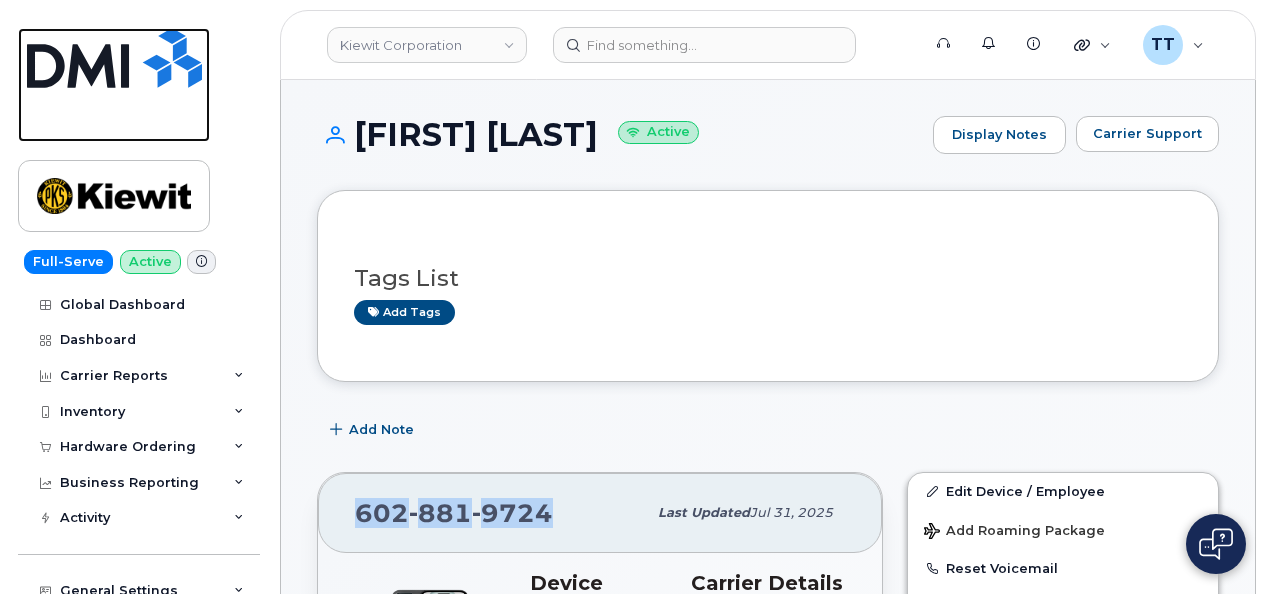 click at bounding box center (114, 58) 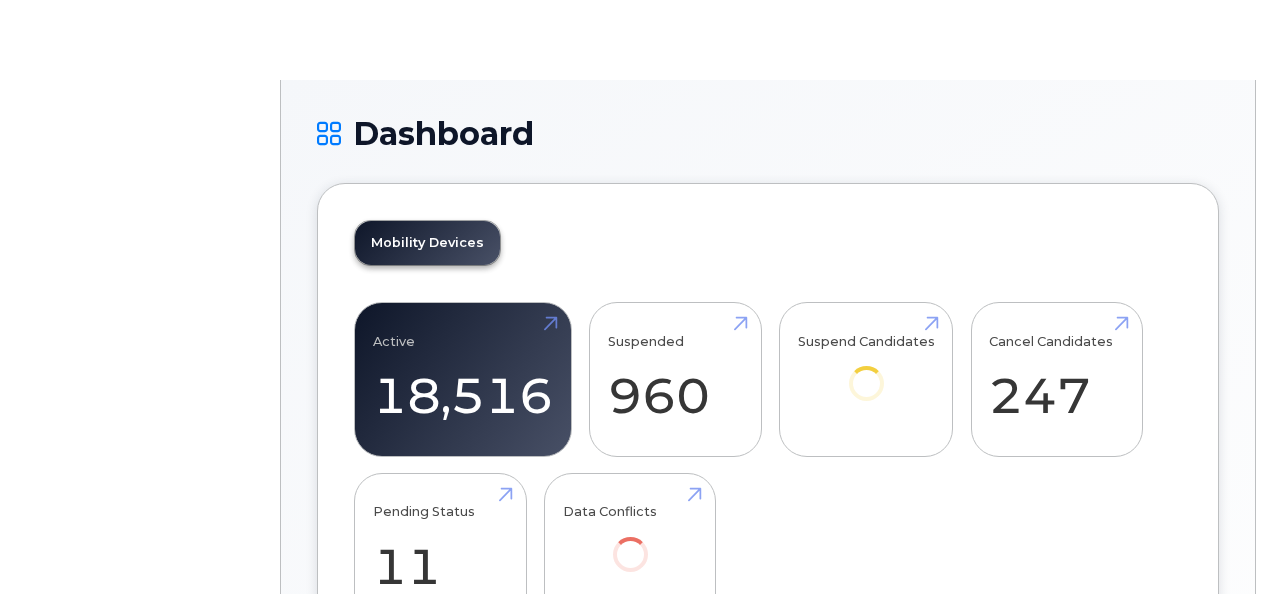 scroll, scrollTop: 0, scrollLeft: 0, axis: both 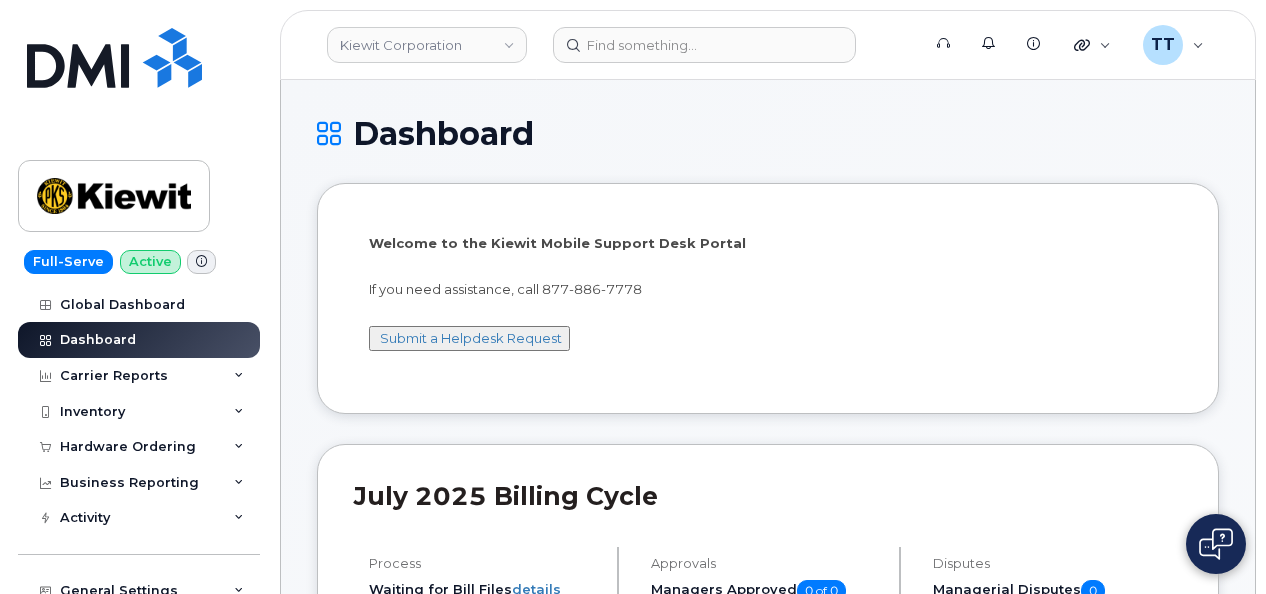 click on "Dashboard" at bounding box center (768, 149) 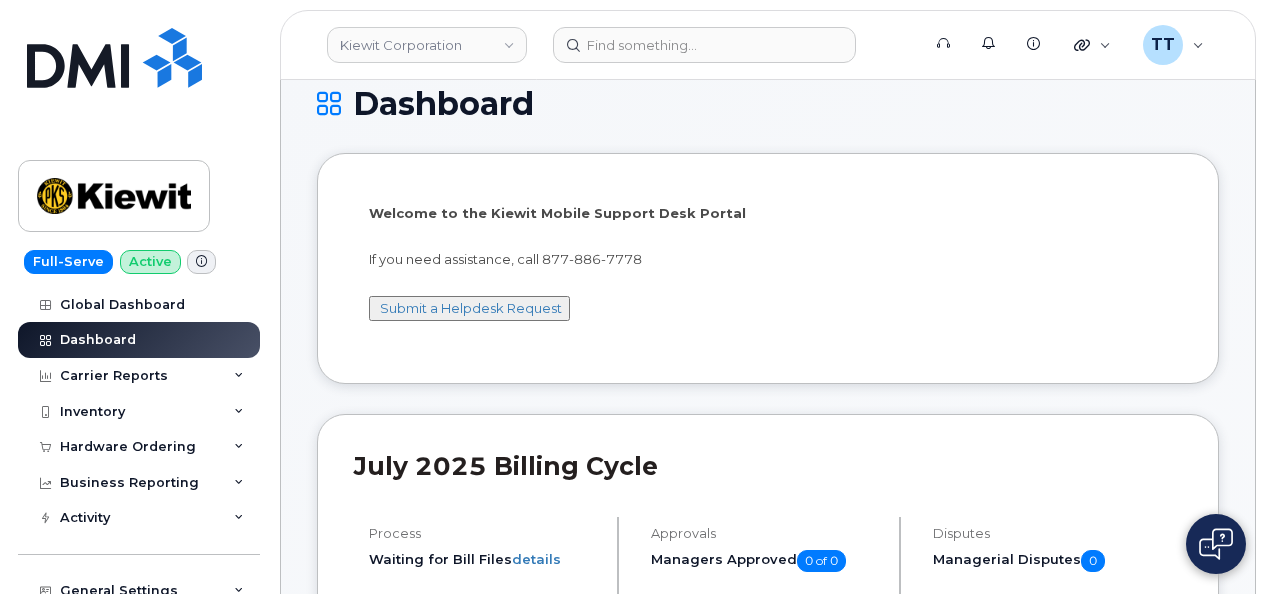 scroll, scrollTop: 0, scrollLeft: 0, axis: both 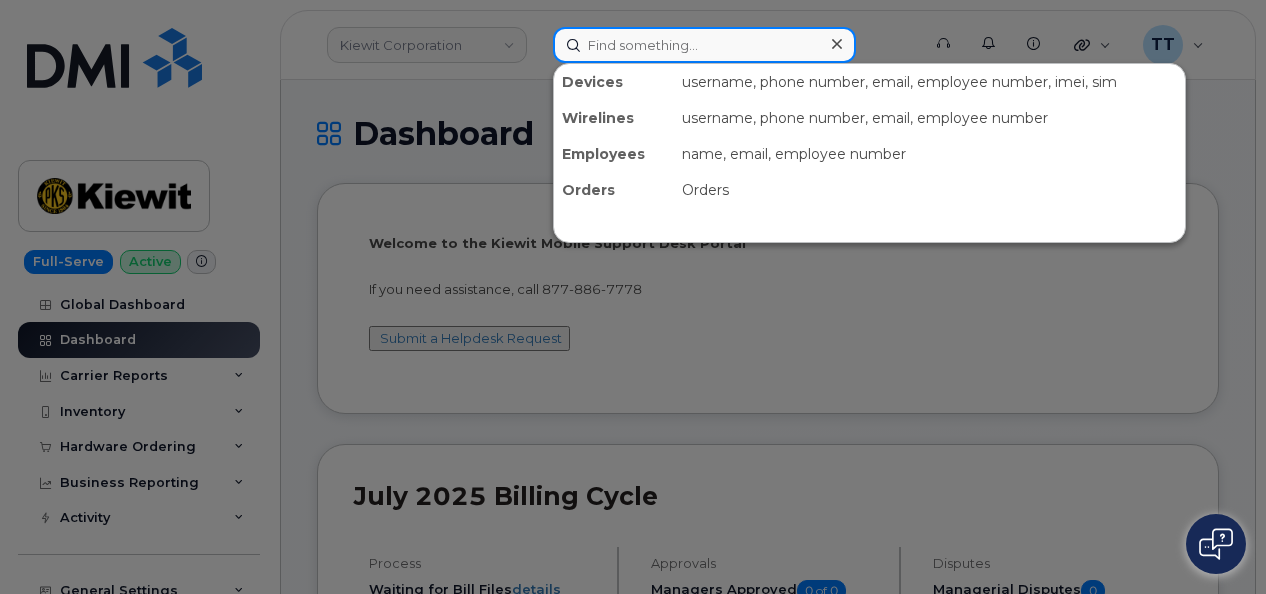 click at bounding box center [704, 45] 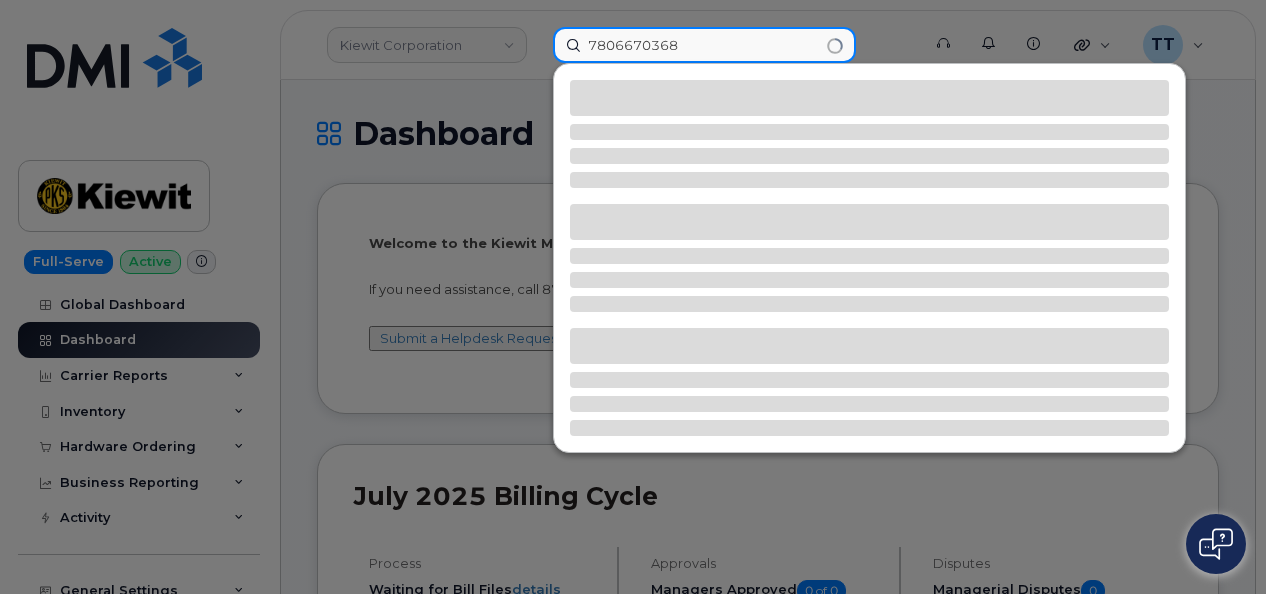 type on "7806670368" 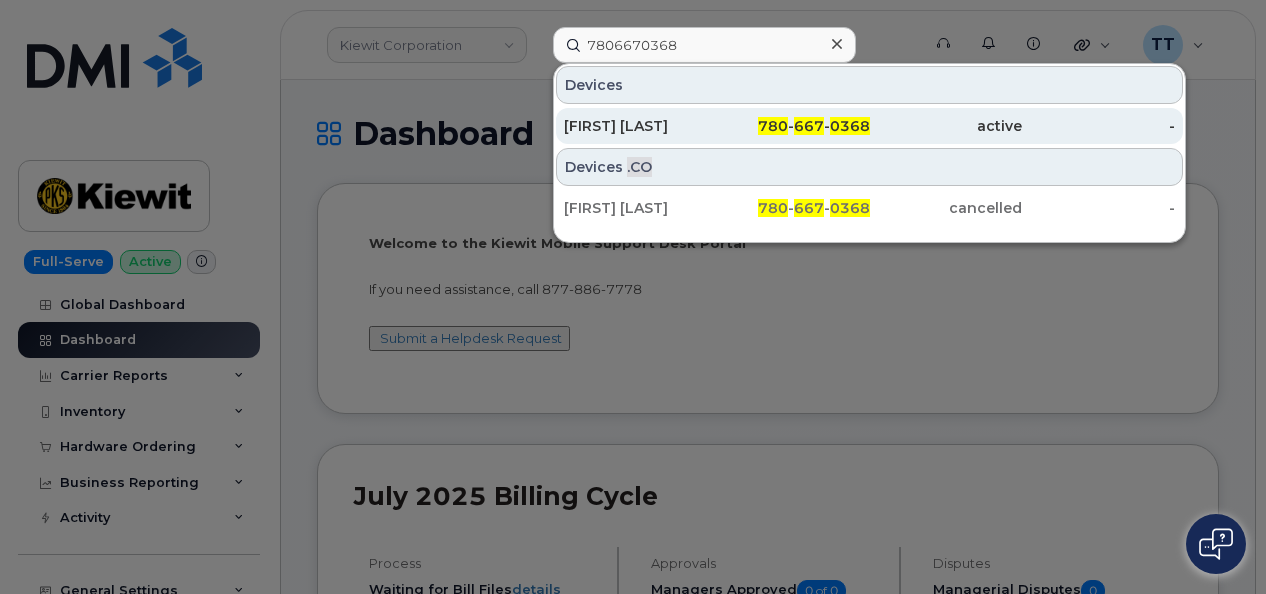 click on "Moussa Bekkouche" at bounding box center (640, 126) 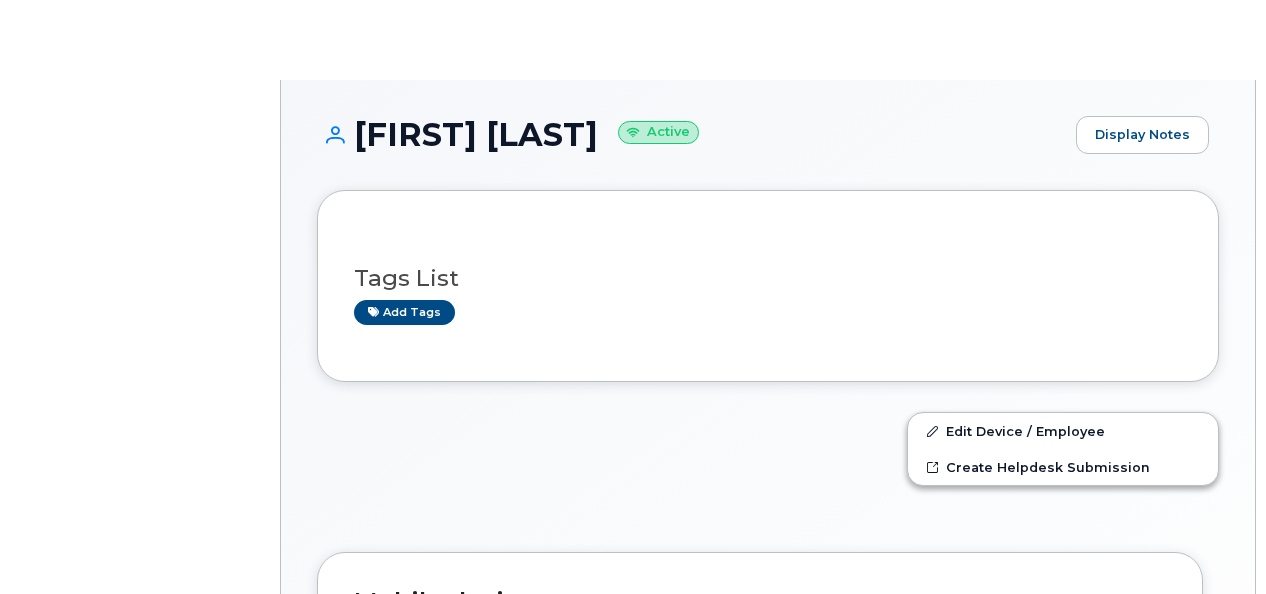scroll, scrollTop: 0, scrollLeft: 0, axis: both 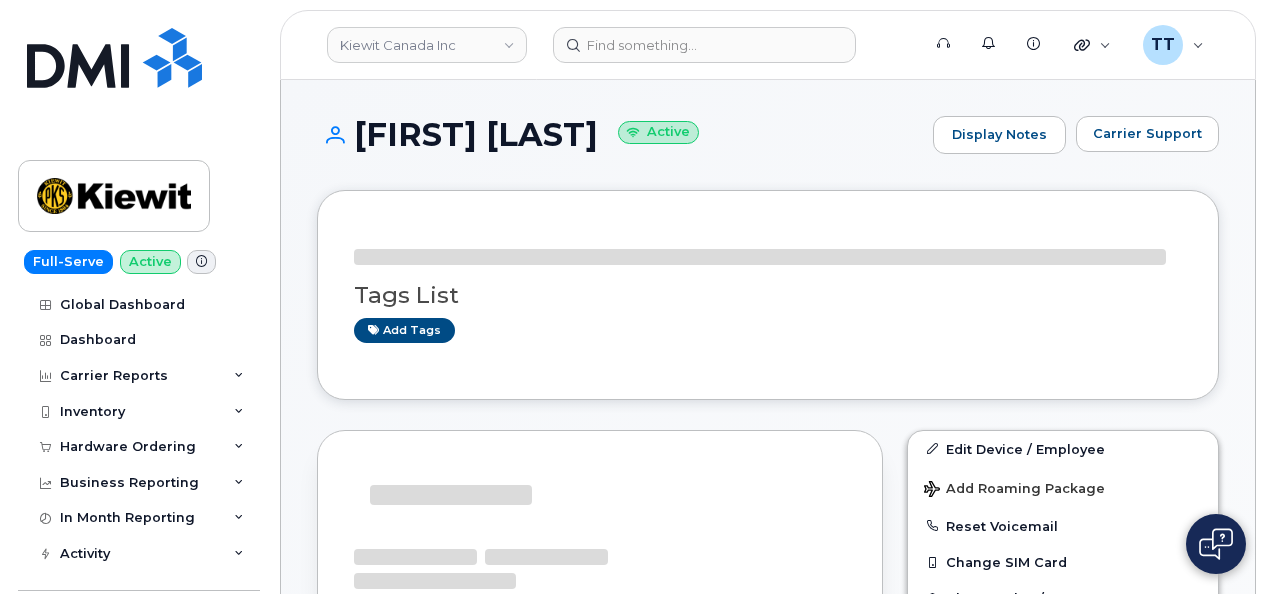 drag, startPoint x: 684, startPoint y: 130, endPoint x: 497, endPoint y: 134, distance: 187.04277 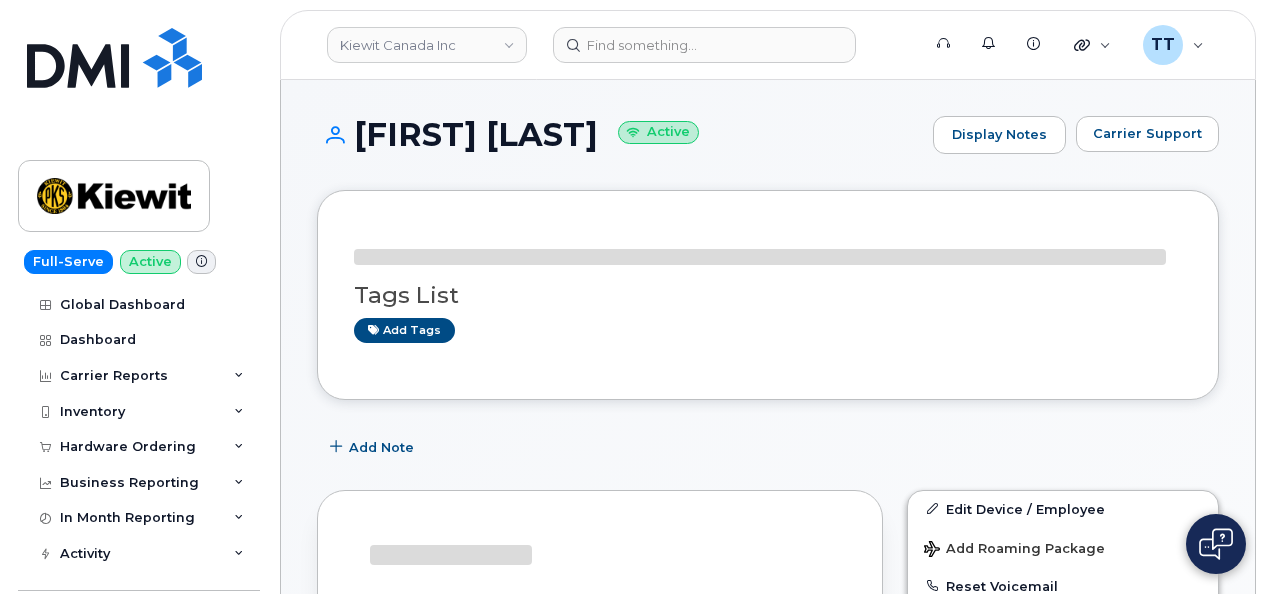 copy on "[LAST]" 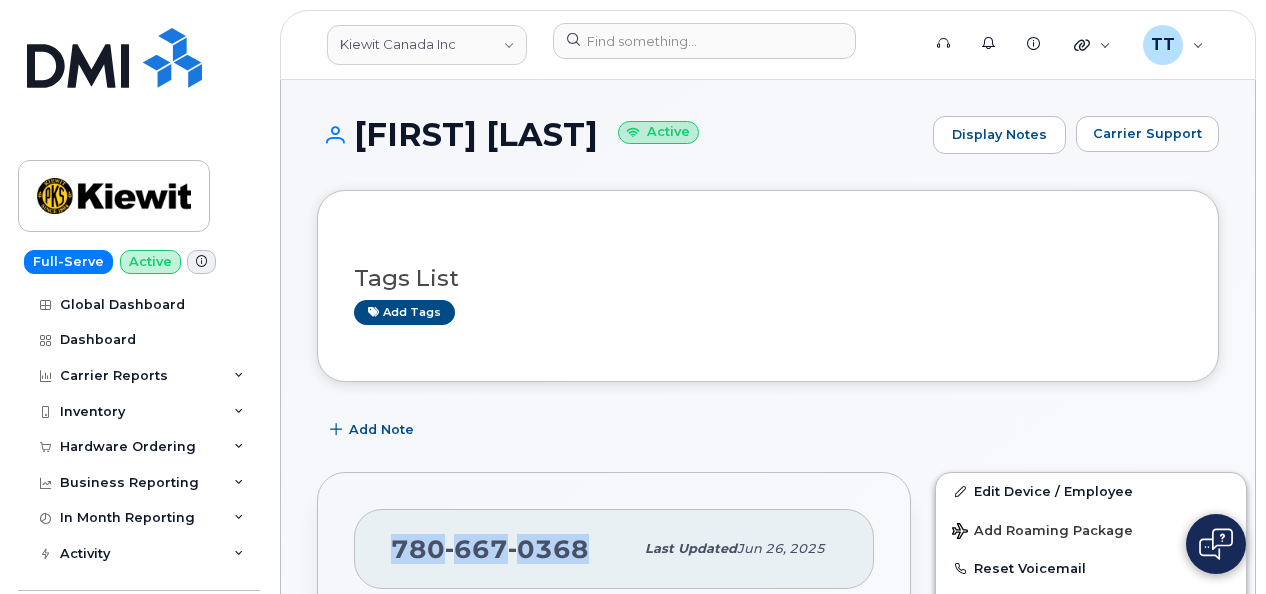 drag, startPoint x: 582, startPoint y: 542, endPoint x: 393, endPoint y: 552, distance: 189.26436 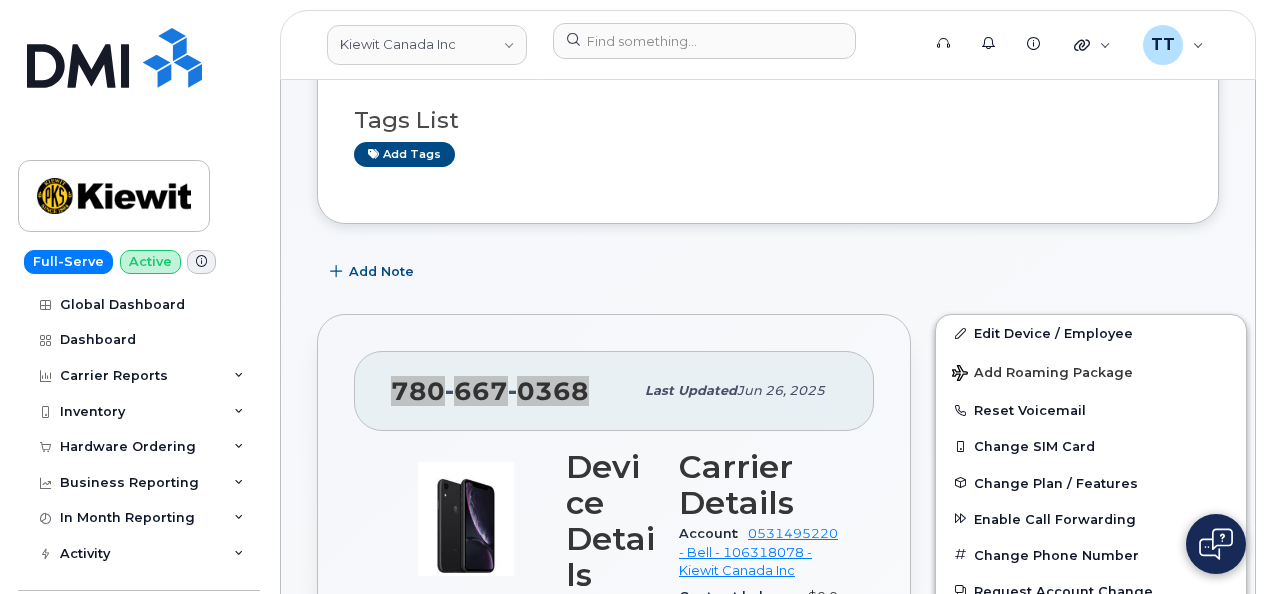 scroll, scrollTop: 0, scrollLeft: 0, axis: both 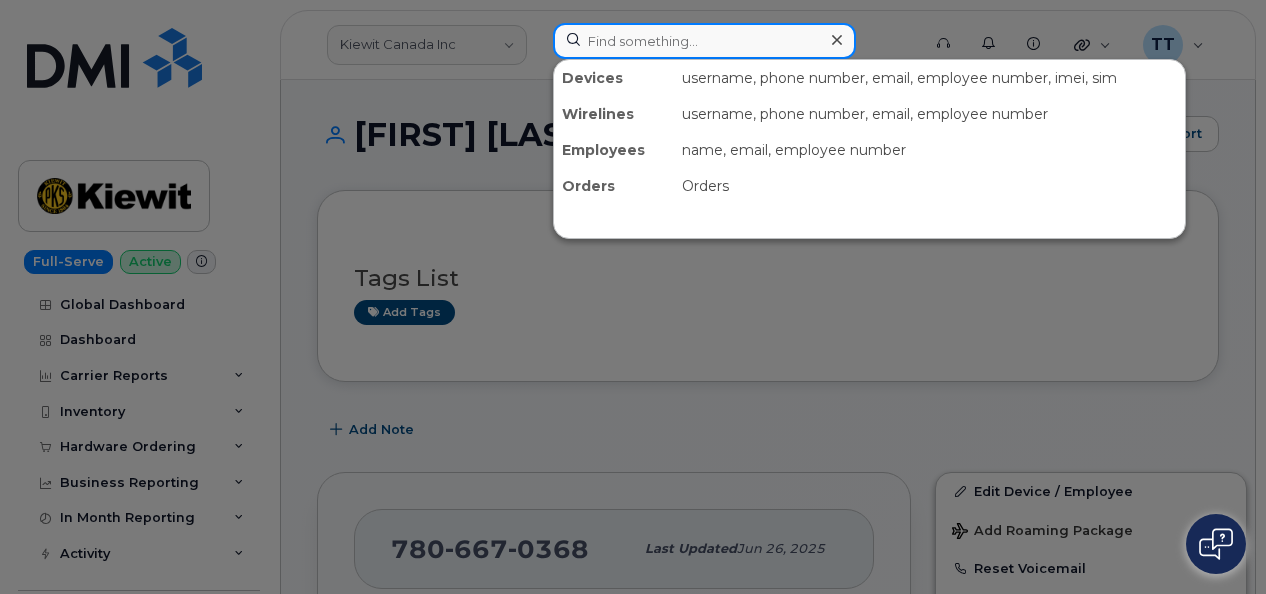 click at bounding box center (704, 41) 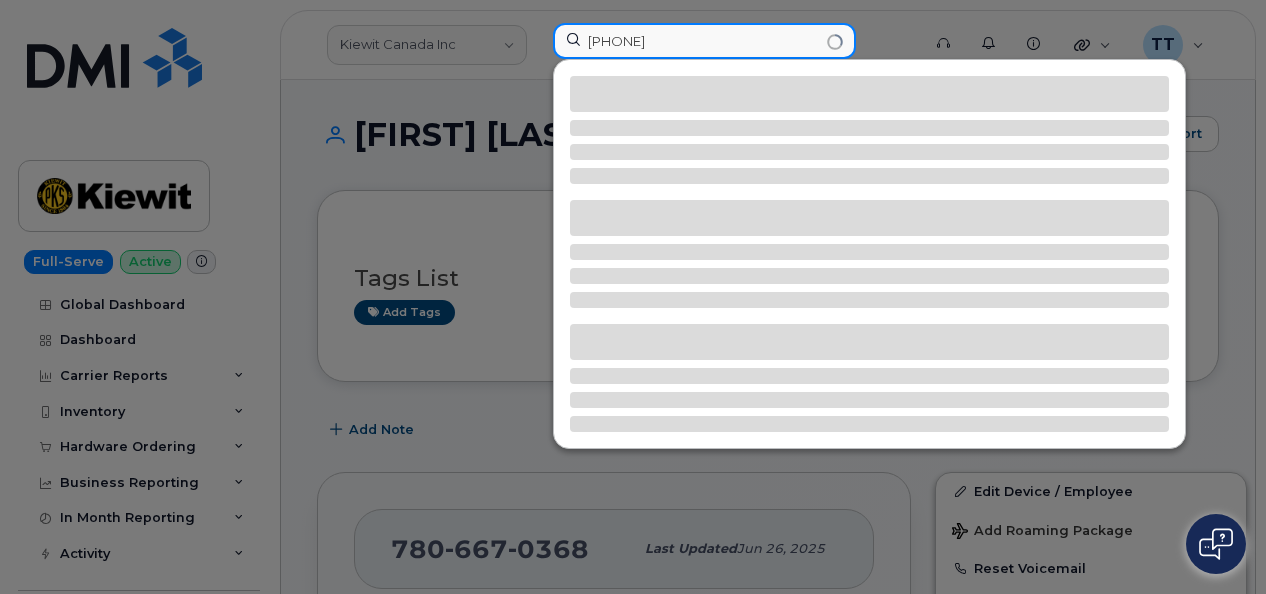 type on "9083808568" 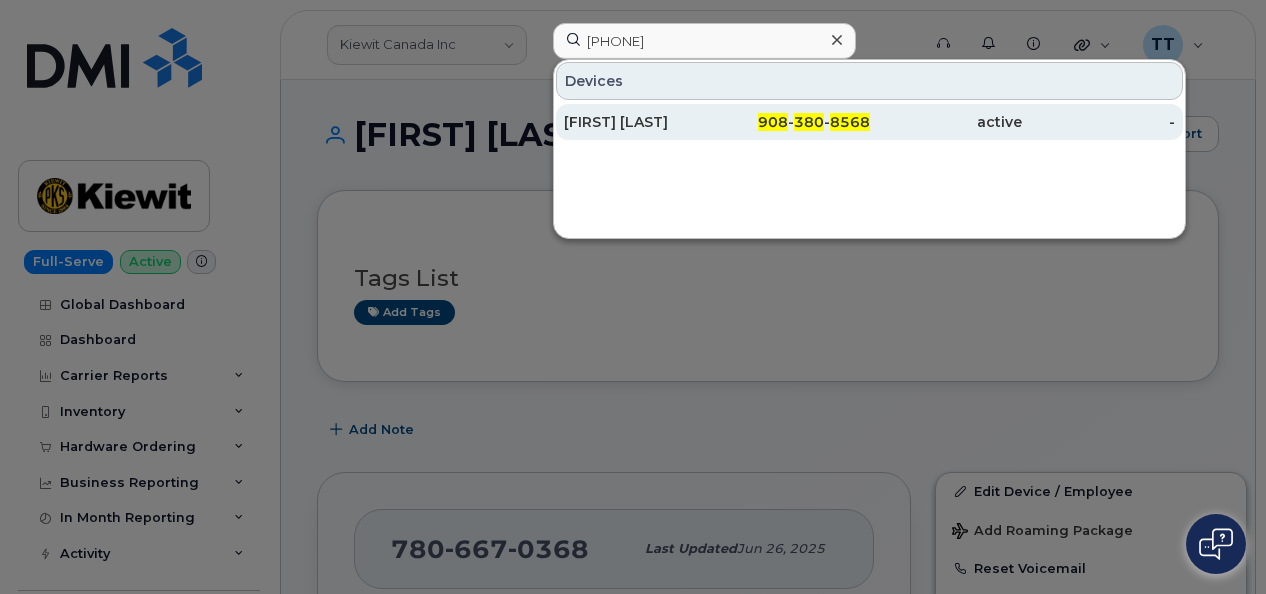 click on "DAVID KONZ" at bounding box center [640, 122] 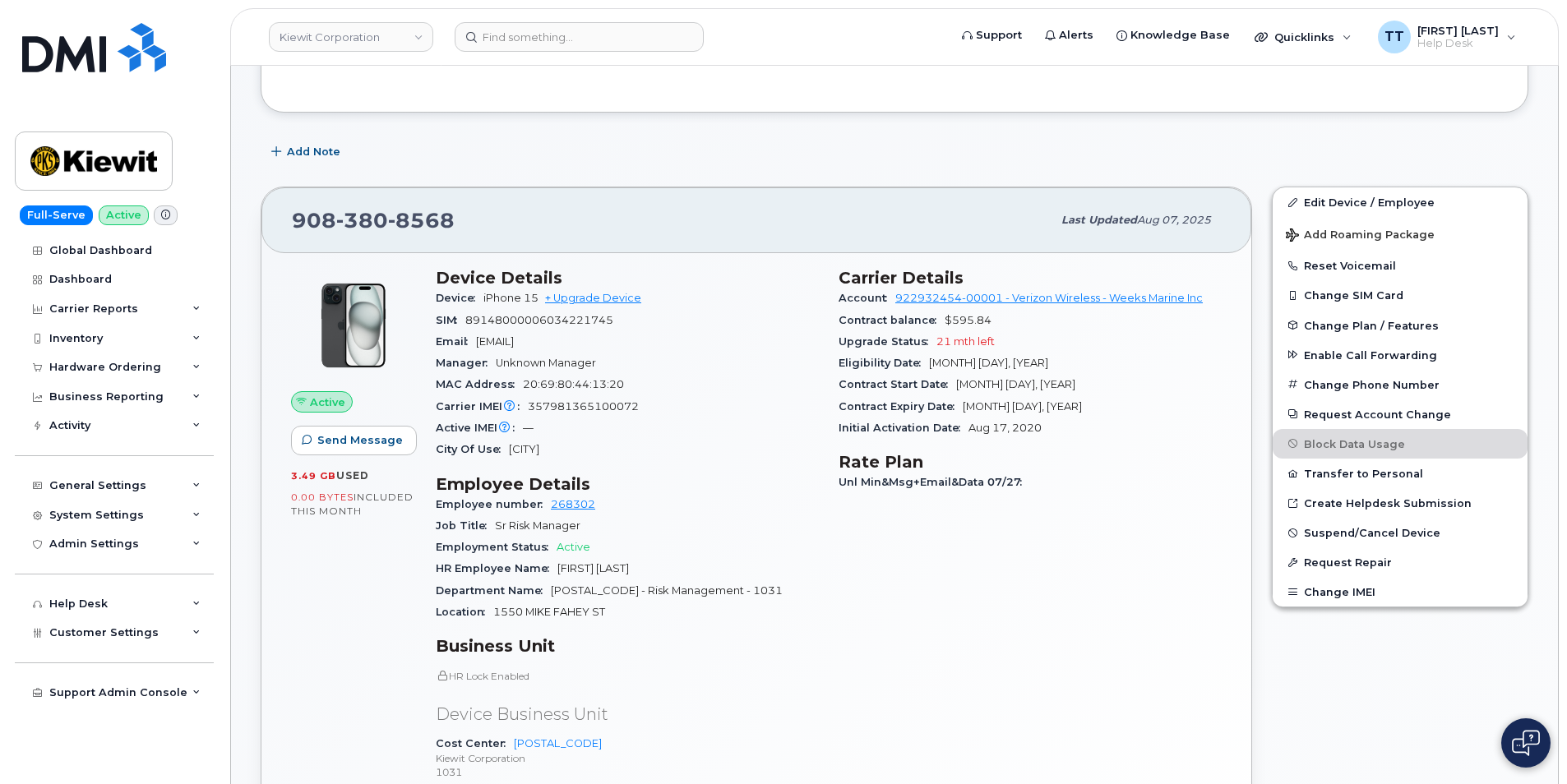 scroll, scrollTop: 164, scrollLeft: 0, axis: vertical 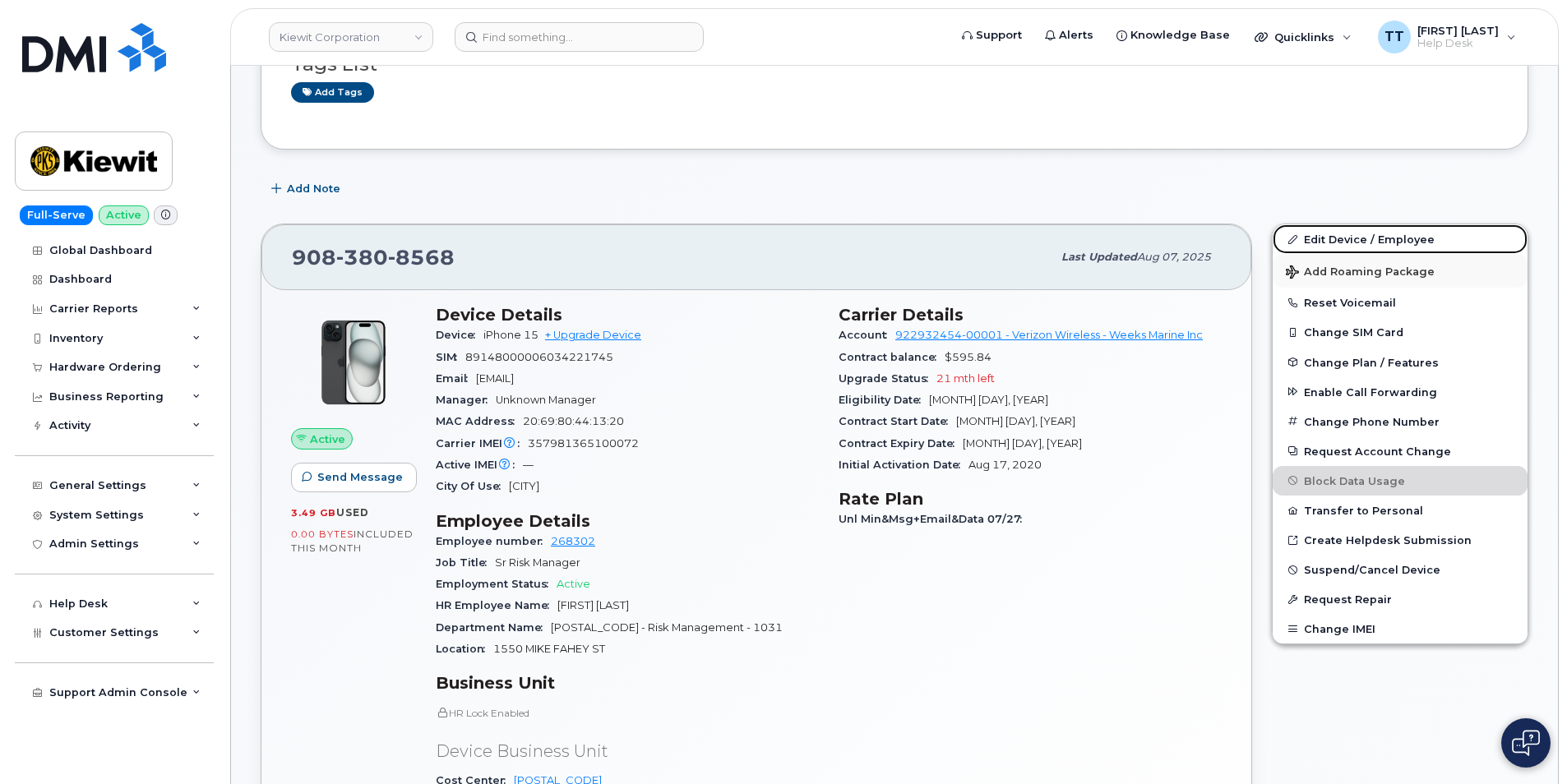 drag, startPoint x: 1327, startPoint y: 238, endPoint x: 1318, endPoint y: 261, distance: 24.69818 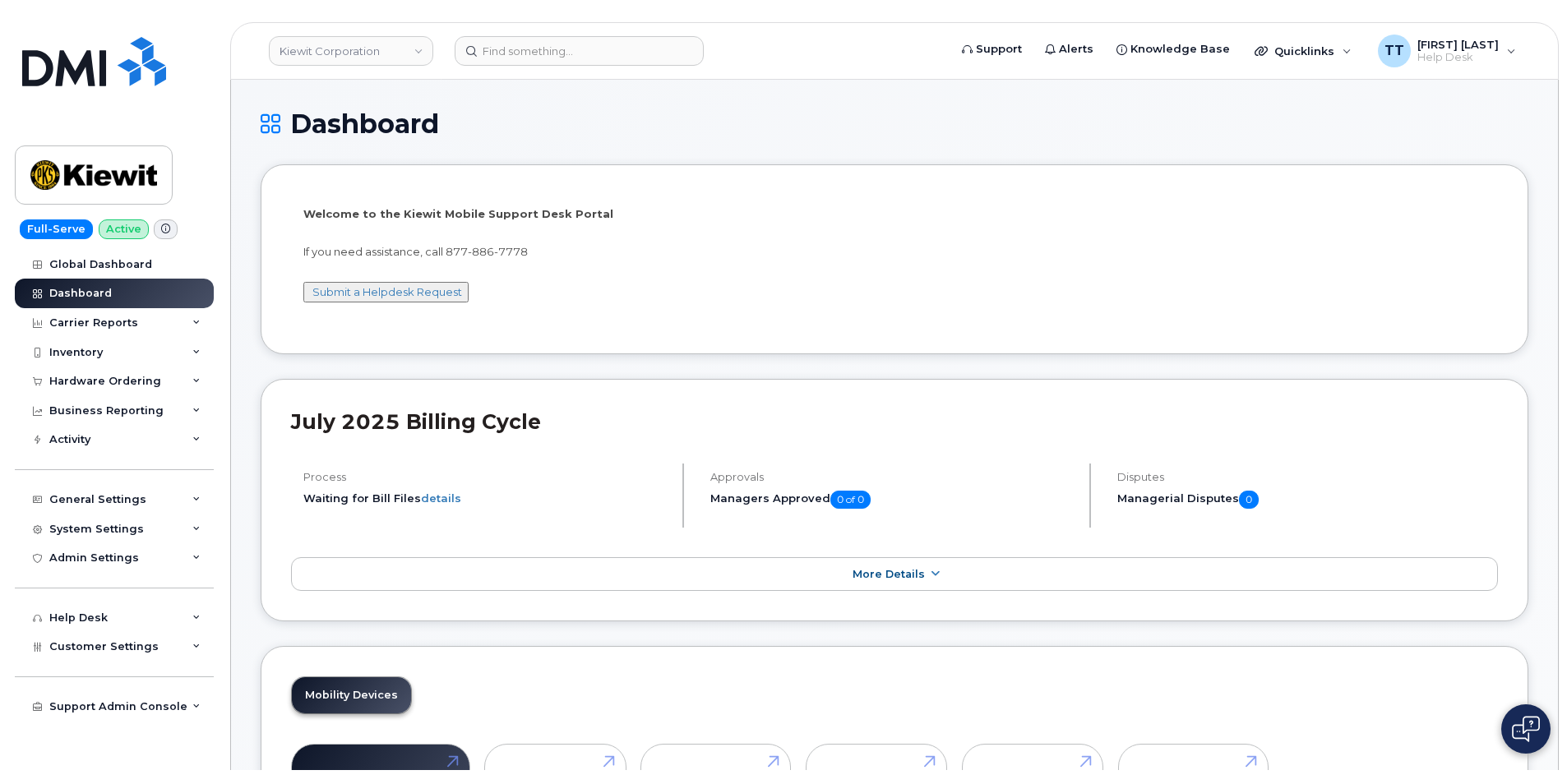 scroll, scrollTop: 0, scrollLeft: 0, axis: both 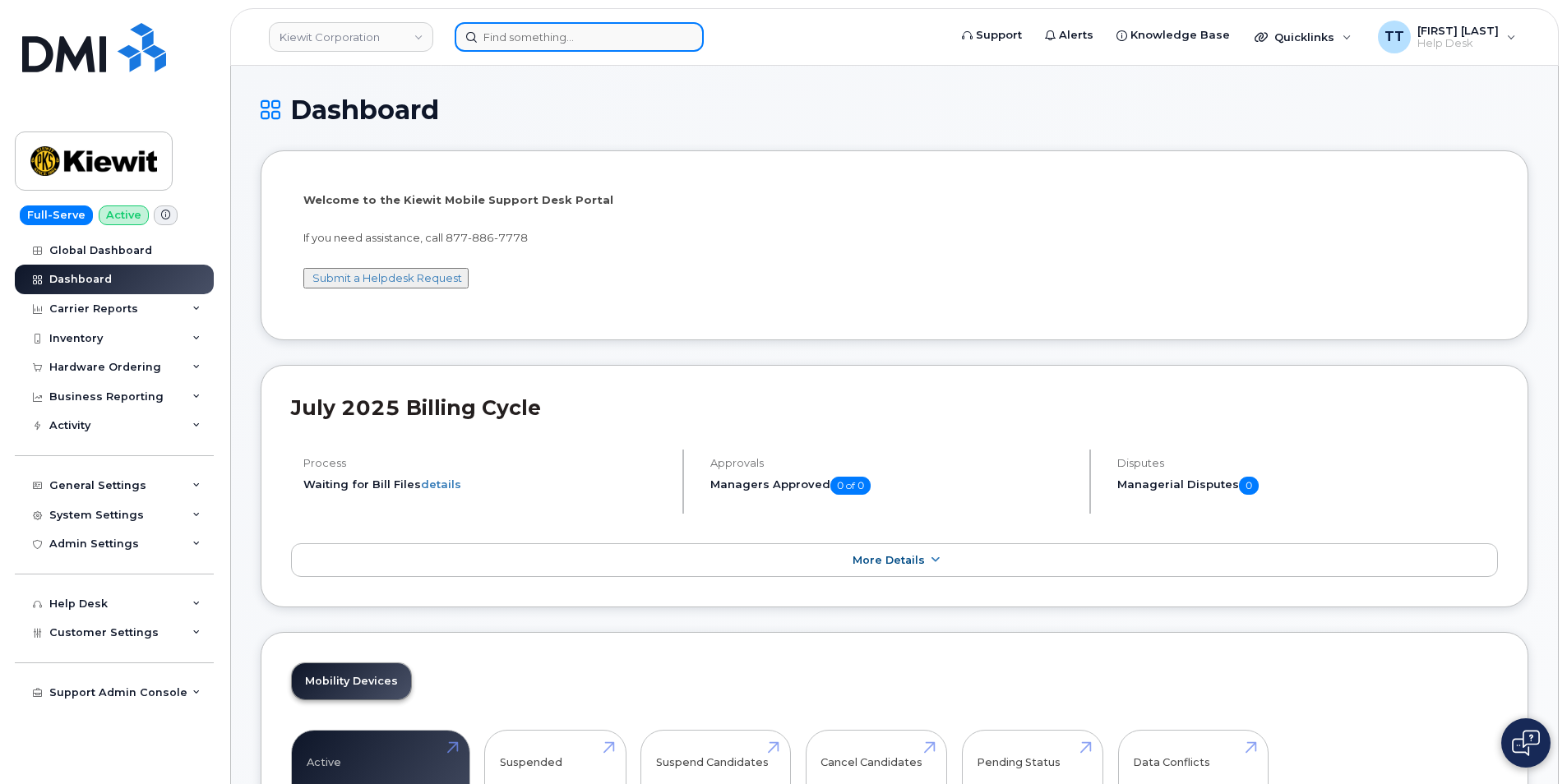 click at bounding box center [579, 37] 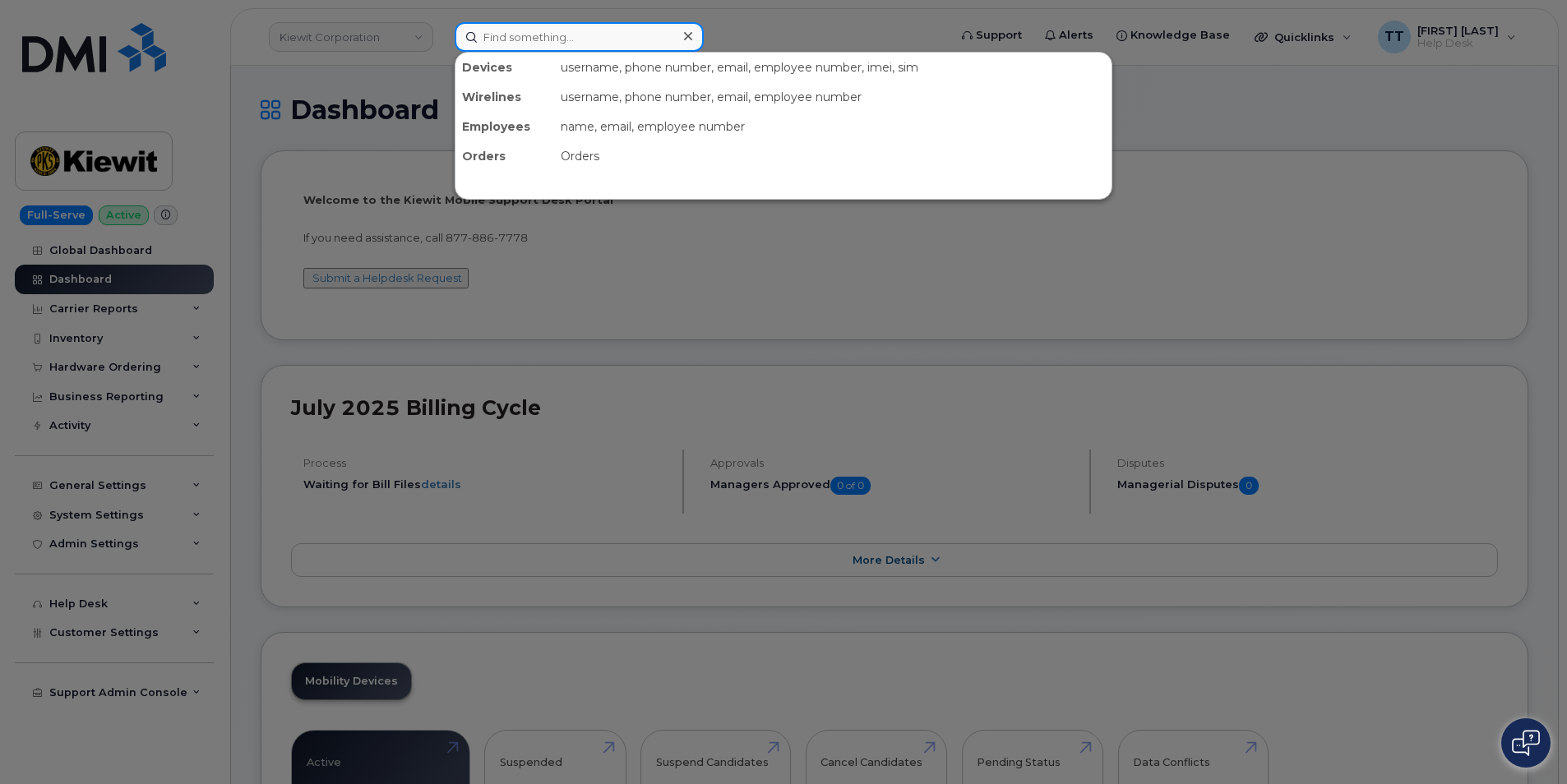 paste on "[FIRST] [LAST]" 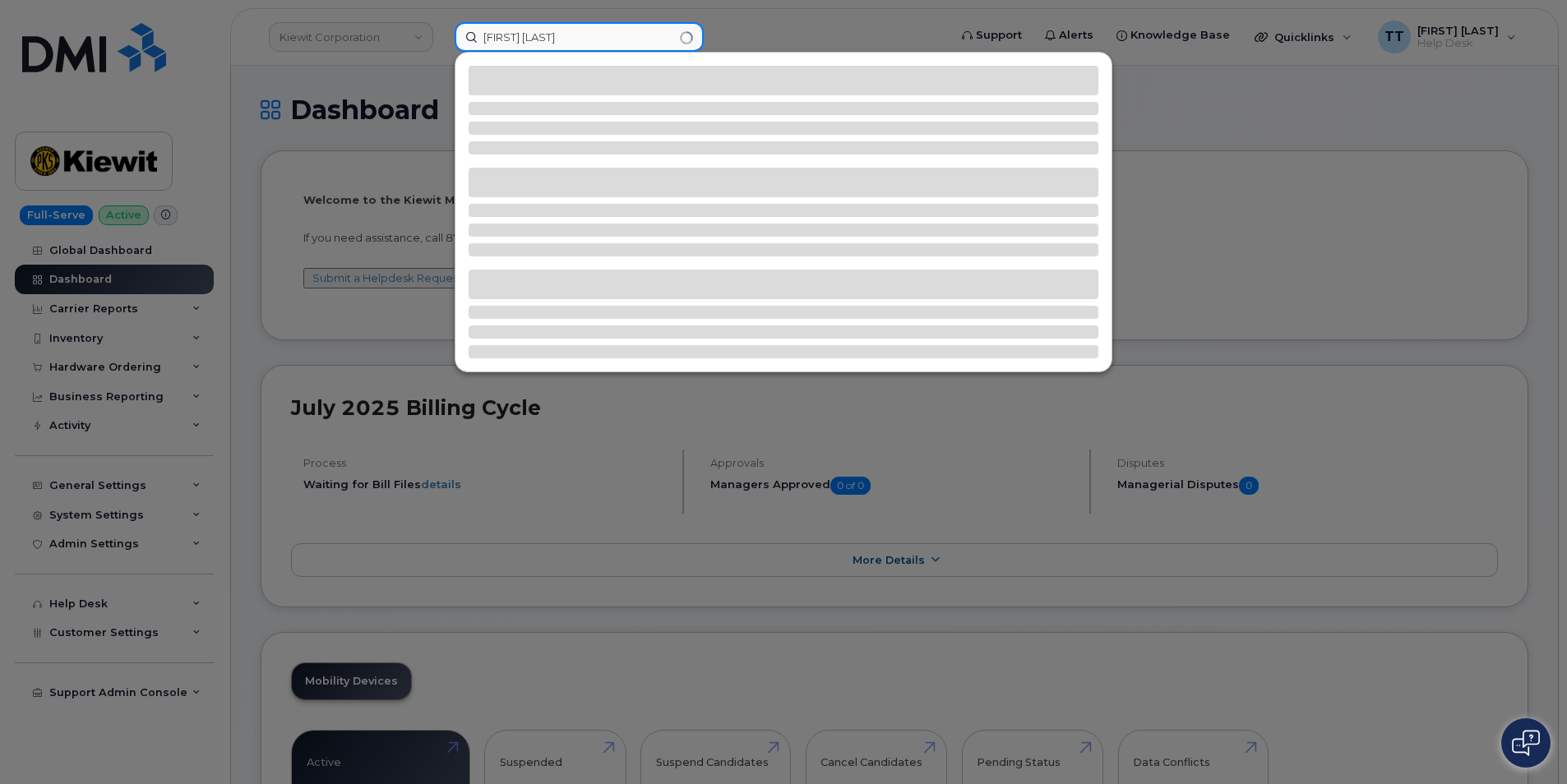 type on "[FIRST] [LAST]" 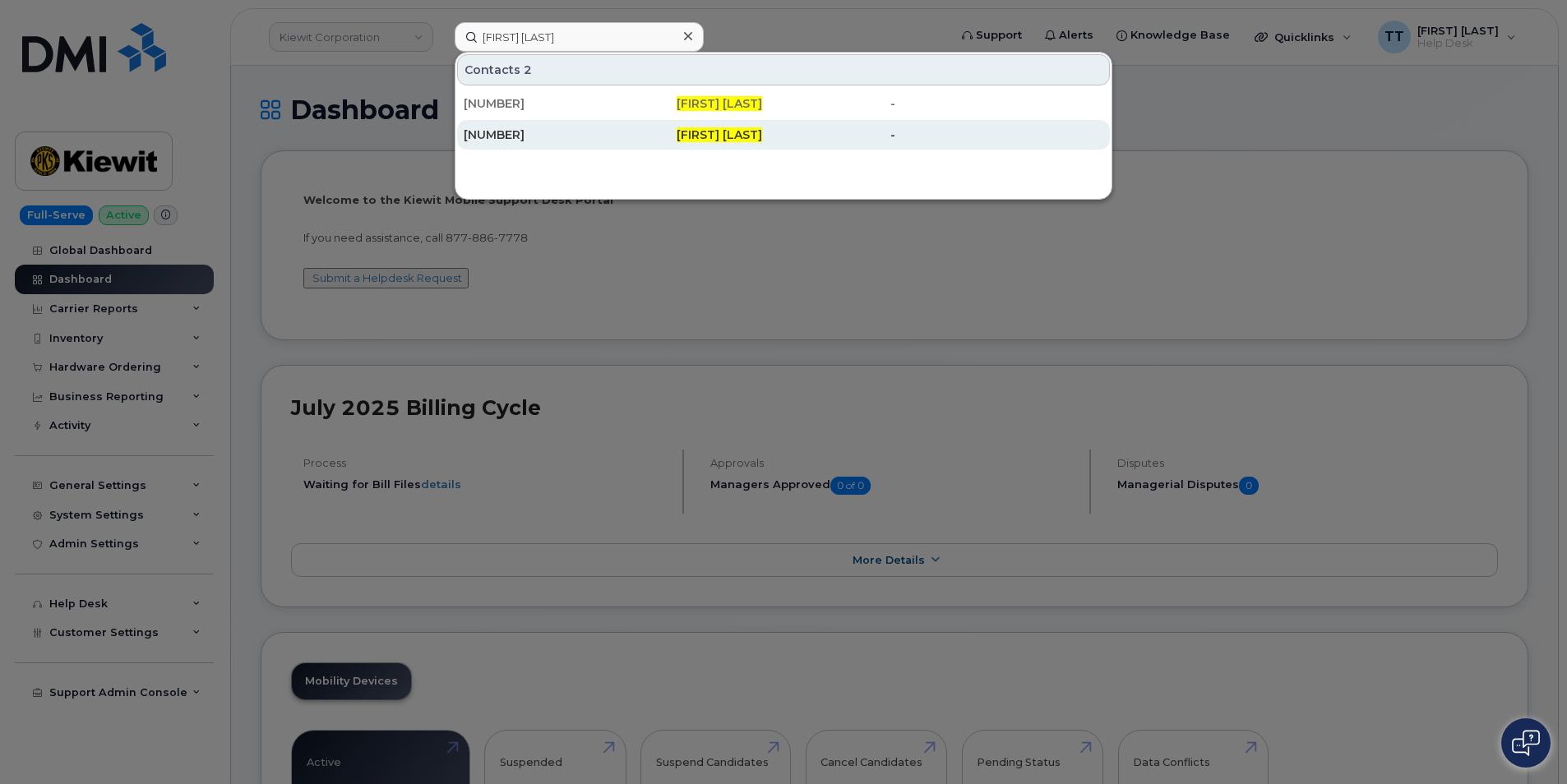 click on "[NUMBER]" at bounding box center (570, 104) 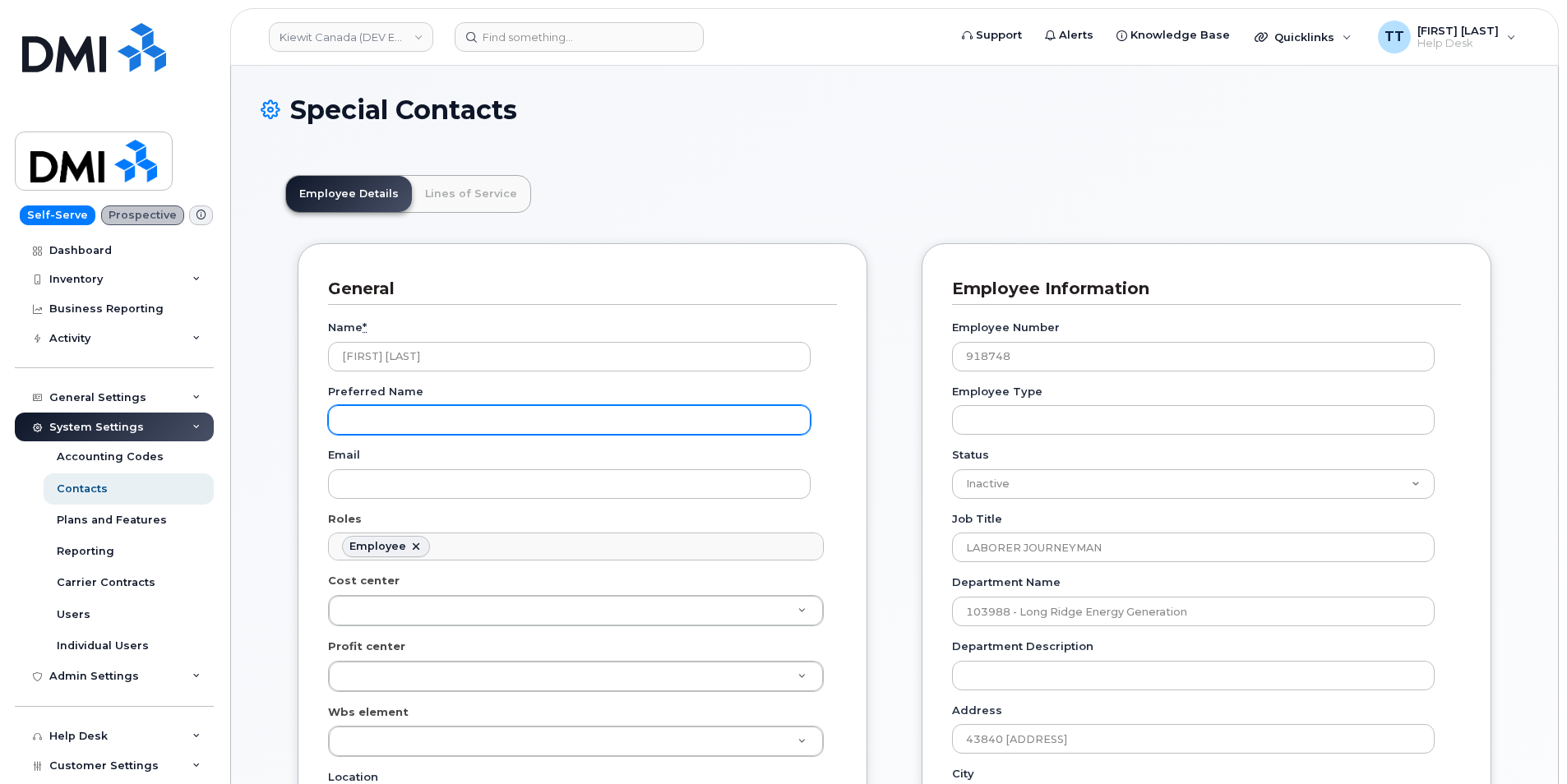 scroll, scrollTop: 0, scrollLeft: 0, axis: both 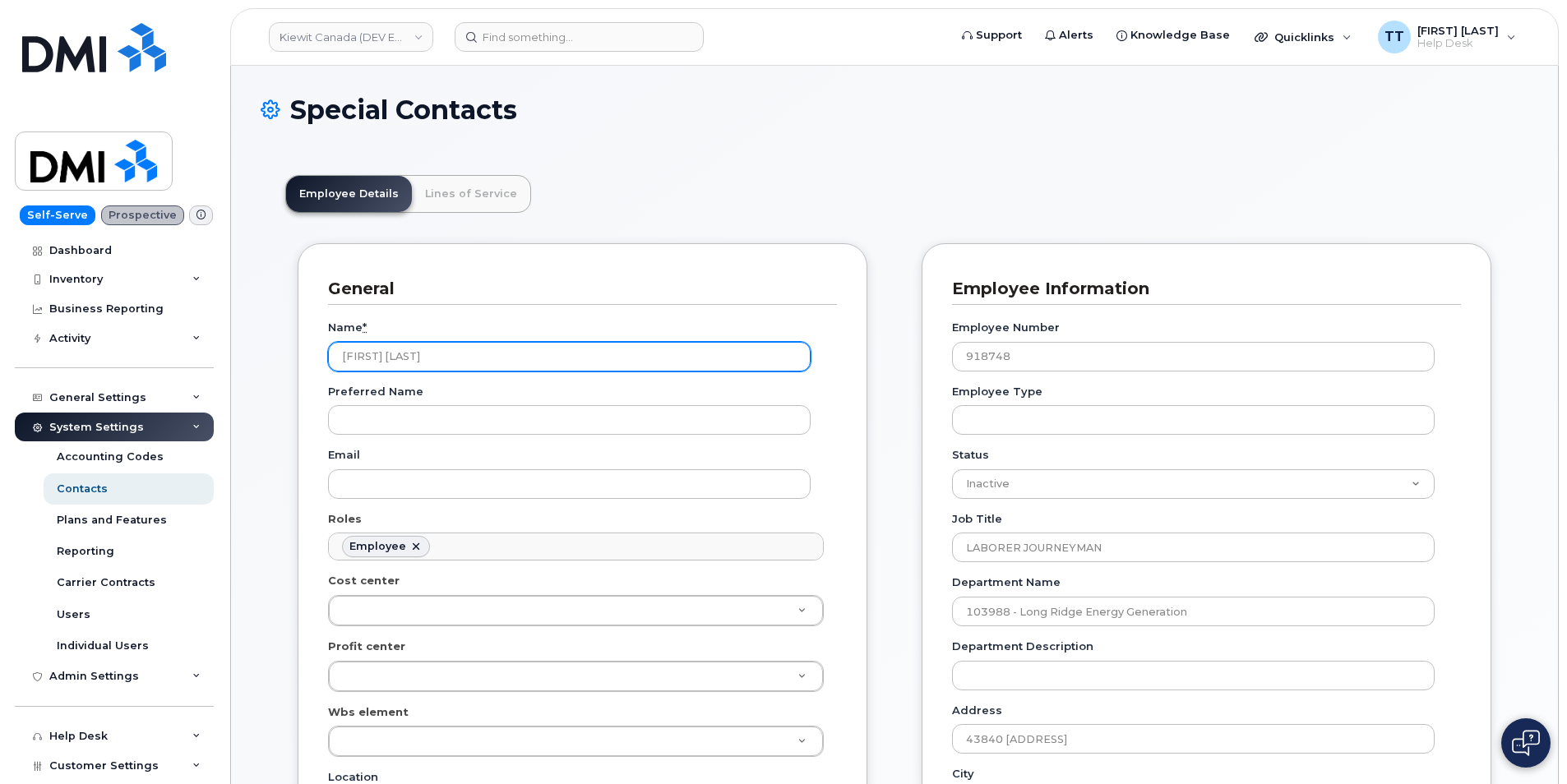 drag, startPoint x: 402, startPoint y: 356, endPoint x: 305, endPoint y: 346, distance: 97.5141 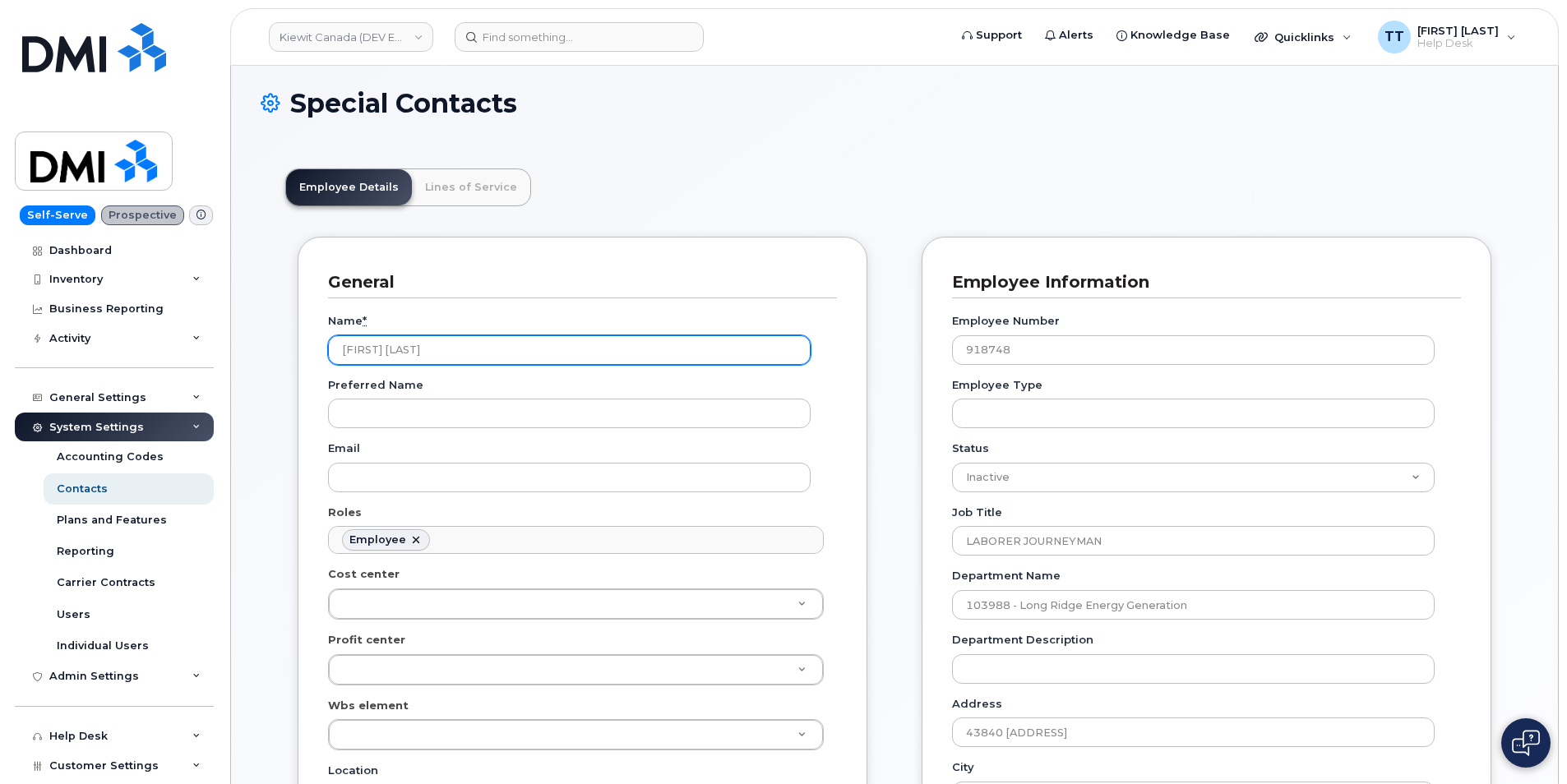 scroll, scrollTop: 0, scrollLeft: 0, axis: both 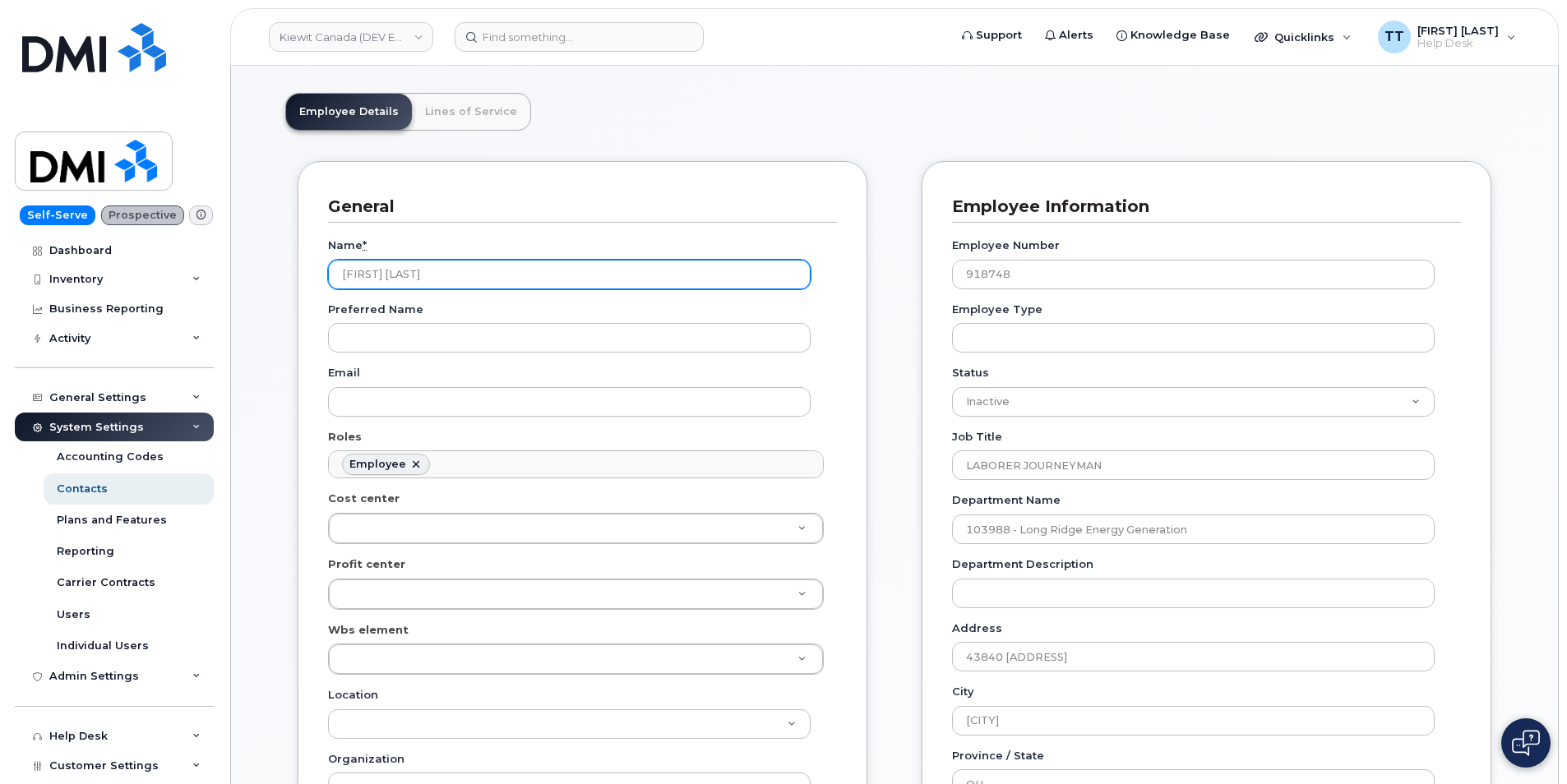 click on "Phil Dean" at bounding box center (569, 274) 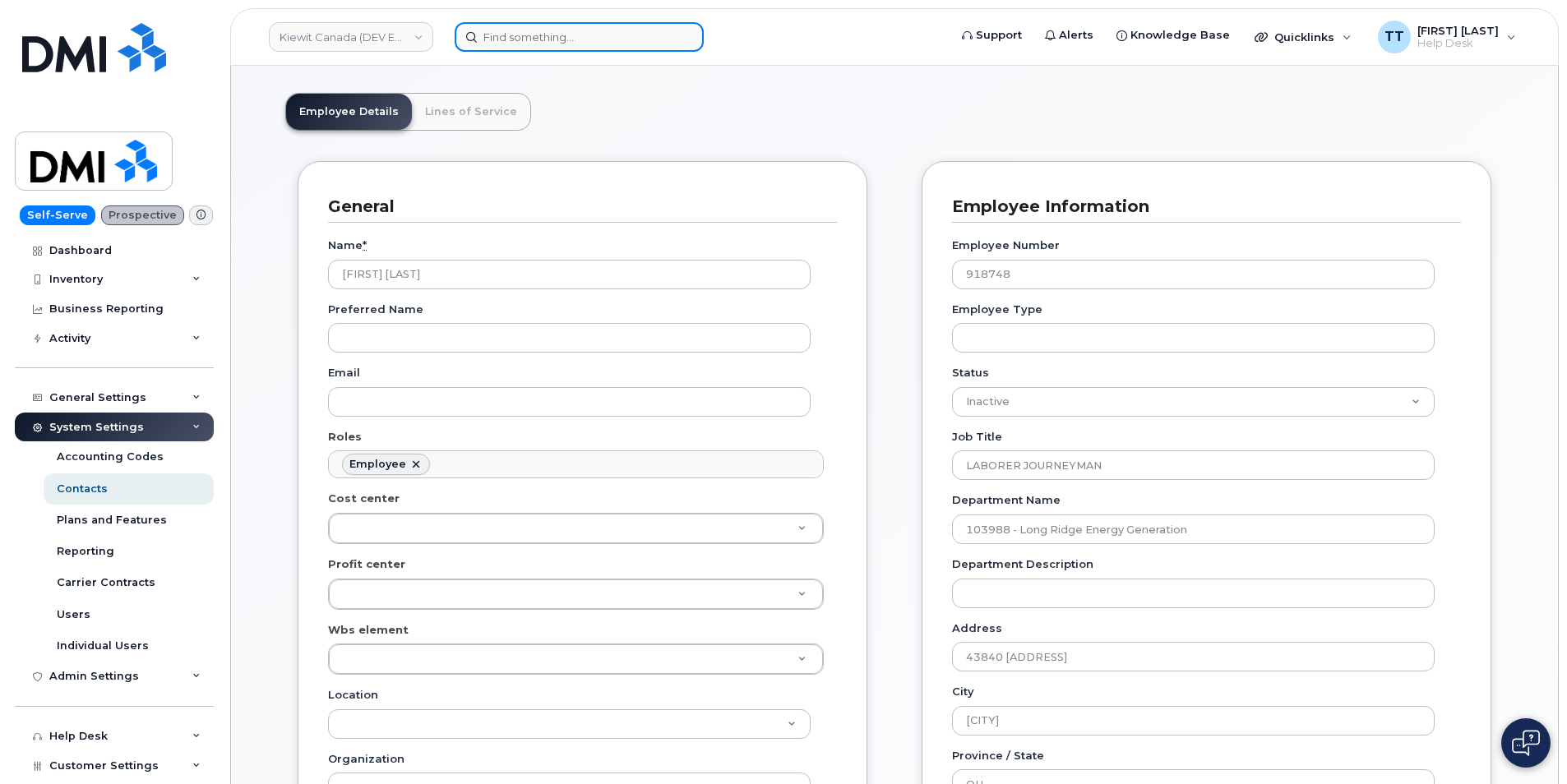 click at bounding box center (579, 37) 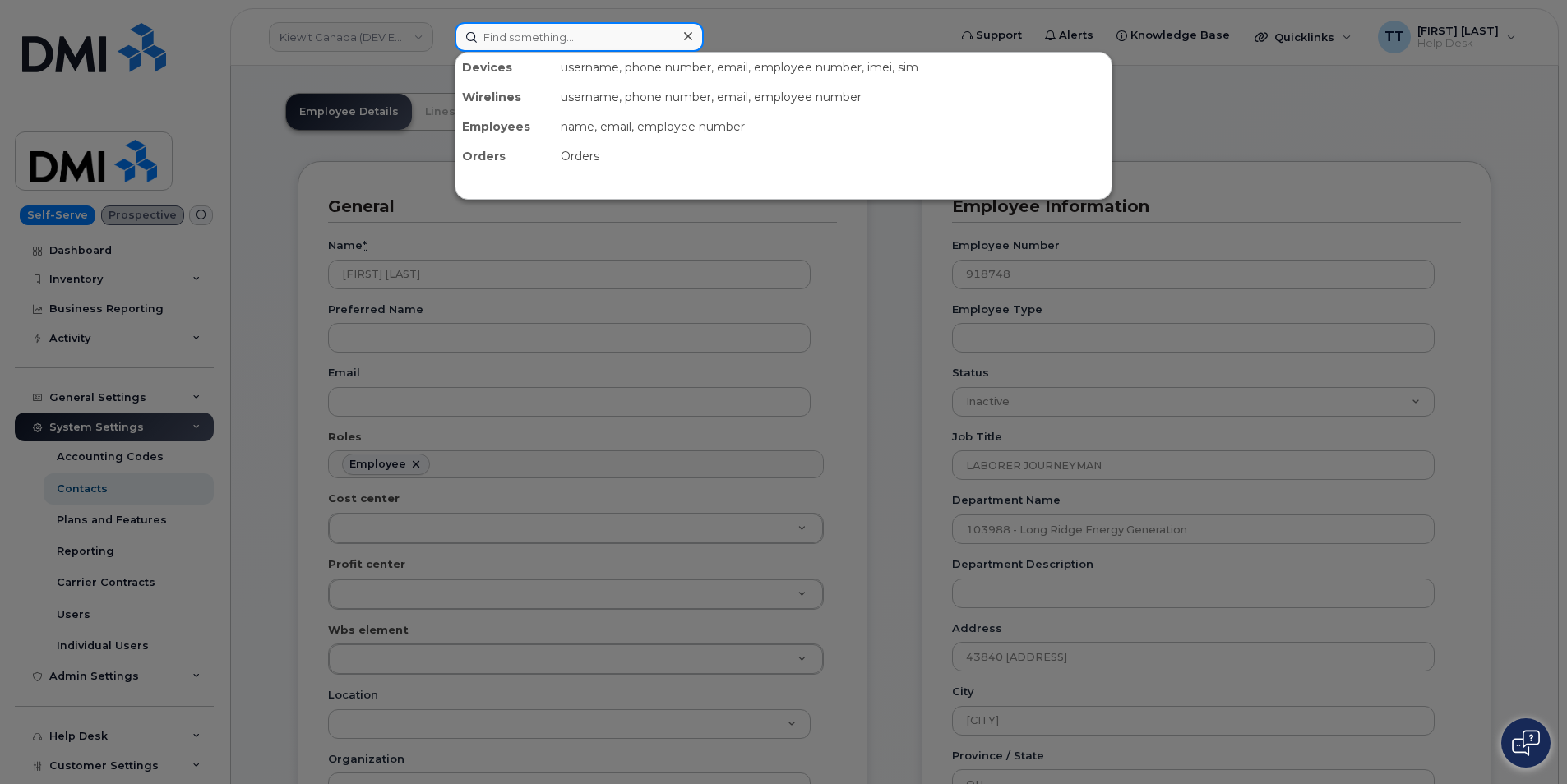 paste on "Phil Dean" 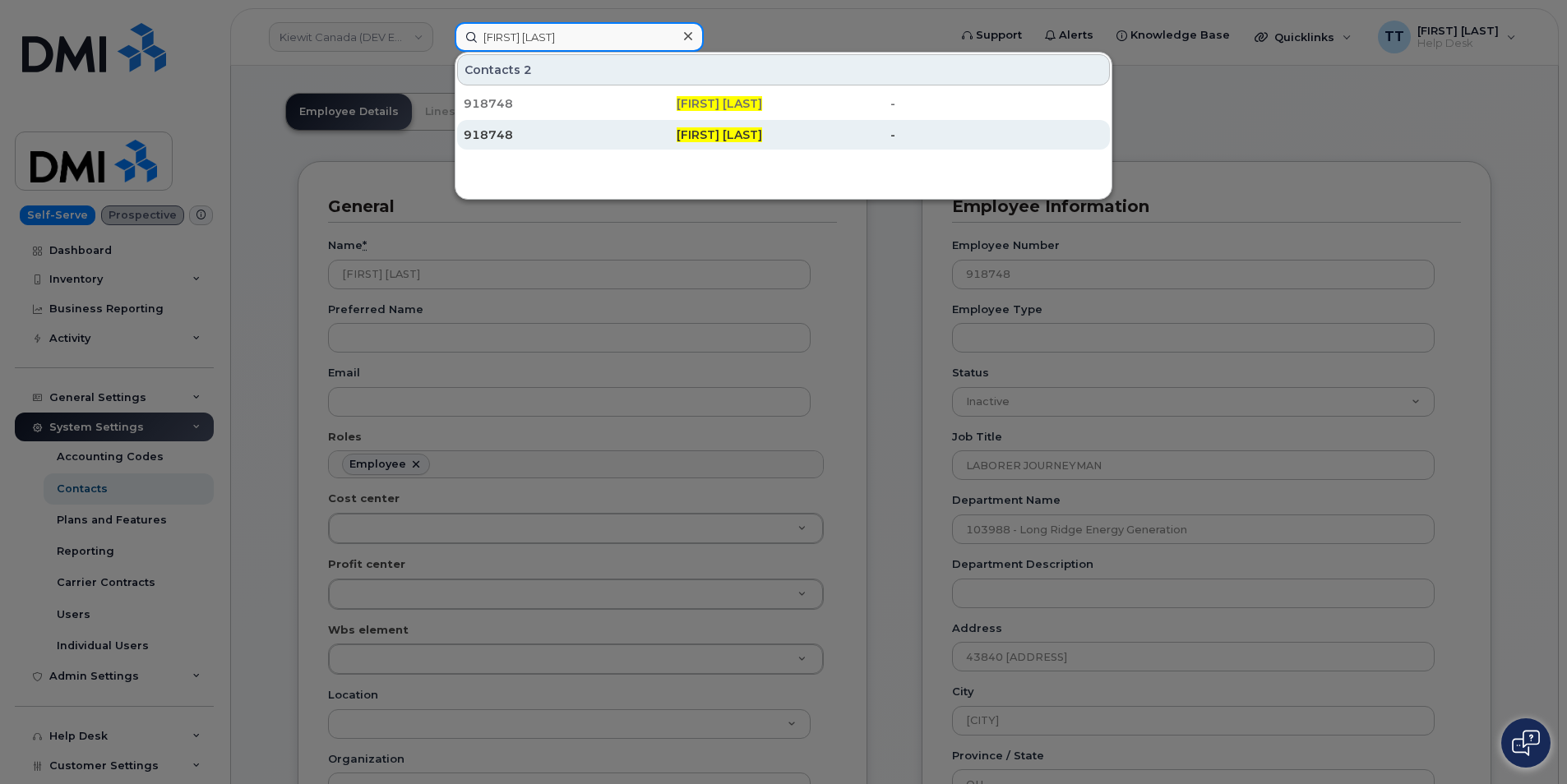 type on "Phil Dean" 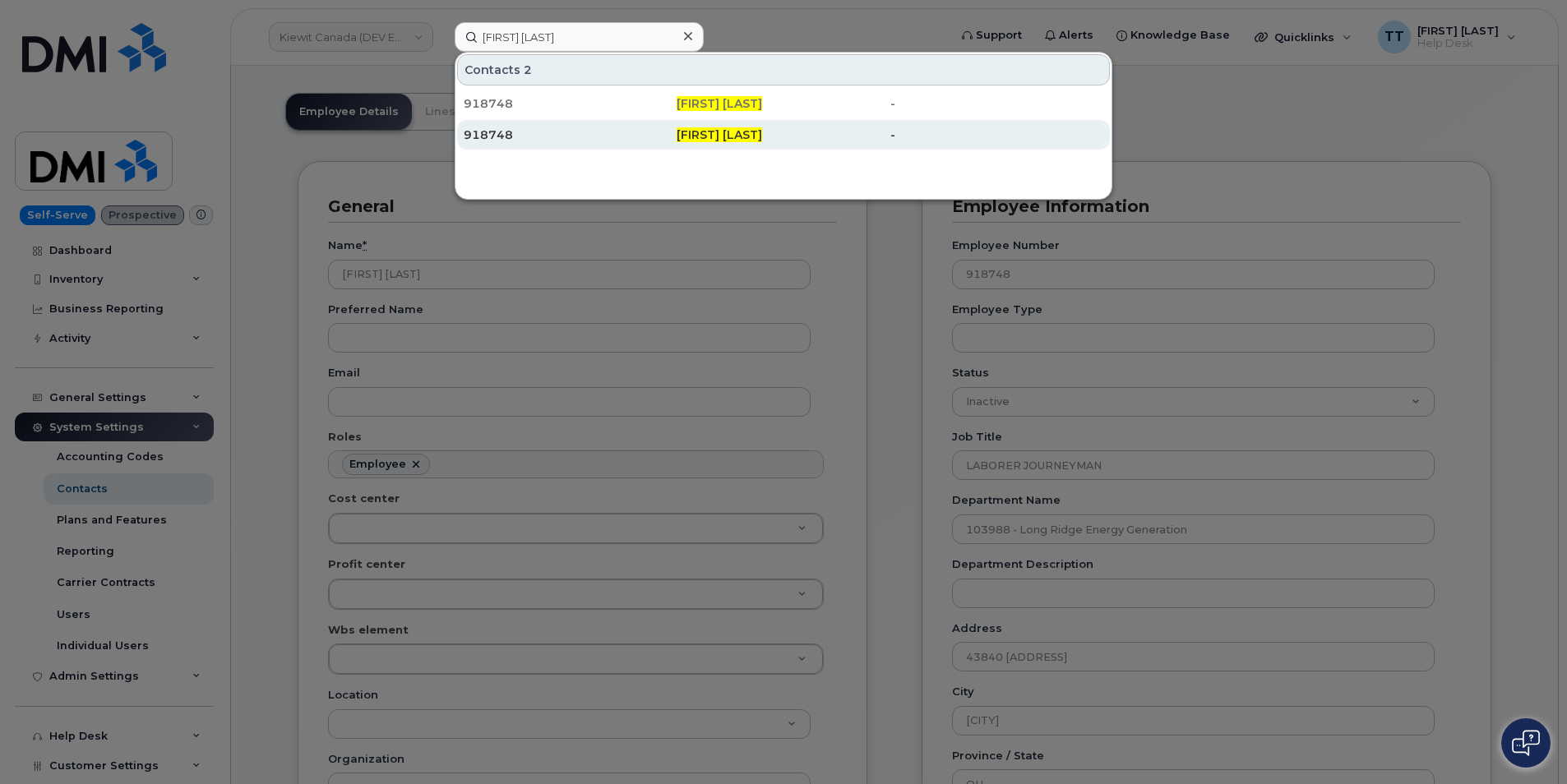 click on "918748" at bounding box center (570, 135) 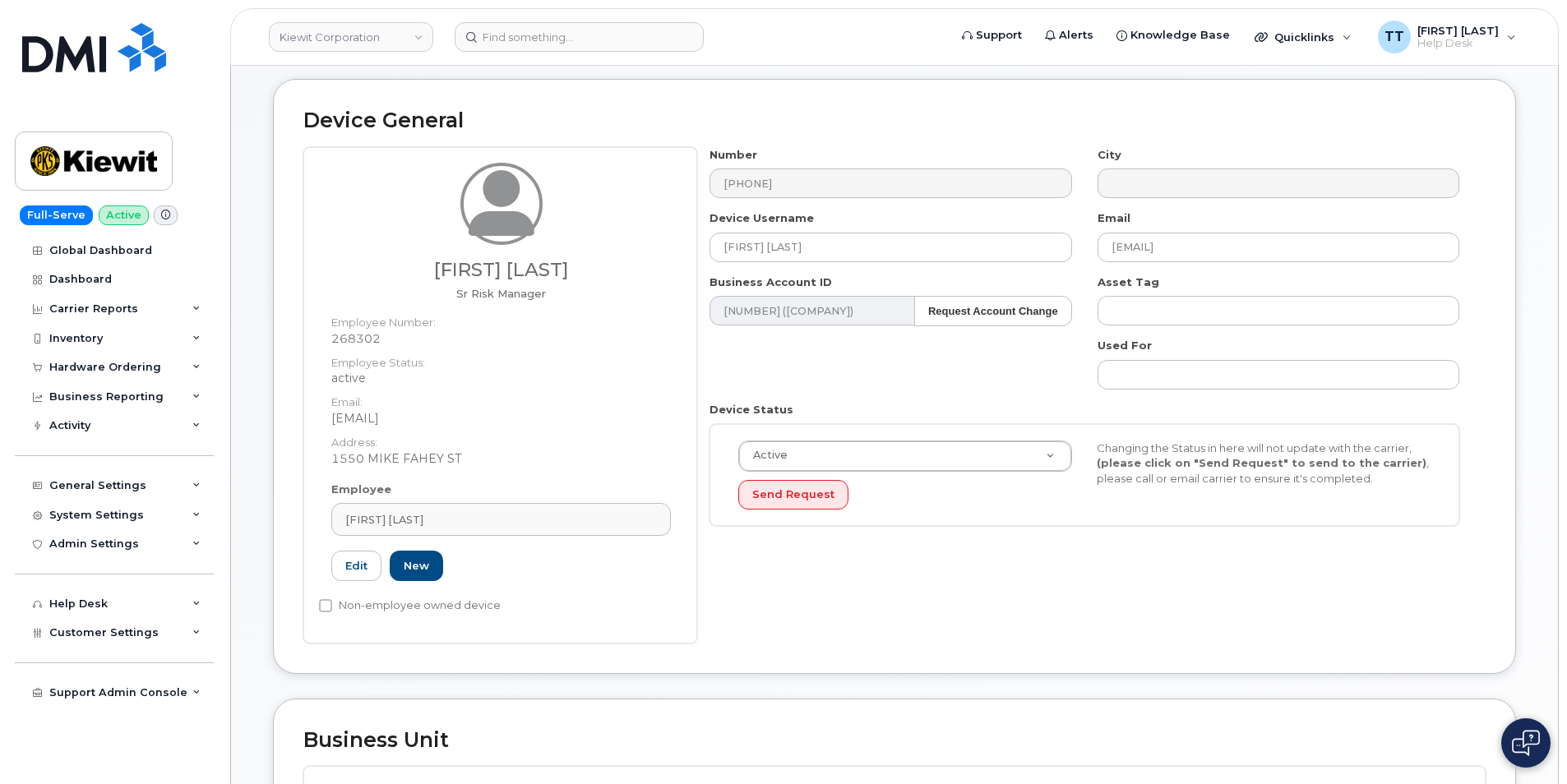 scroll, scrollTop: 1, scrollLeft: 0, axis: vertical 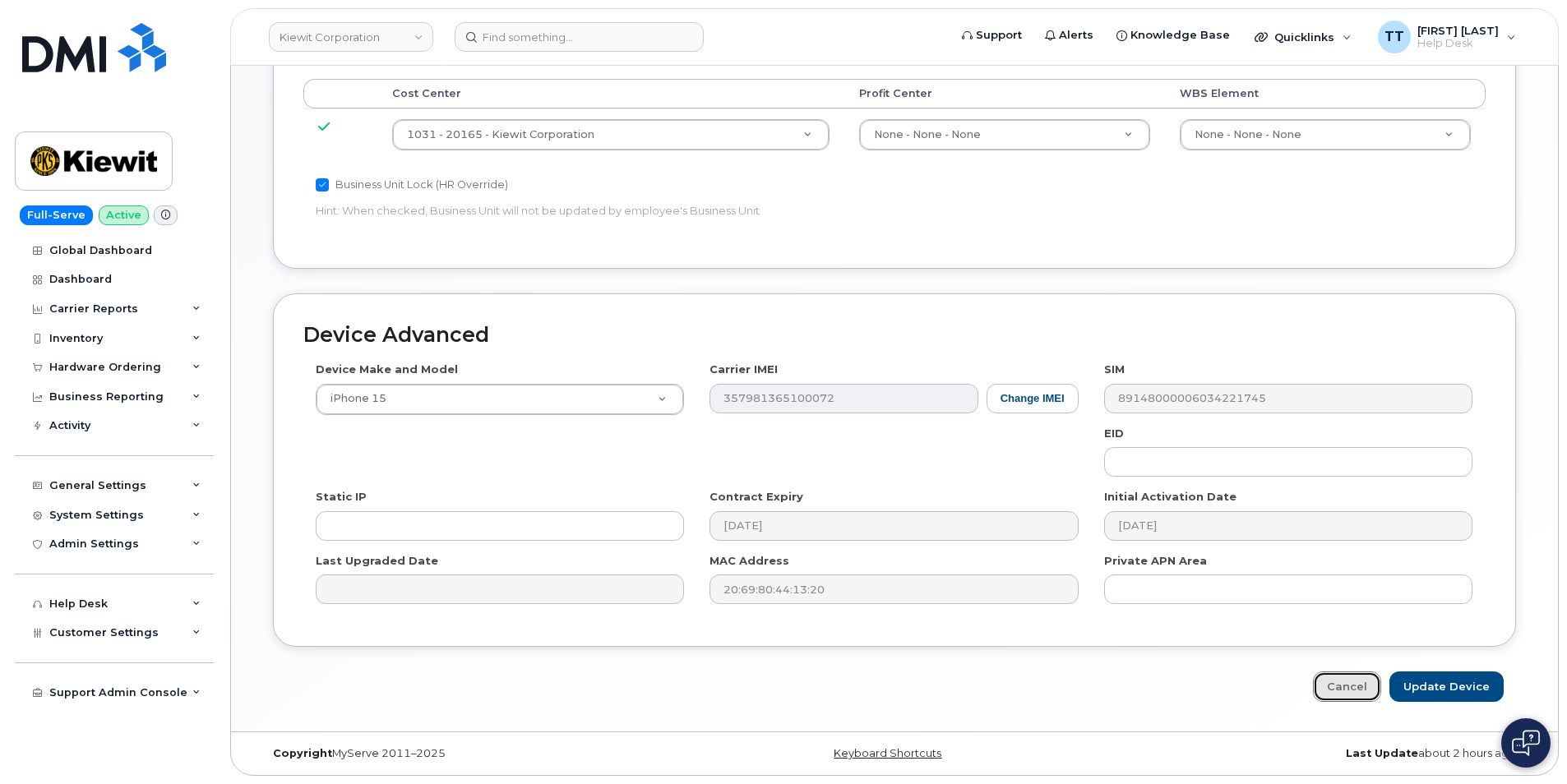 drag, startPoint x: 1344, startPoint y: 683, endPoint x: 1271, endPoint y: 693, distance: 73.68175 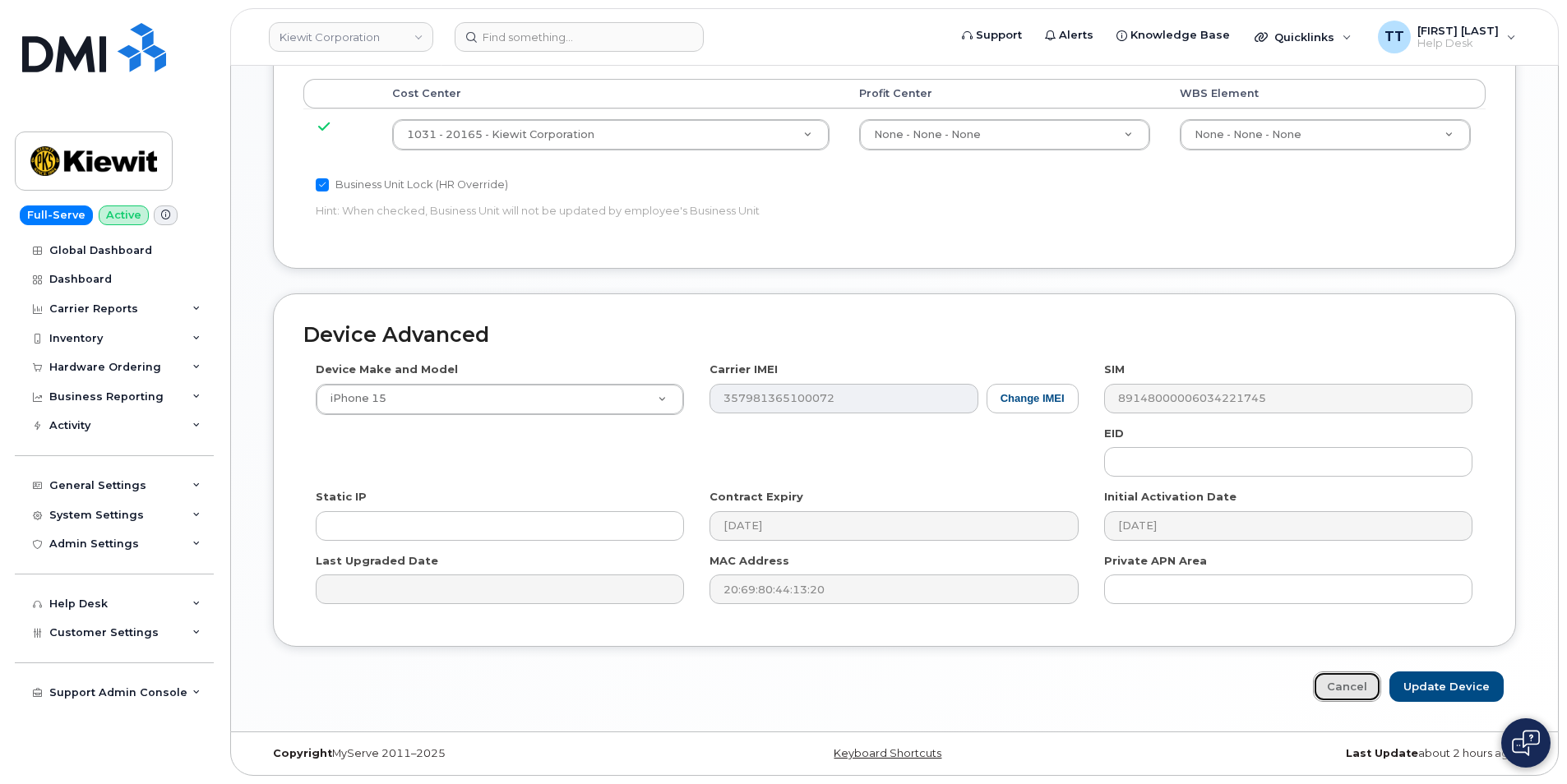 click on "Cancel" at bounding box center (1347, 686) 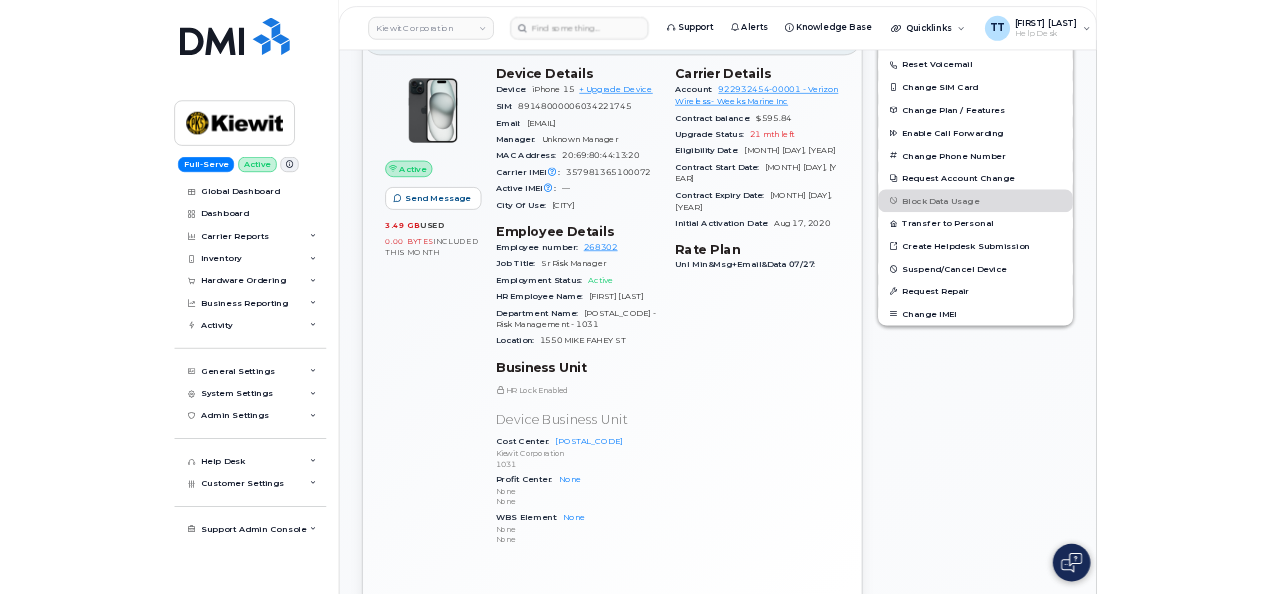scroll, scrollTop: 500, scrollLeft: 0, axis: vertical 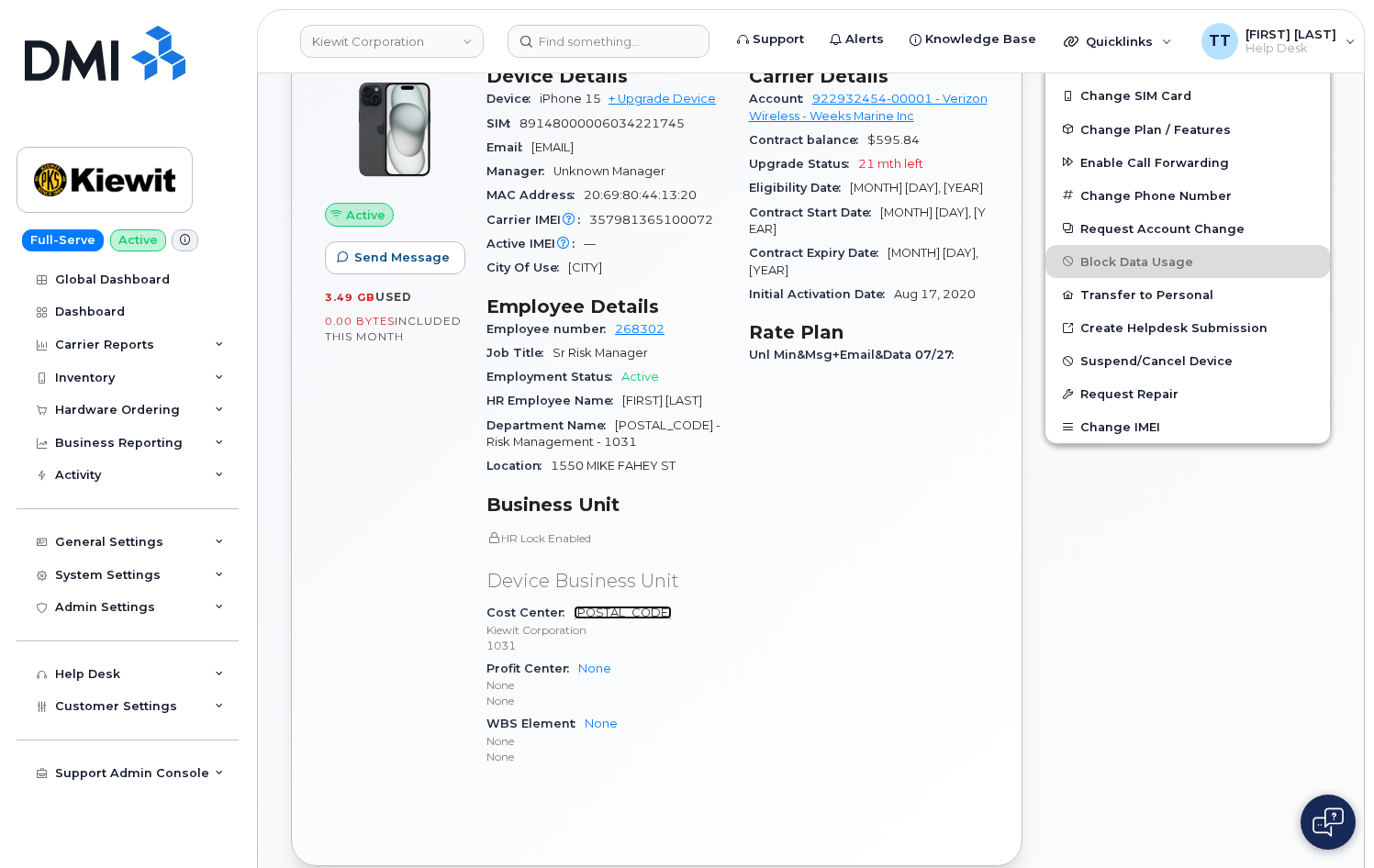 click on "20165" 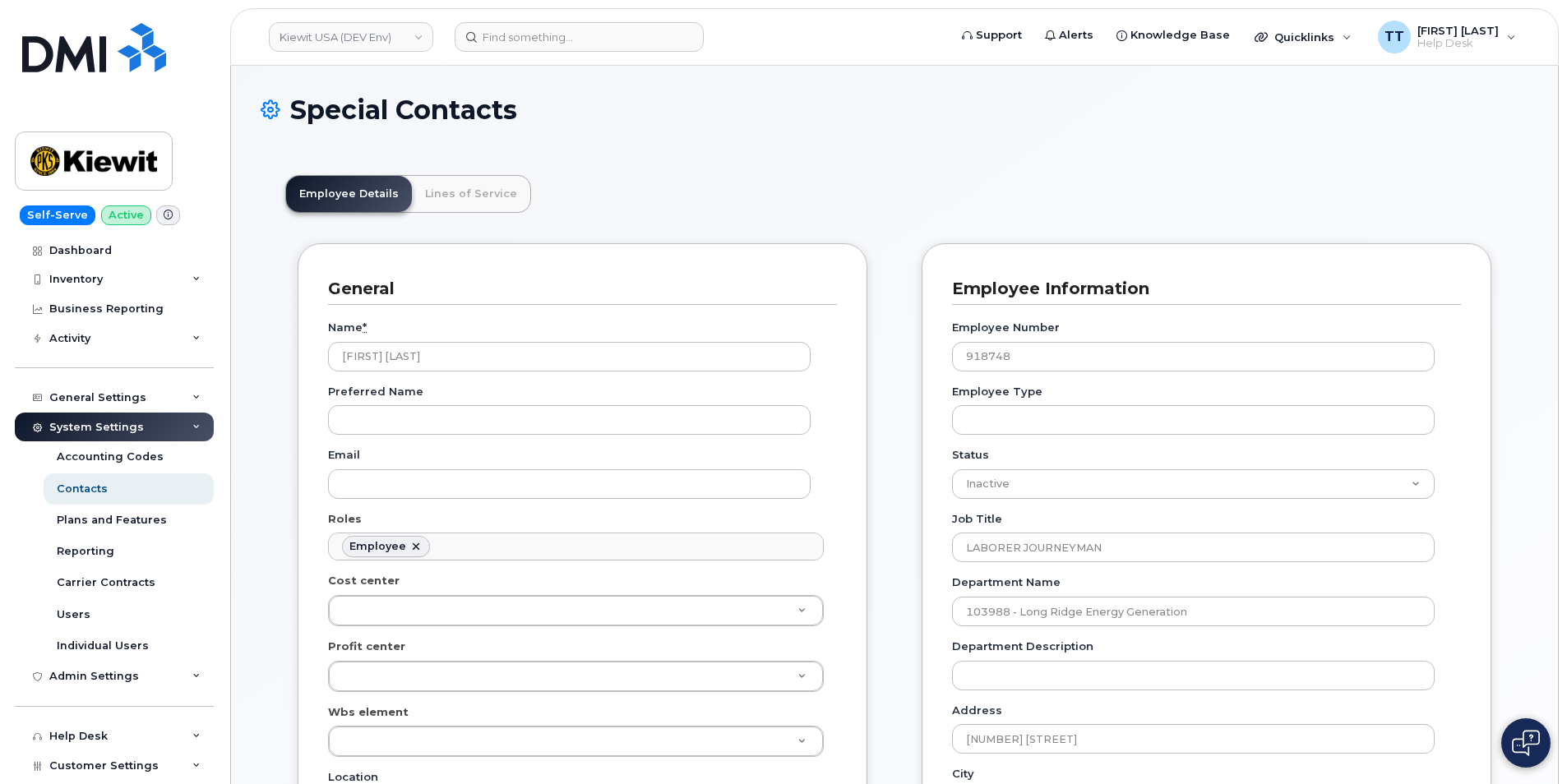 scroll, scrollTop: 0, scrollLeft: 0, axis: both 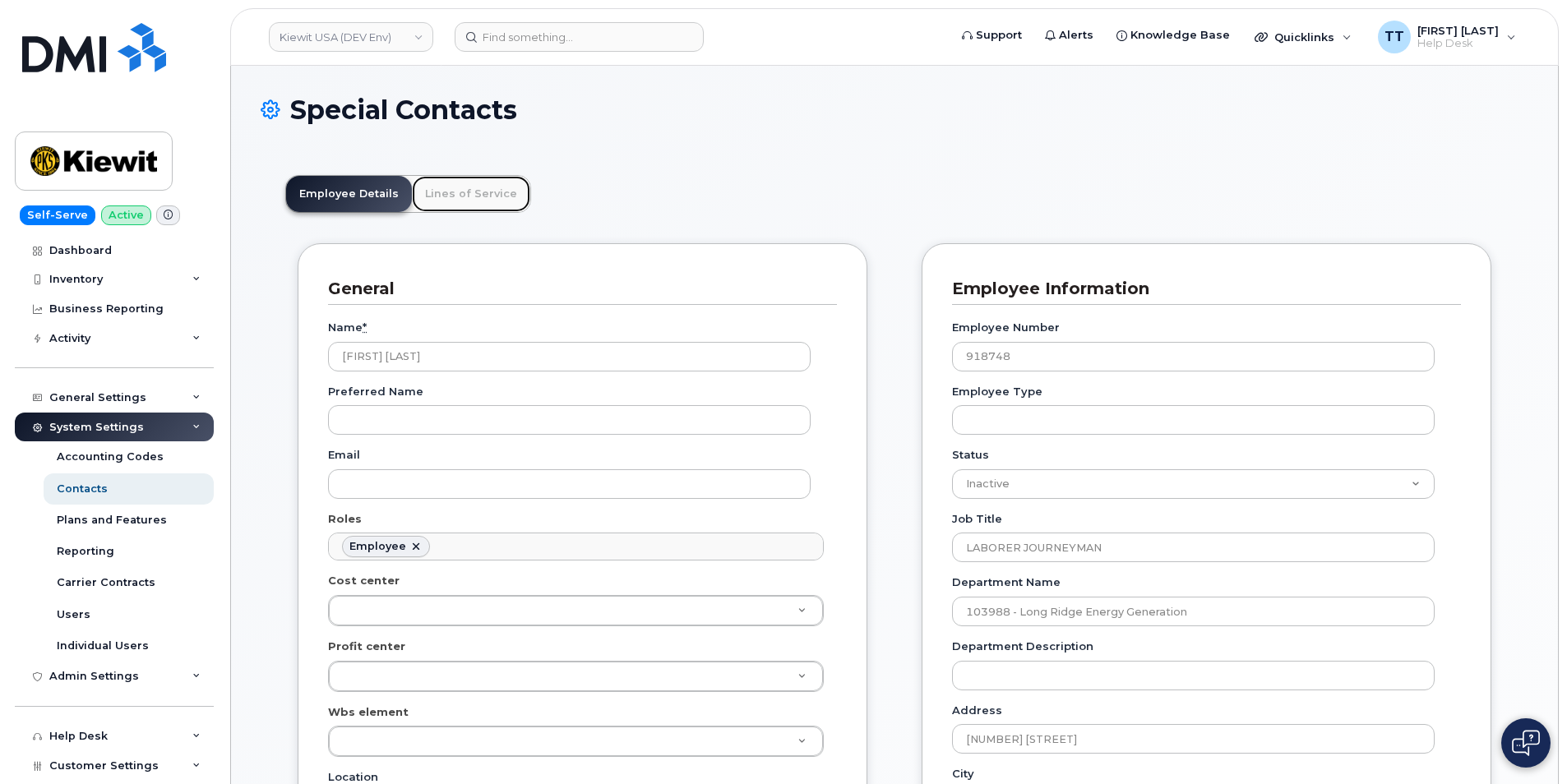 click on "Lines of Service" at bounding box center (471, 194) 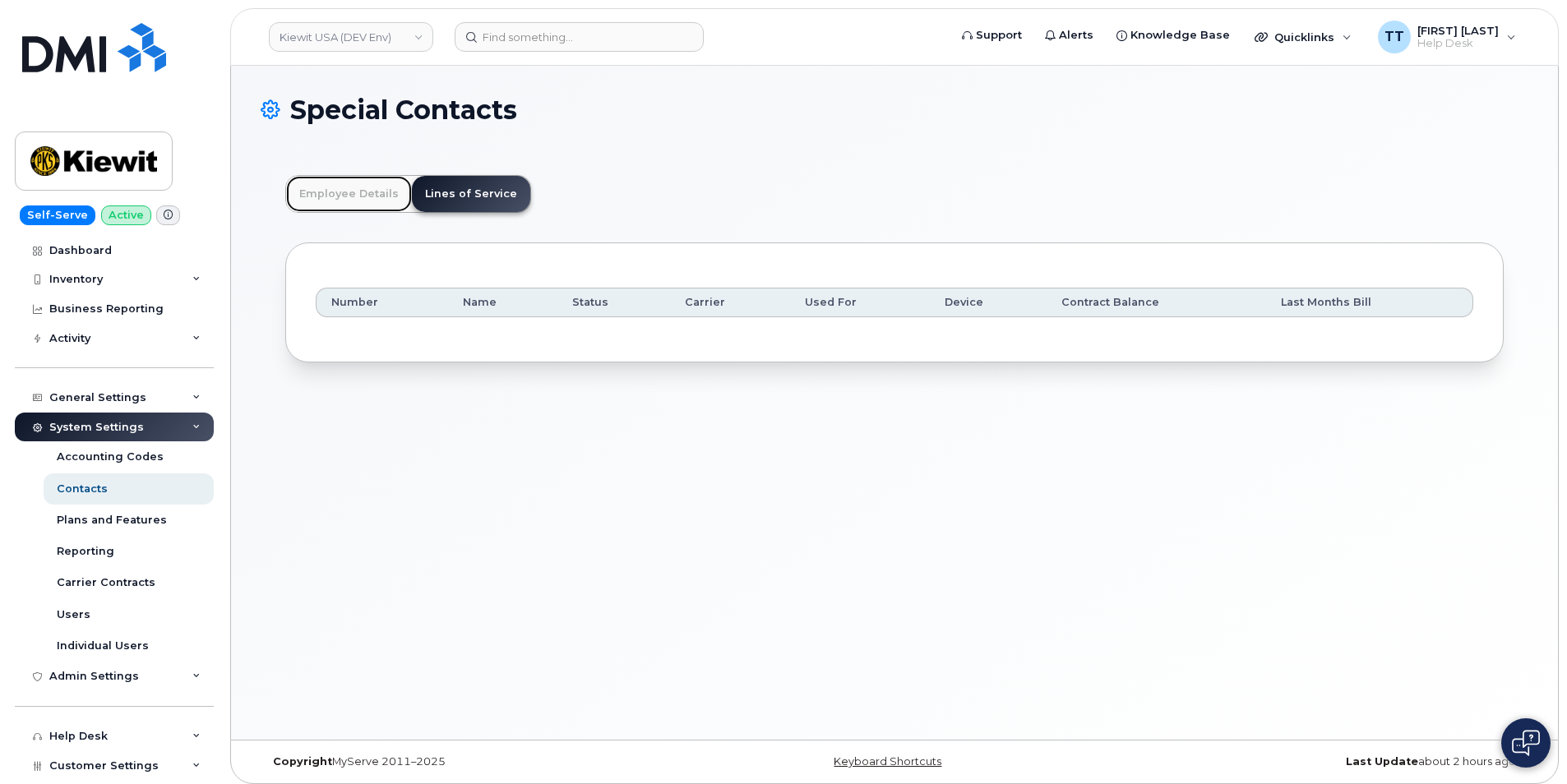 click on "Employee Details" at bounding box center (349, 194) 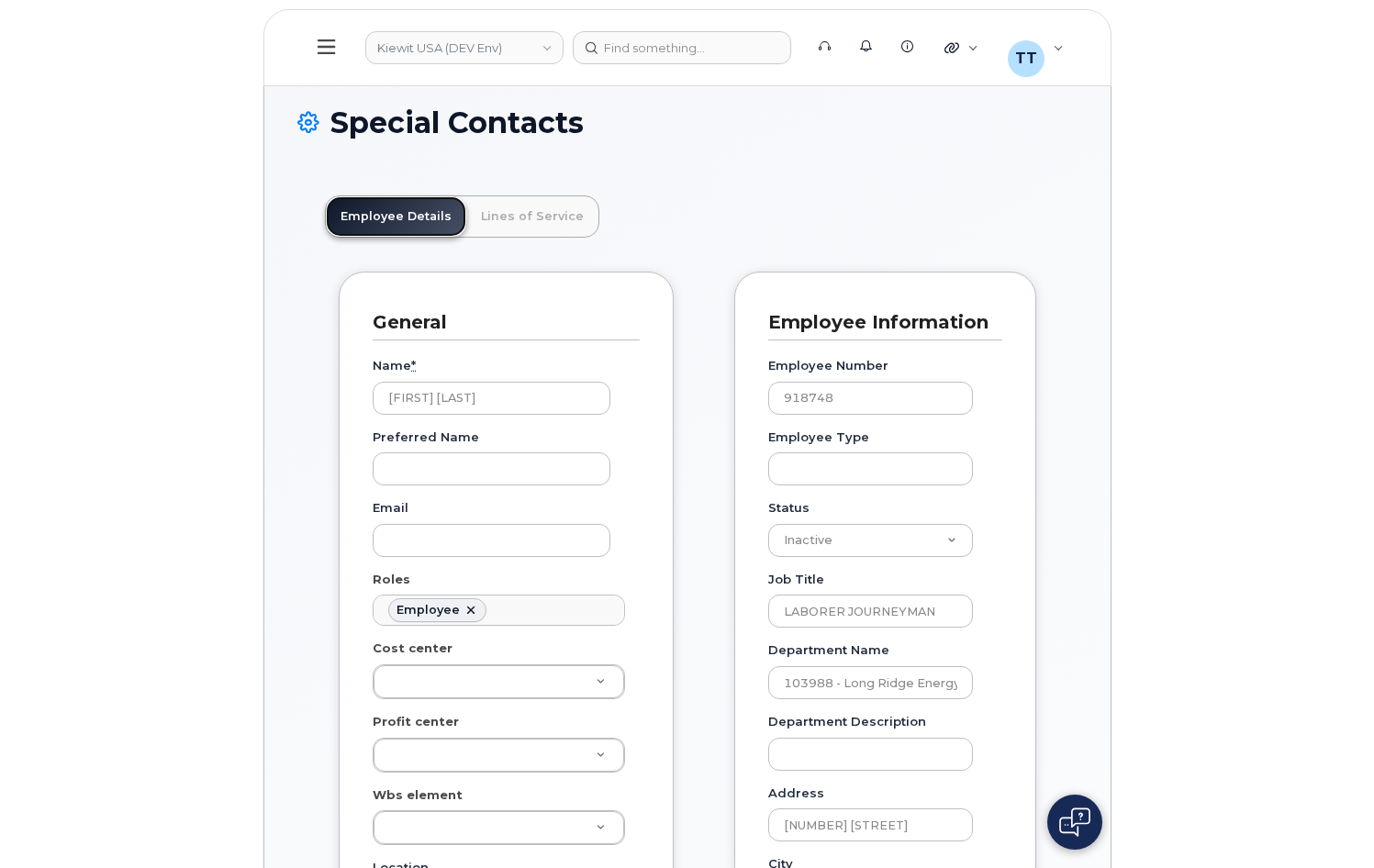 scroll, scrollTop: 54, scrollLeft: 0, axis: vertical 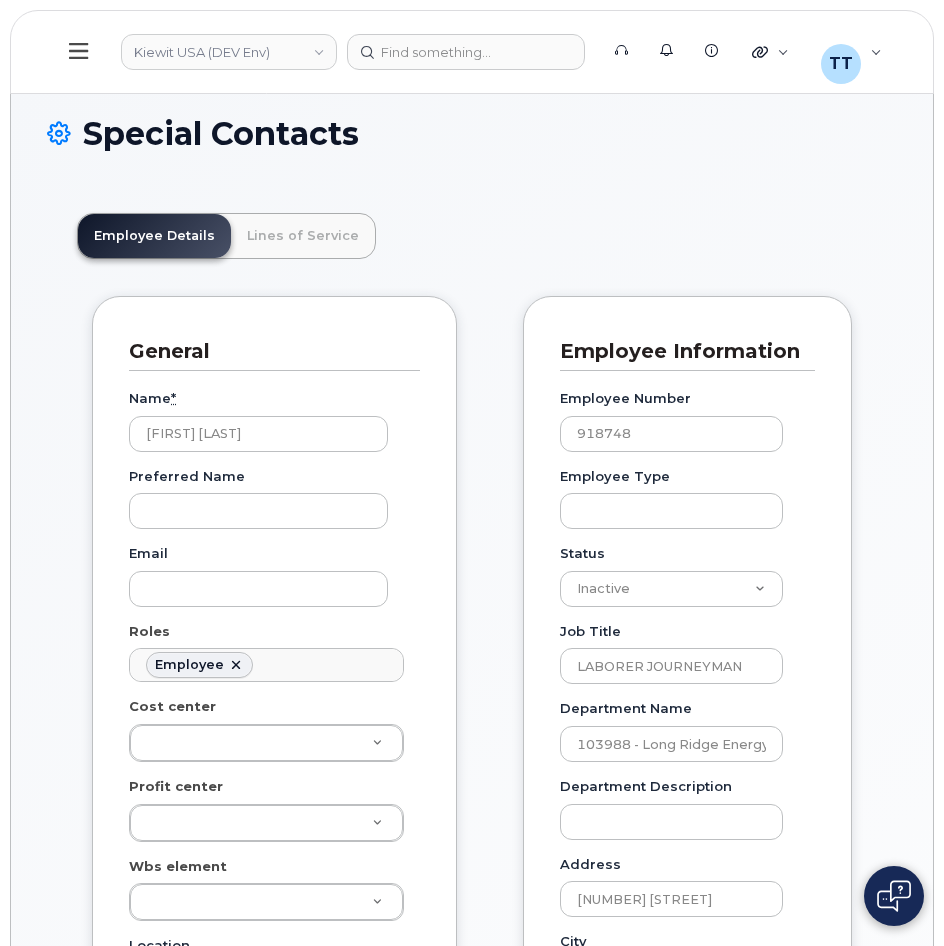 click on "Kiewit USA (DEV Env)   Support   Alerts   Knowledge Base Quicklinks Suspend / Cancel Device Change SIM Card Enable Call Forwarding Reset VM Password Add Roaming Package Request Repair Add Device Transfer Line In TT Travis Tedesco Help Desk English Français My Account Wireless Admin Wireless Admin (Restricted) Wireless Admin (Read only) Employee Demo  Enter Email  Sign out Self-Serve Active Dashboard Inventory Mobility Devices Data Conflicts Spare Hardware Import Business Reporting Activity Travel Requests Activity Log Device Status Updates Rate Plan Monitor General Settings My Account Locations Managers & Employees Usage Alerts Tags Data Pool Thresholds System Settings Accounting Codes Contacts Plans and Features Reporting Carrier Contracts Users Individual Users Admin Settings Integrations MDM/UEM Config Help Desk Roaming Data Block Dashboard Hardware Orders Repair Requests Device Status Updates Data Pools Data Pool Sources Managerial Disputes Customer Workflows Customer Settings General Notes" at bounding box center (472, 1126) 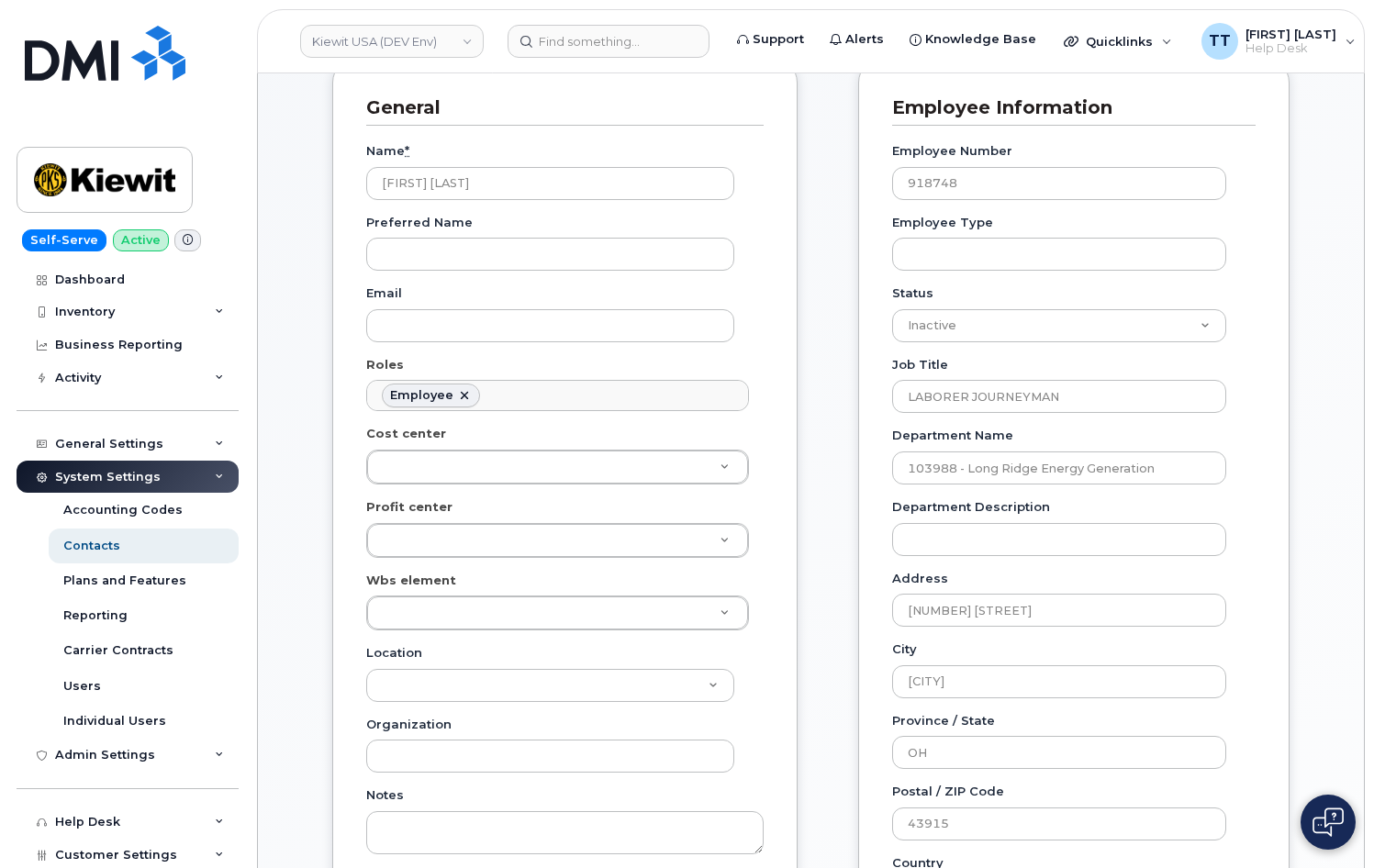 scroll, scrollTop: 184, scrollLeft: 0, axis: vertical 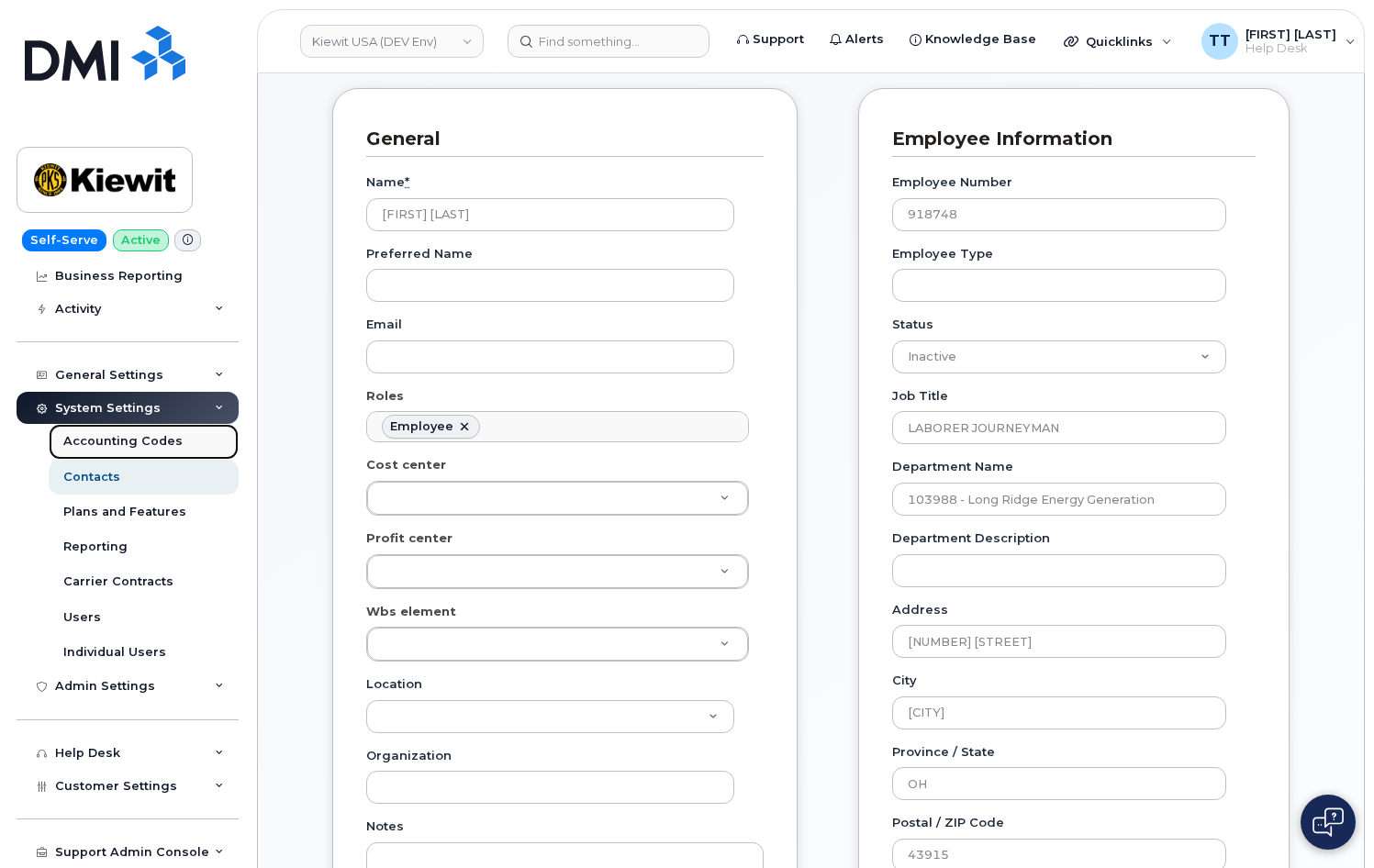 click on "Accounting Codes" at bounding box center [123, 441] 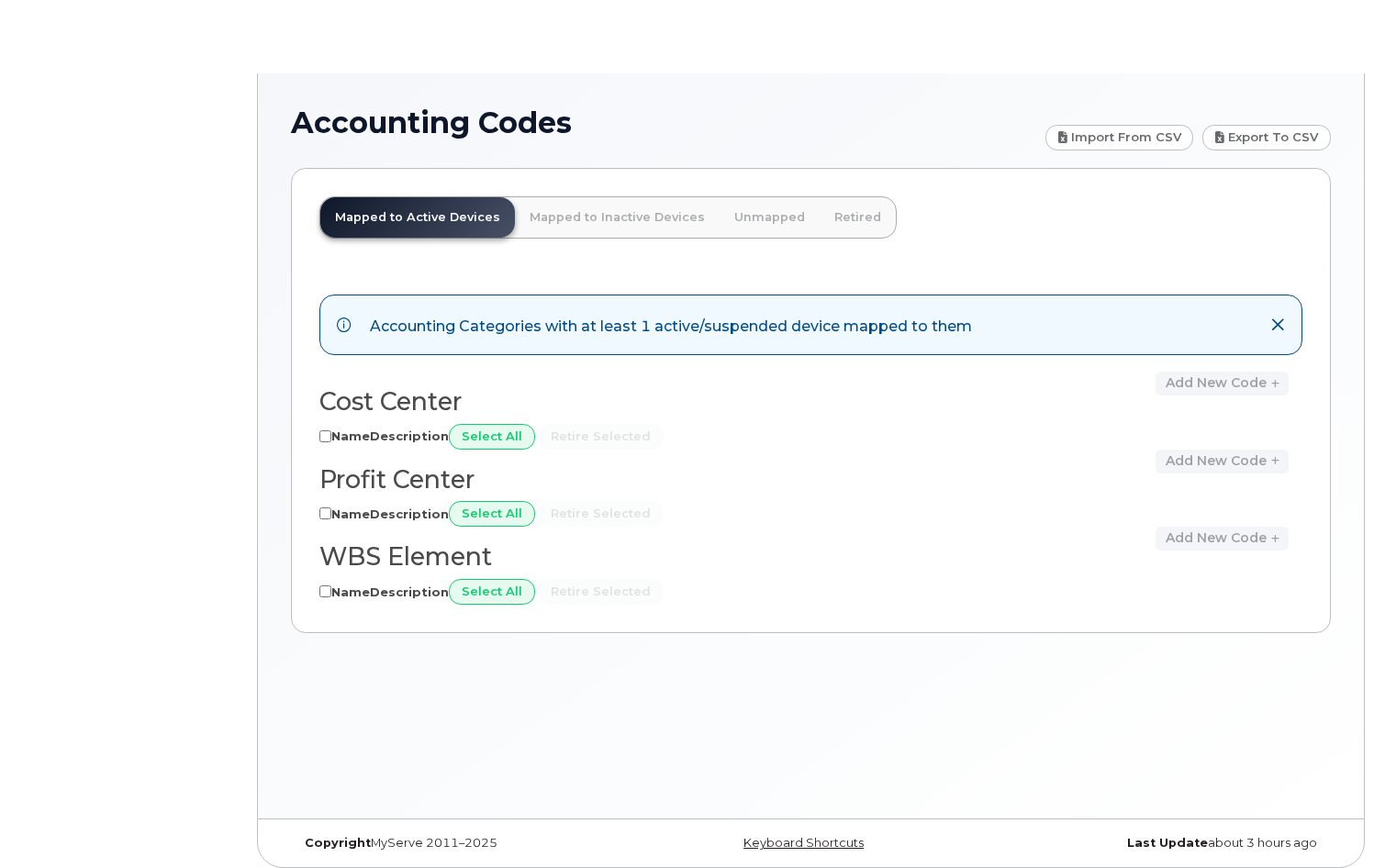 scroll, scrollTop: 0, scrollLeft: 0, axis: both 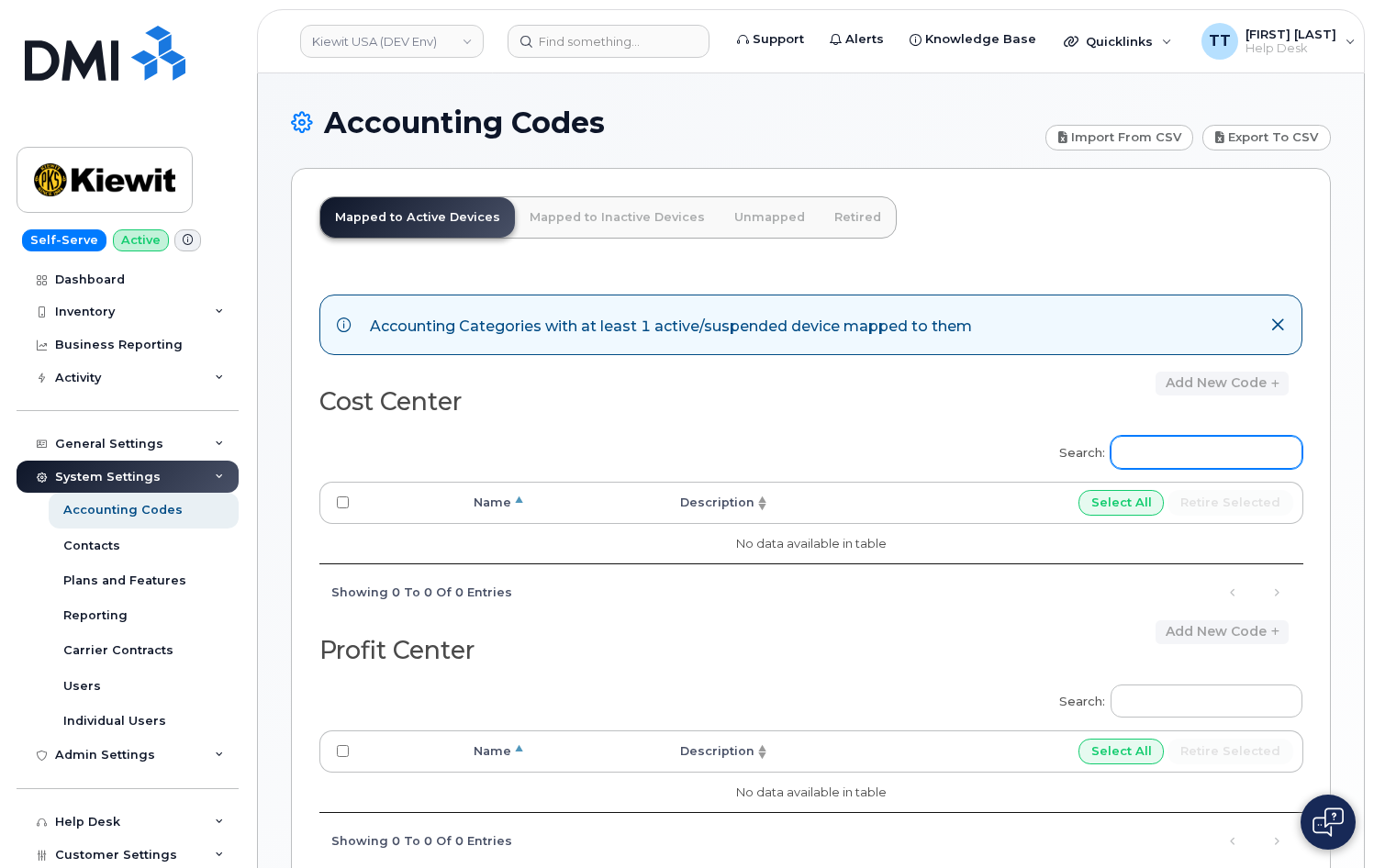 click on "Search:" at bounding box center (1206, 452) 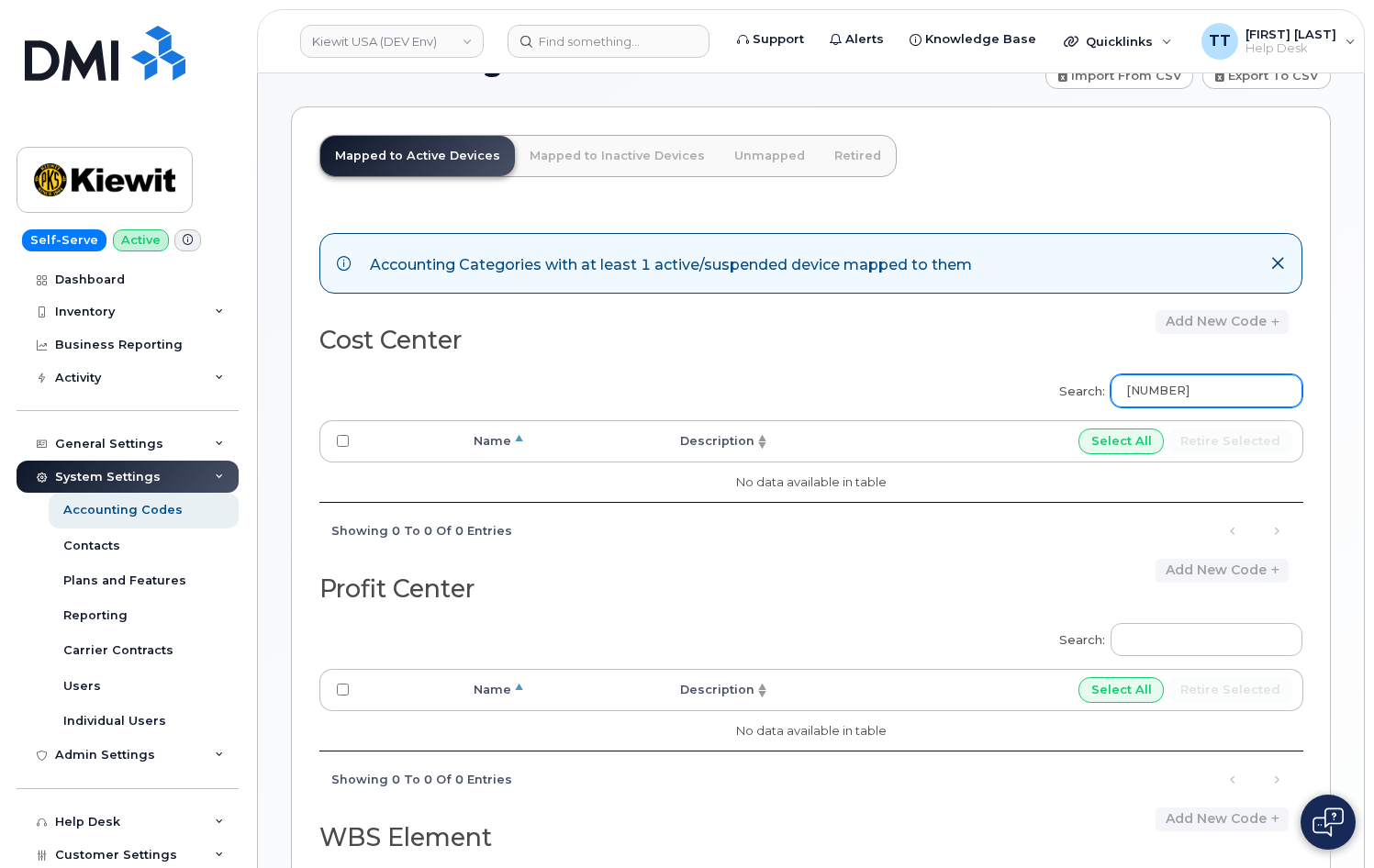 scroll, scrollTop: 92, scrollLeft: 0, axis: vertical 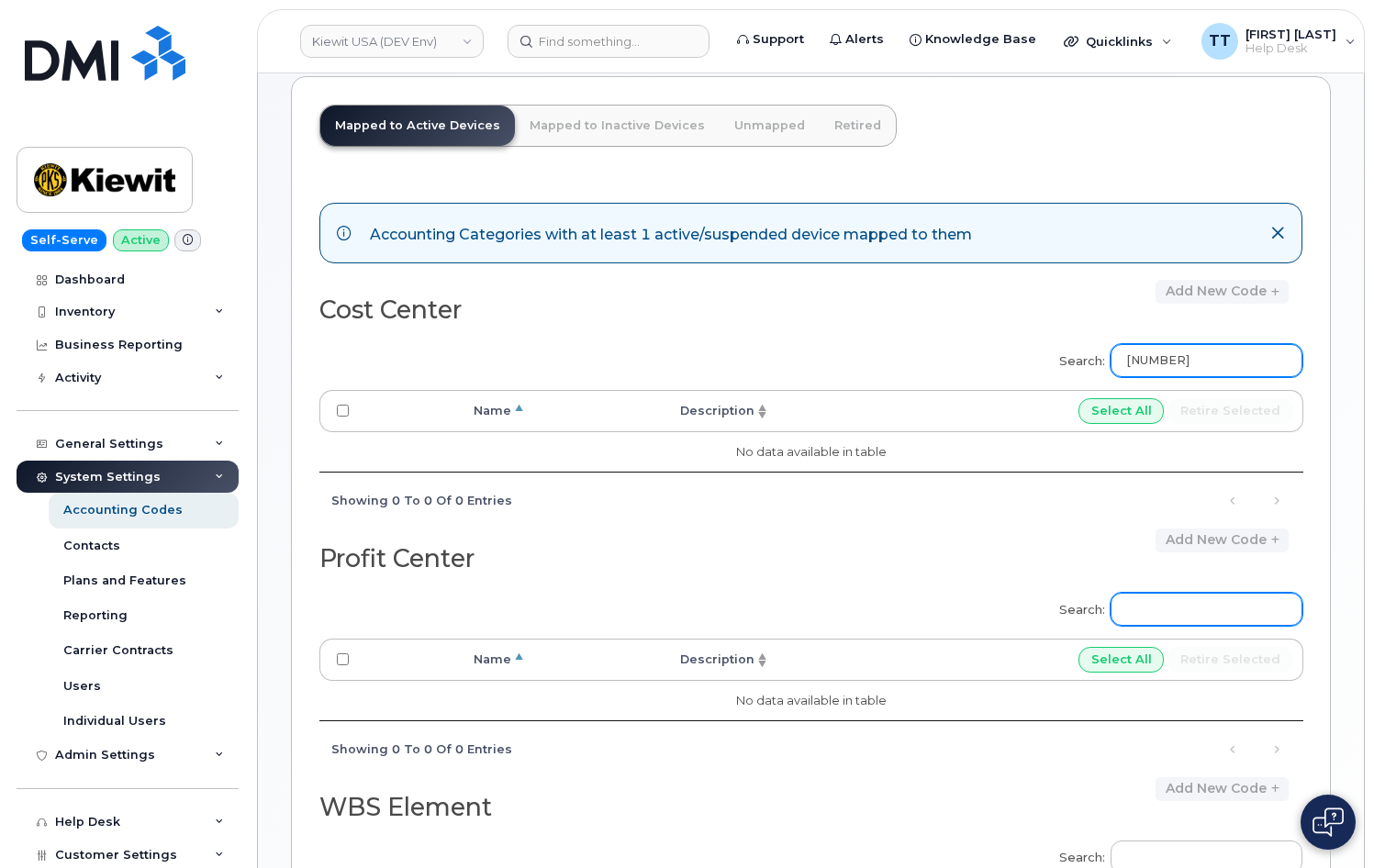 type on "[NUMBER]" 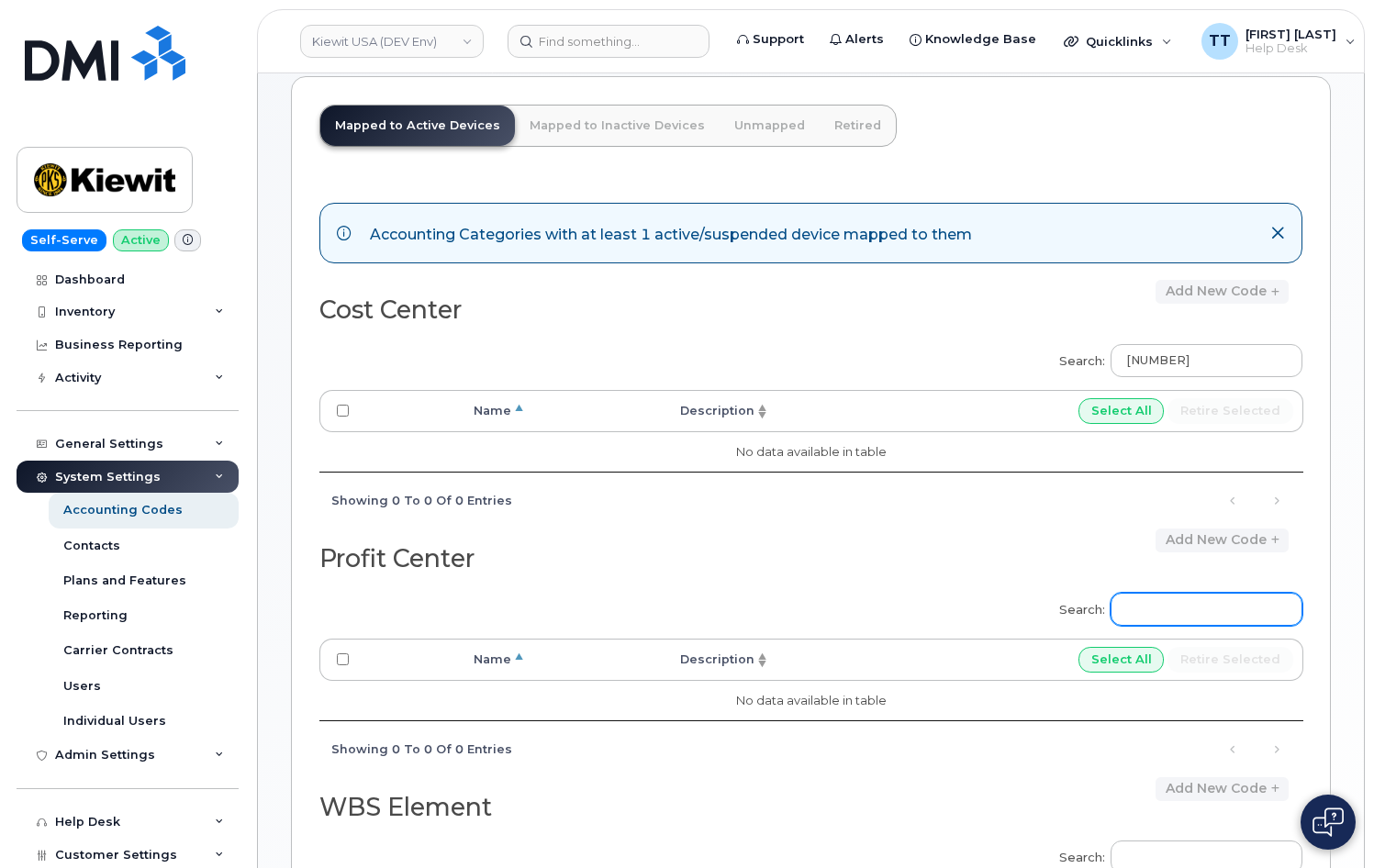 click on "Search:" at bounding box center [1206, 609] 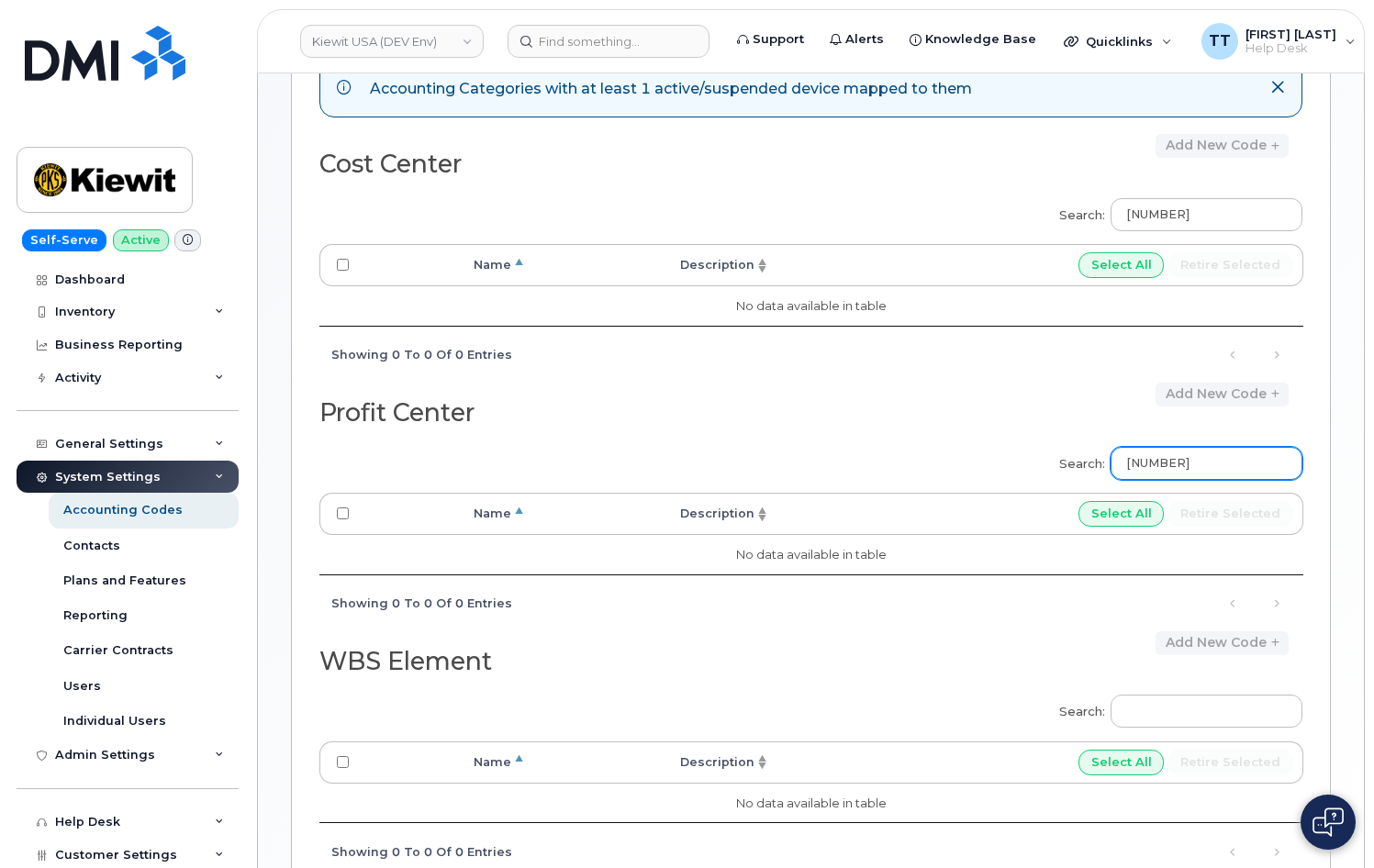scroll, scrollTop: 367, scrollLeft: 0, axis: vertical 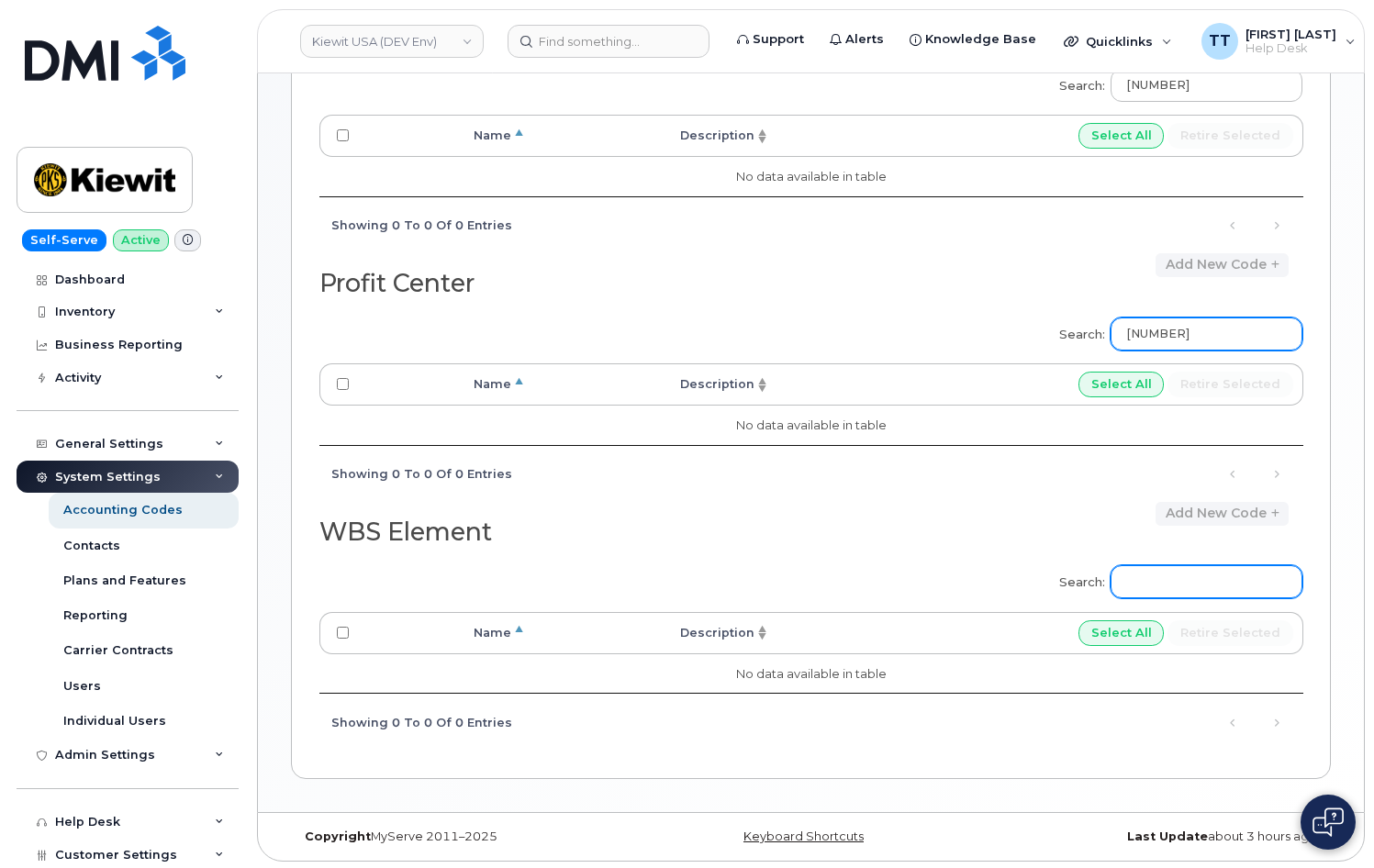 type on "[NUMBER]" 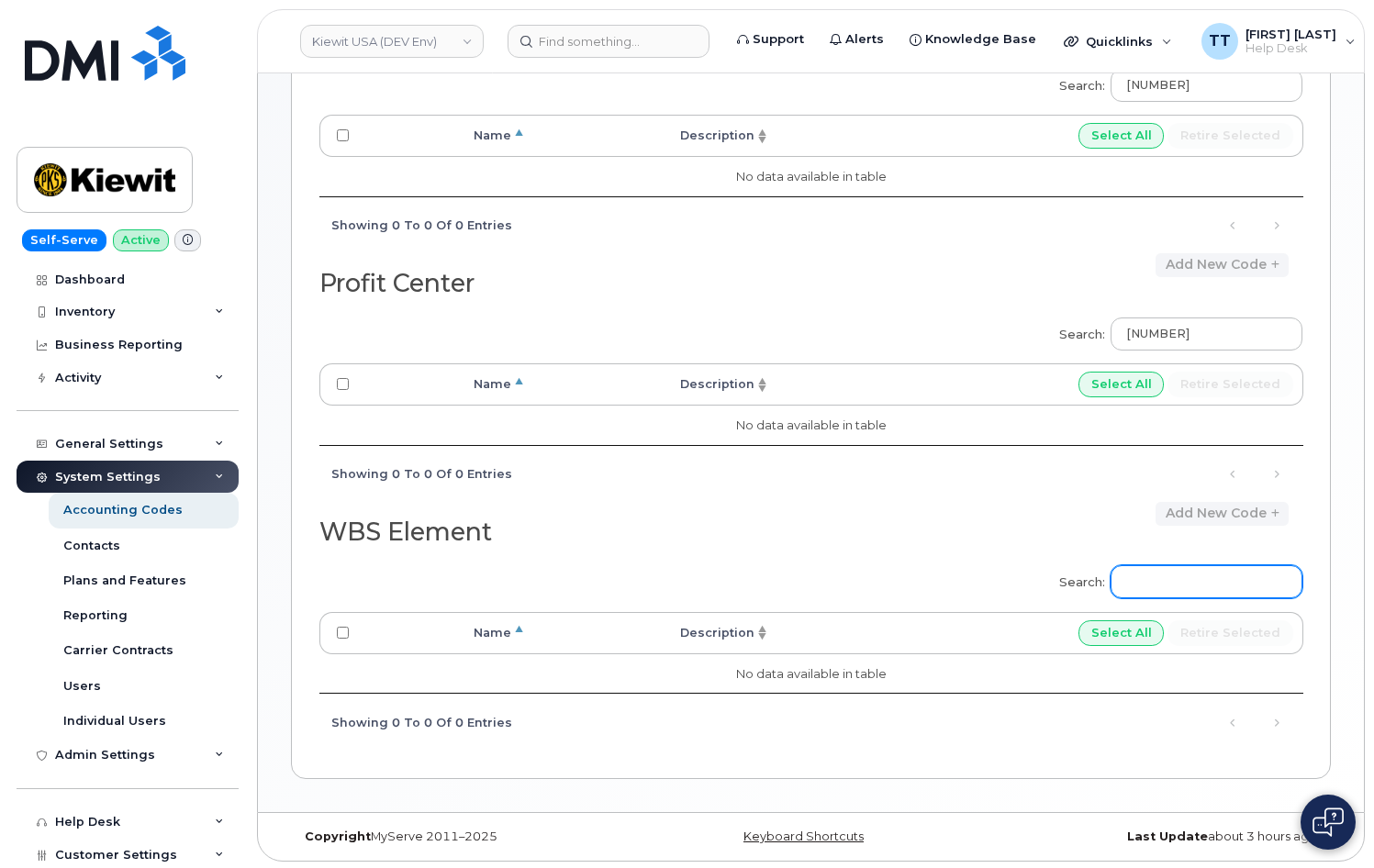 click on "Search:" at bounding box center [1206, 582] 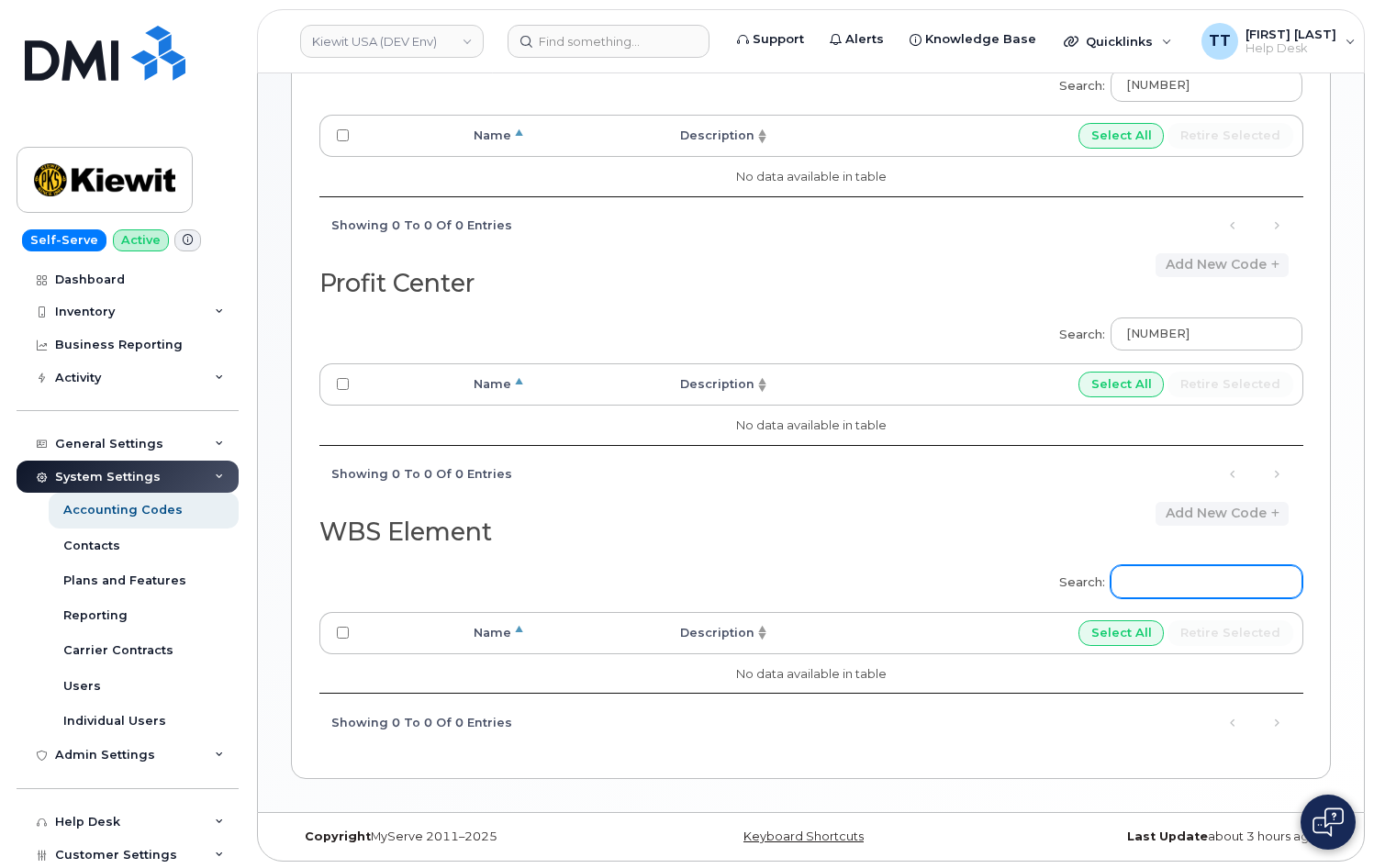 paste on "[NUMBER]" 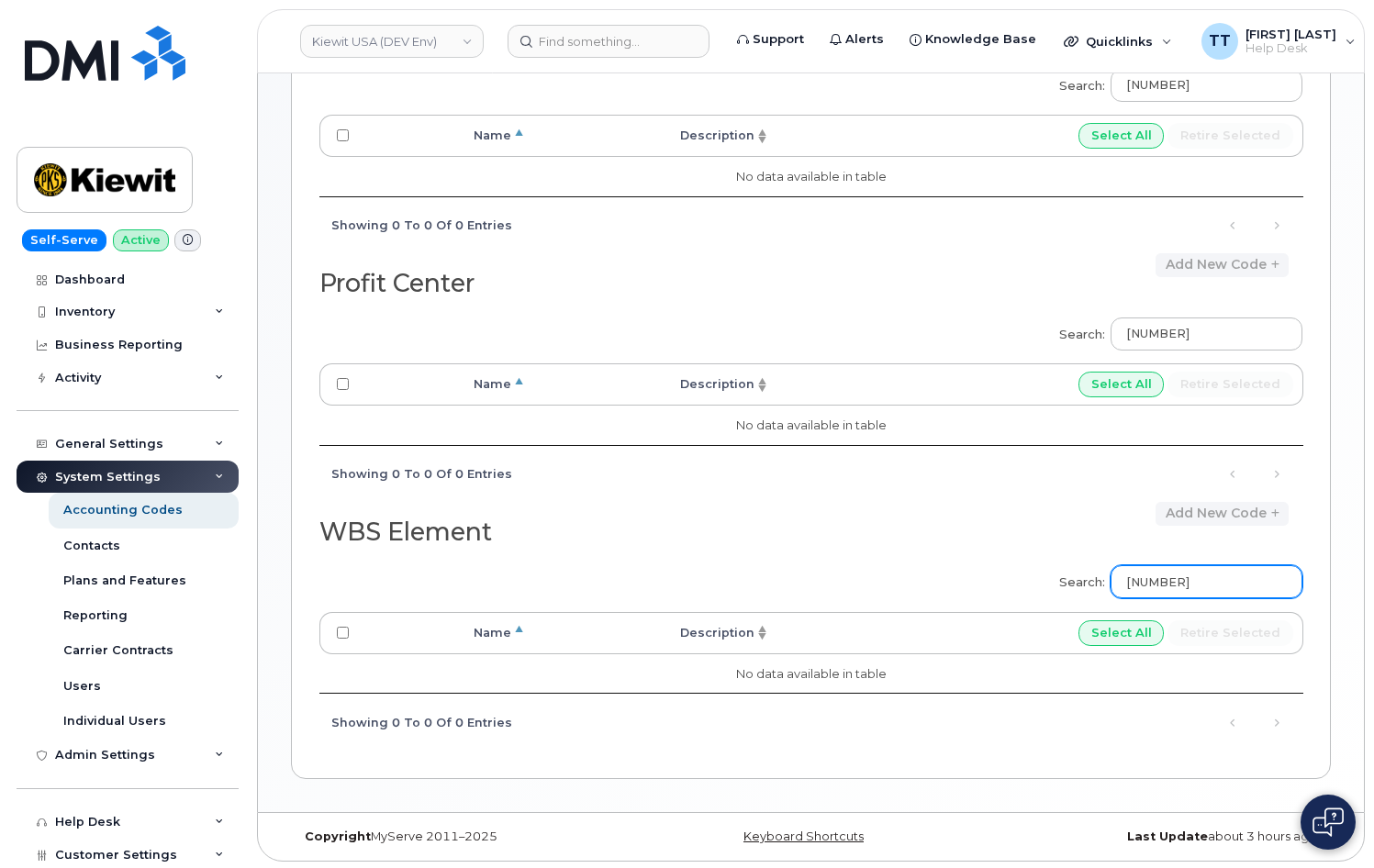 scroll, scrollTop: 370, scrollLeft: 0, axis: vertical 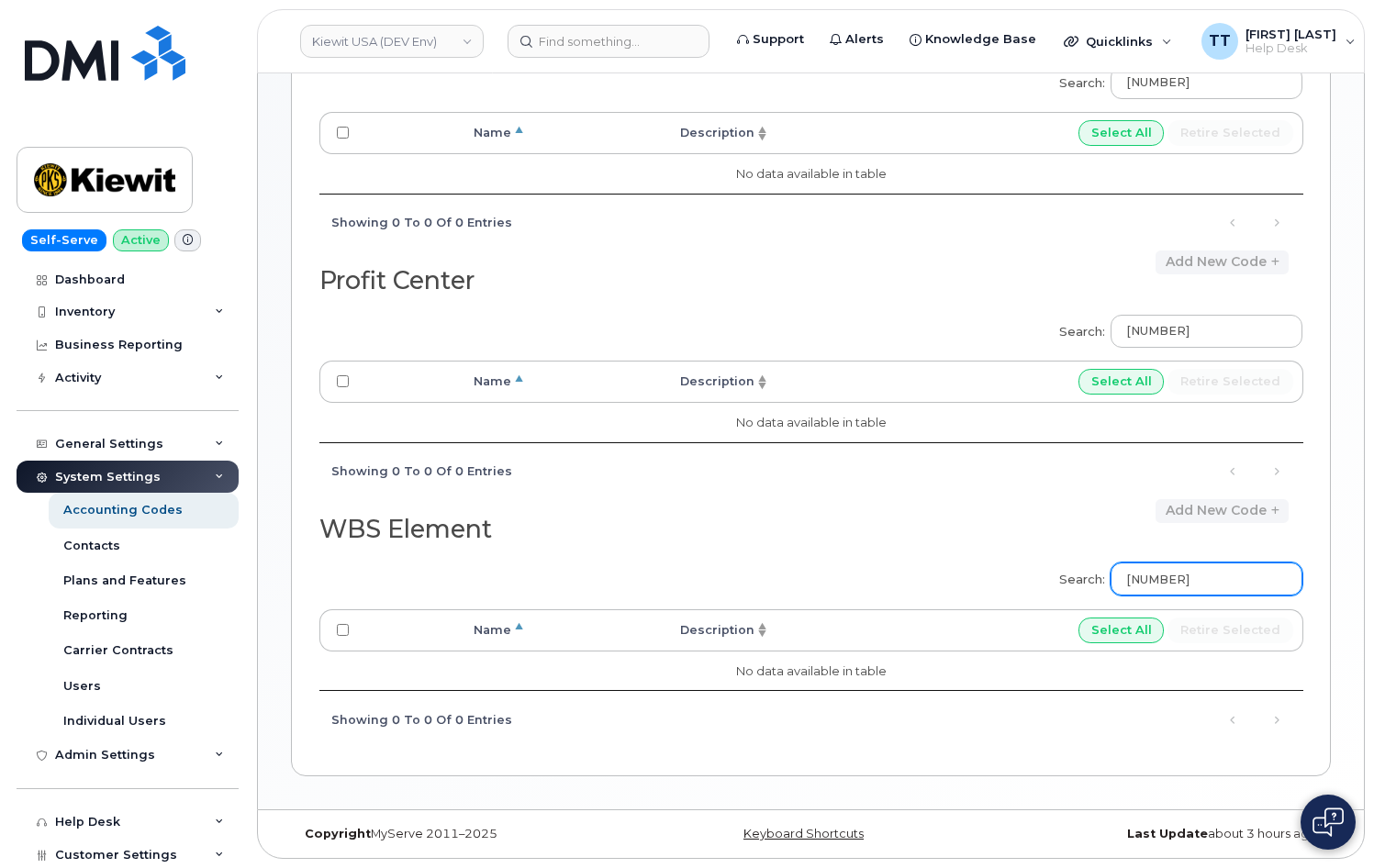type on "[NUMBER]" 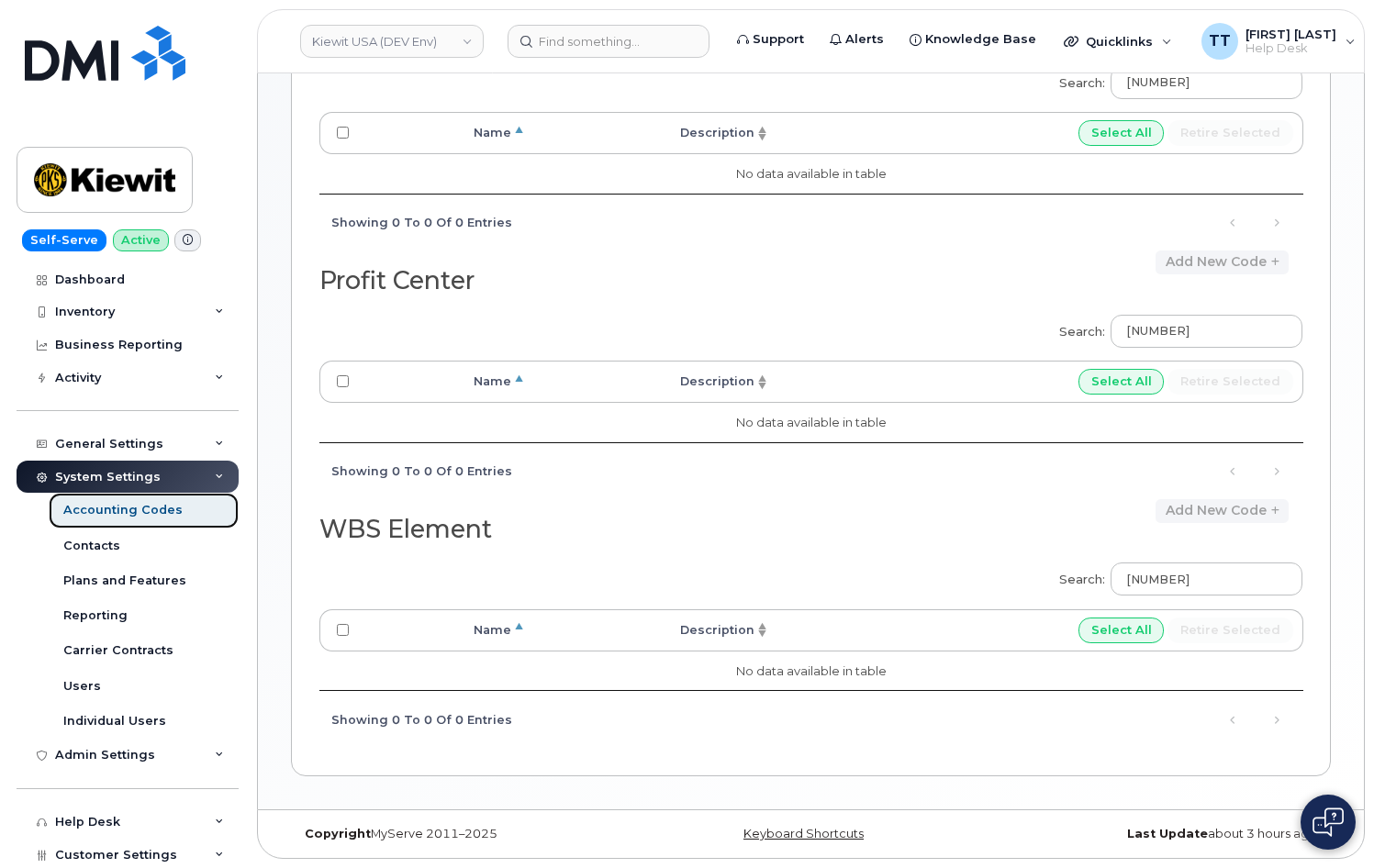 click on "Accounting Codes" at bounding box center (123, 510) 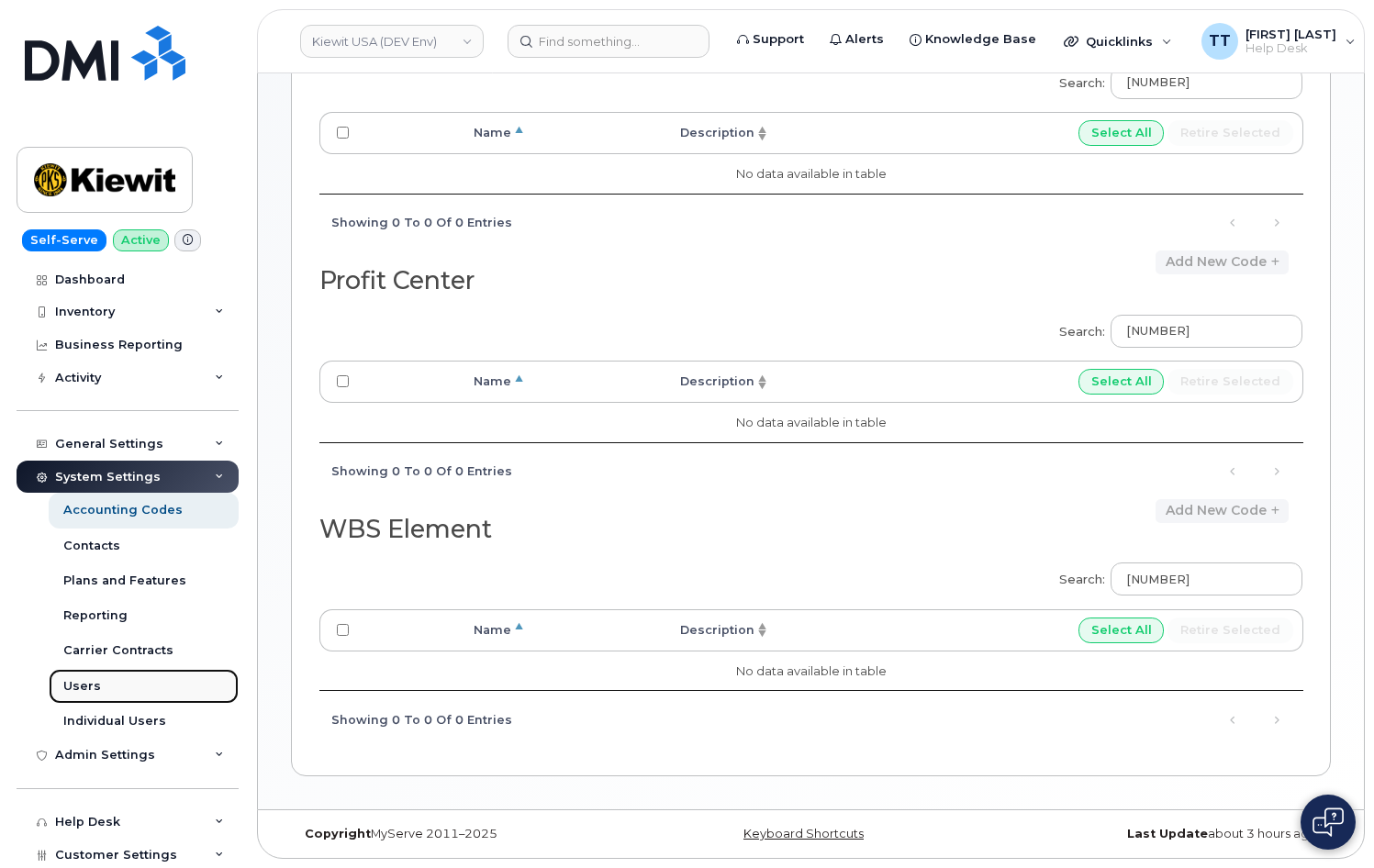click on "Users" at bounding box center [82, 686] 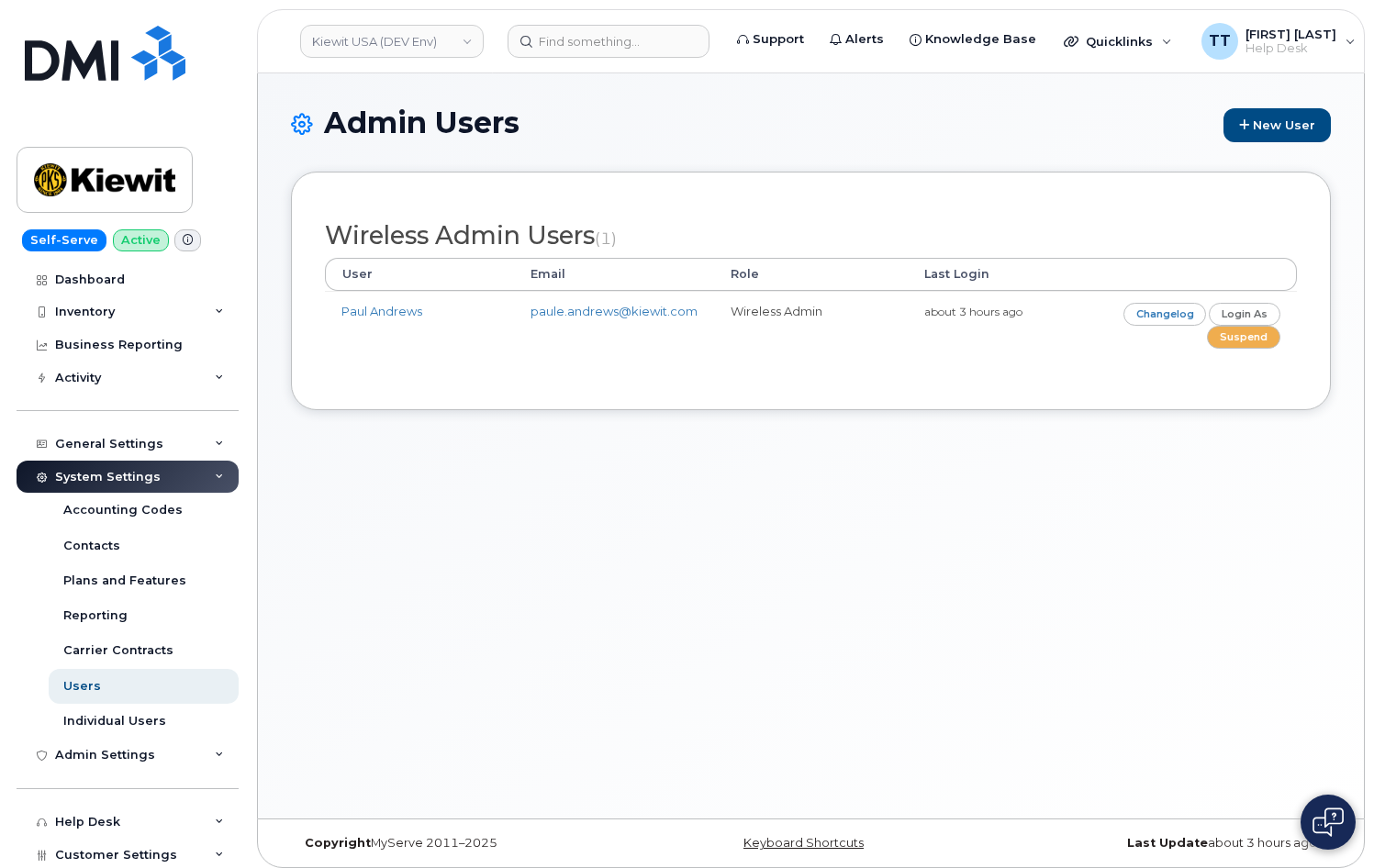 scroll, scrollTop: 0, scrollLeft: 0, axis: both 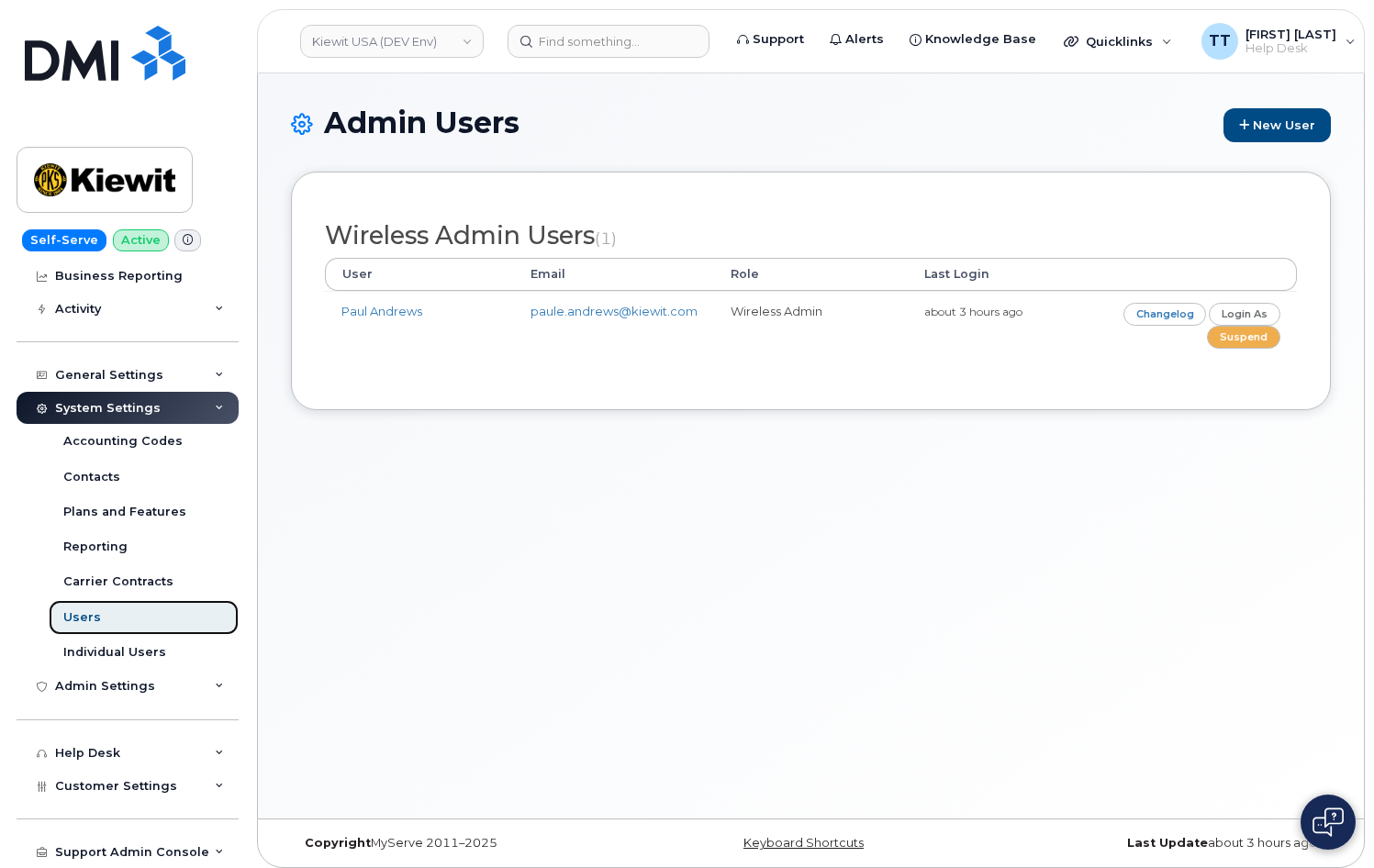 click on "Users" at bounding box center (82, 618) 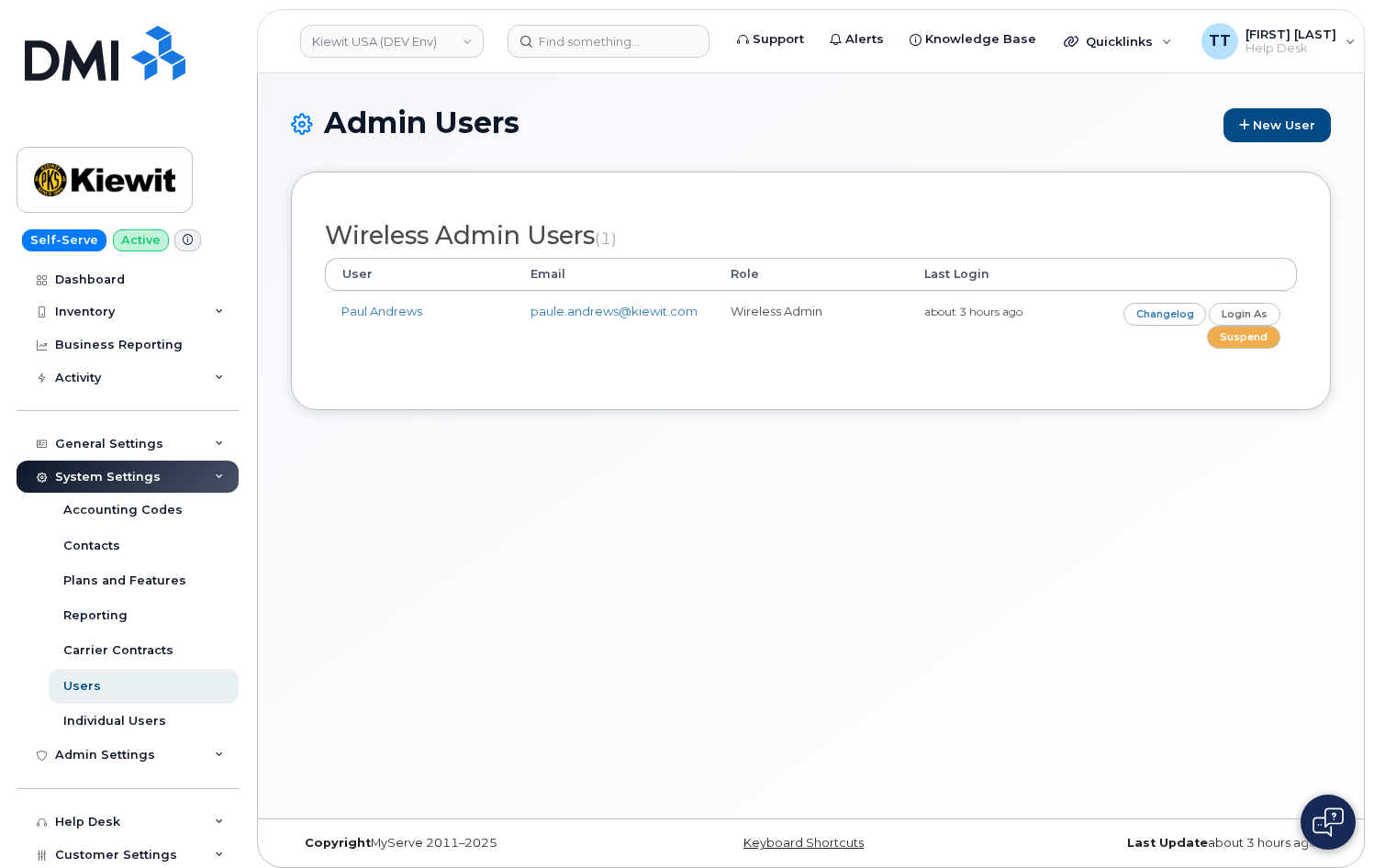 scroll, scrollTop: 0, scrollLeft: 0, axis: both 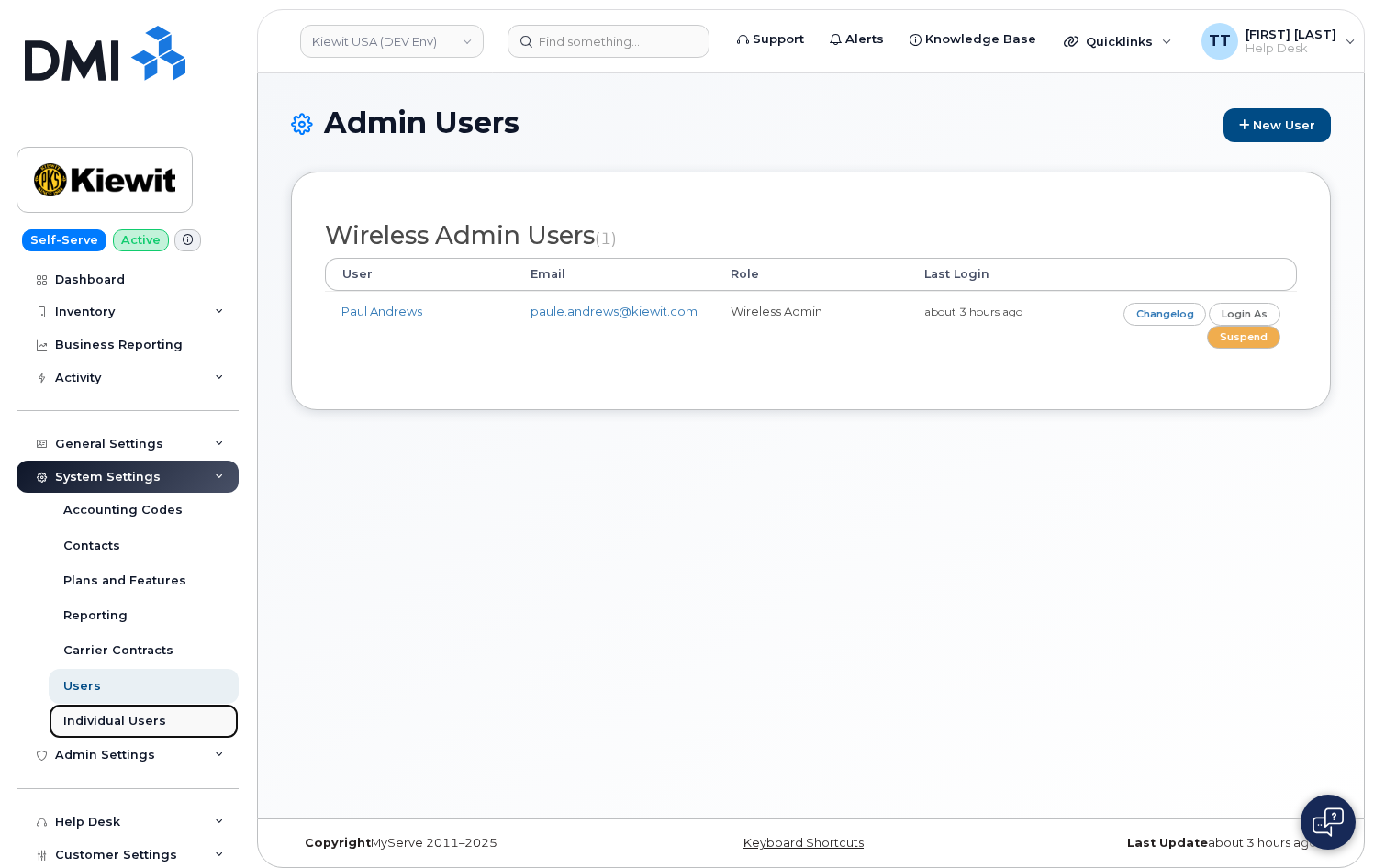 click on "Individual Users" at bounding box center (115, 721) 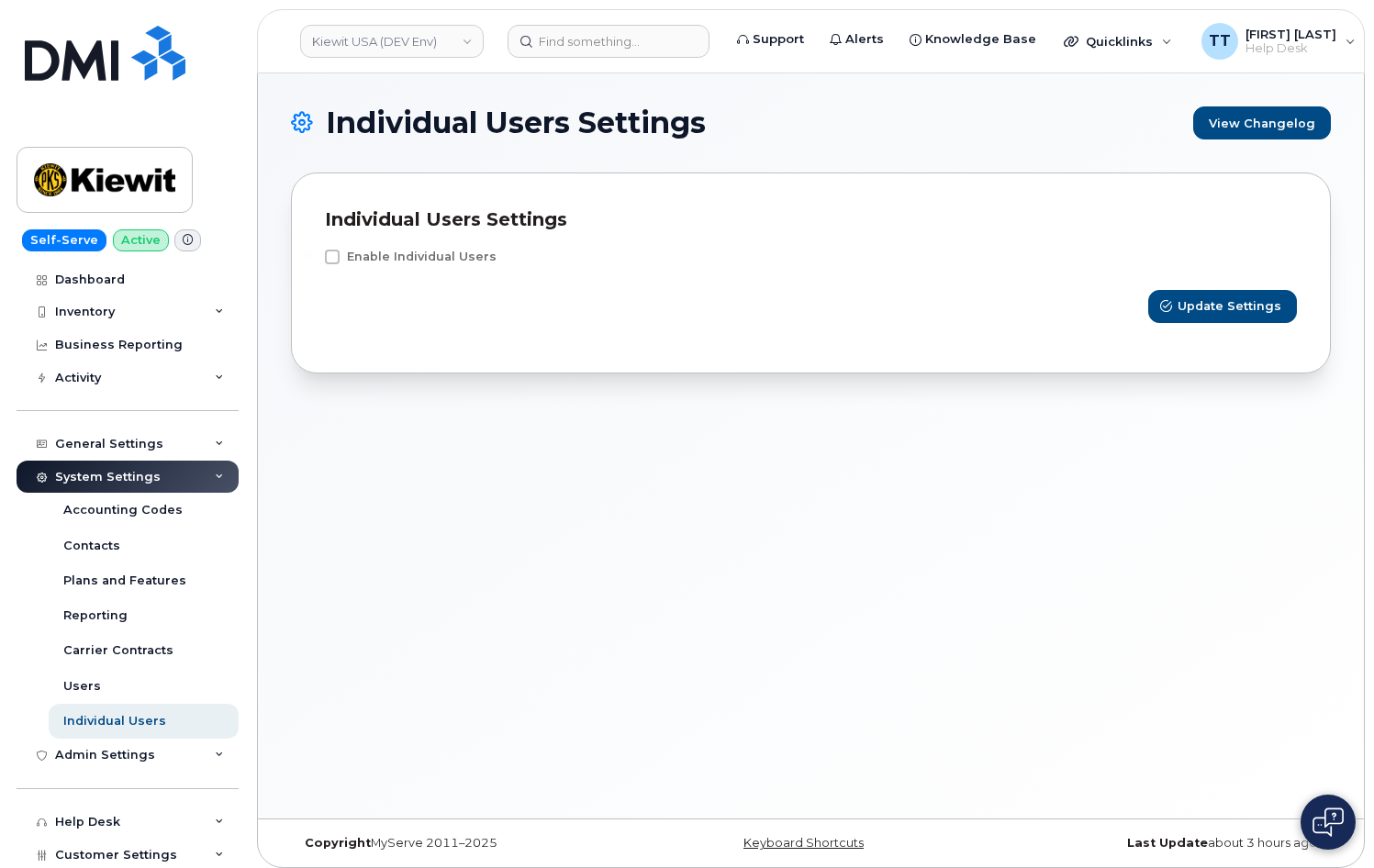 click on "Individual Users Settings  View Changelog Individual Users Settings Enable Individual Users Update Settings" at bounding box center (810, 446) 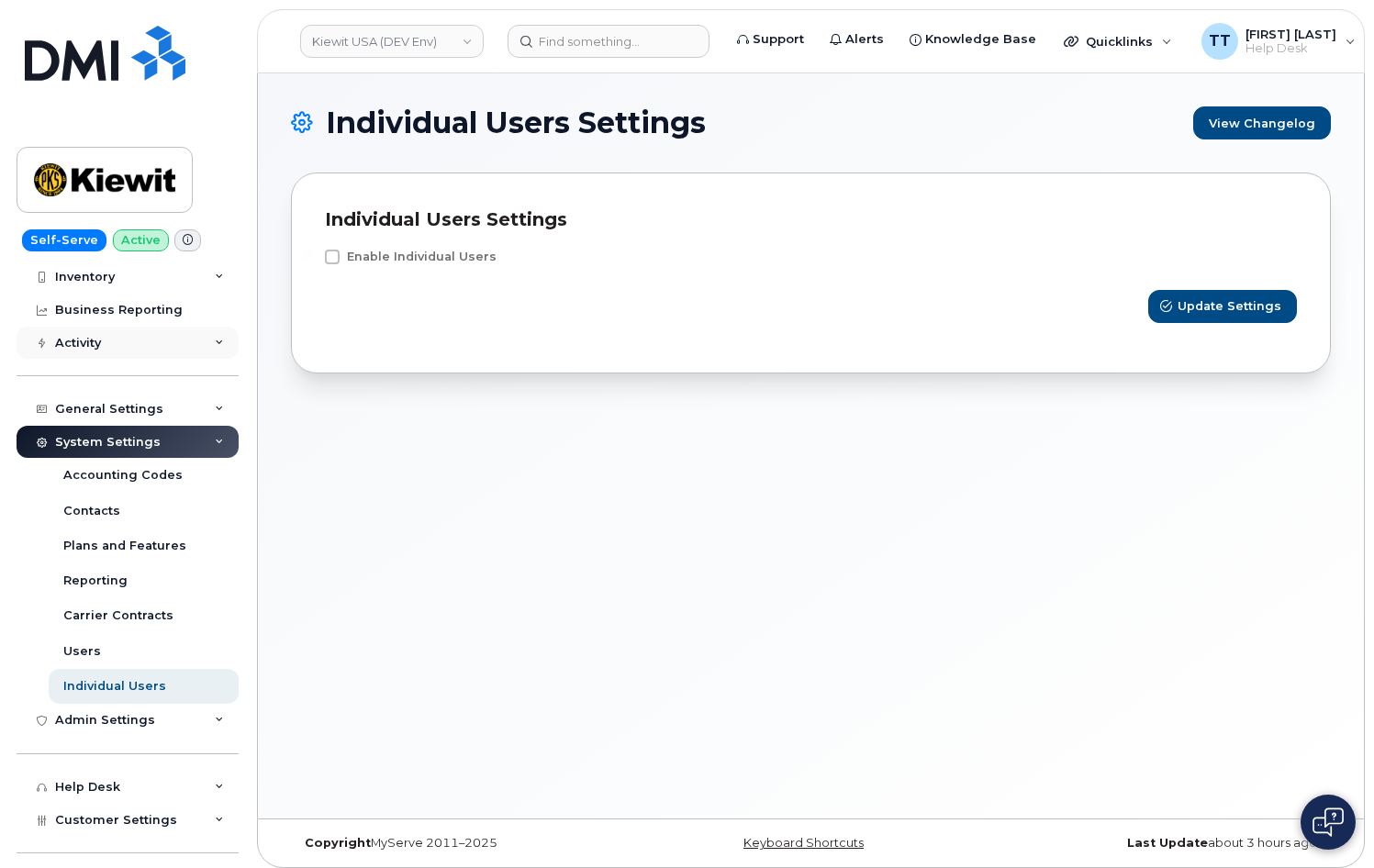 scroll, scrollTop: 69, scrollLeft: 0, axis: vertical 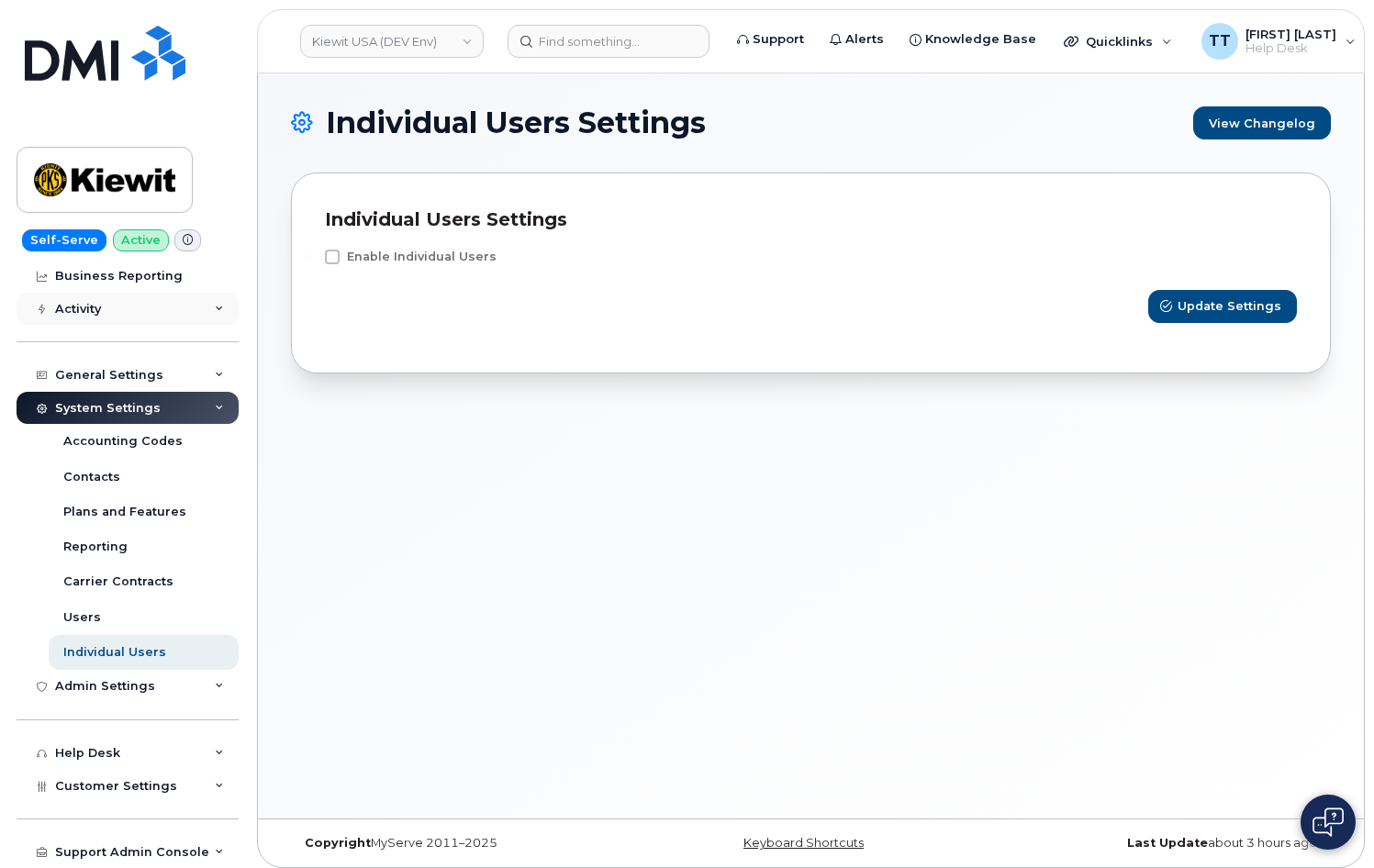 drag, startPoint x: 212, startPoint y: 406, endPoint x: 212, endPoint y: 390, distance: 16 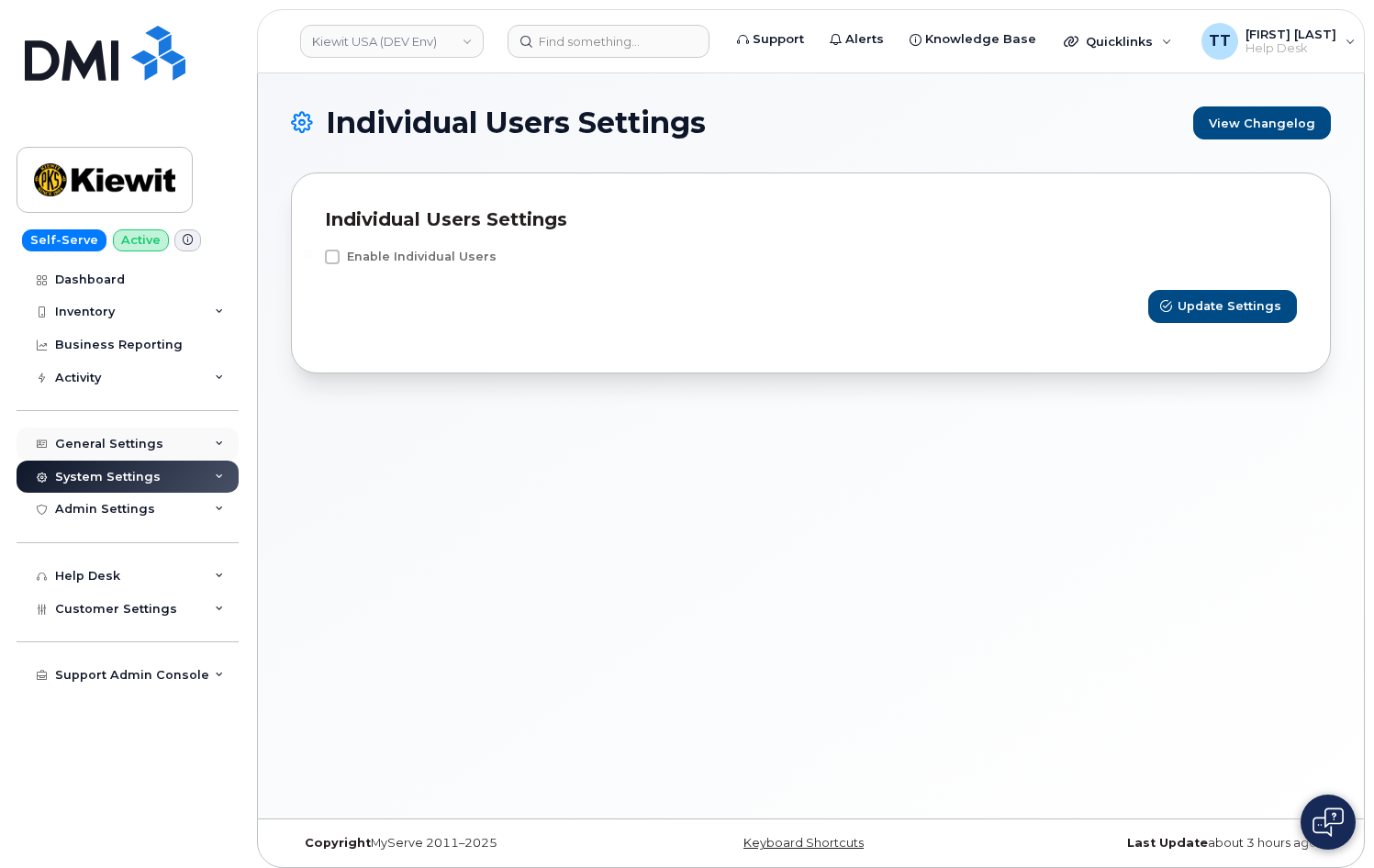 click on "General Settings" at bounding box center [128, 444] 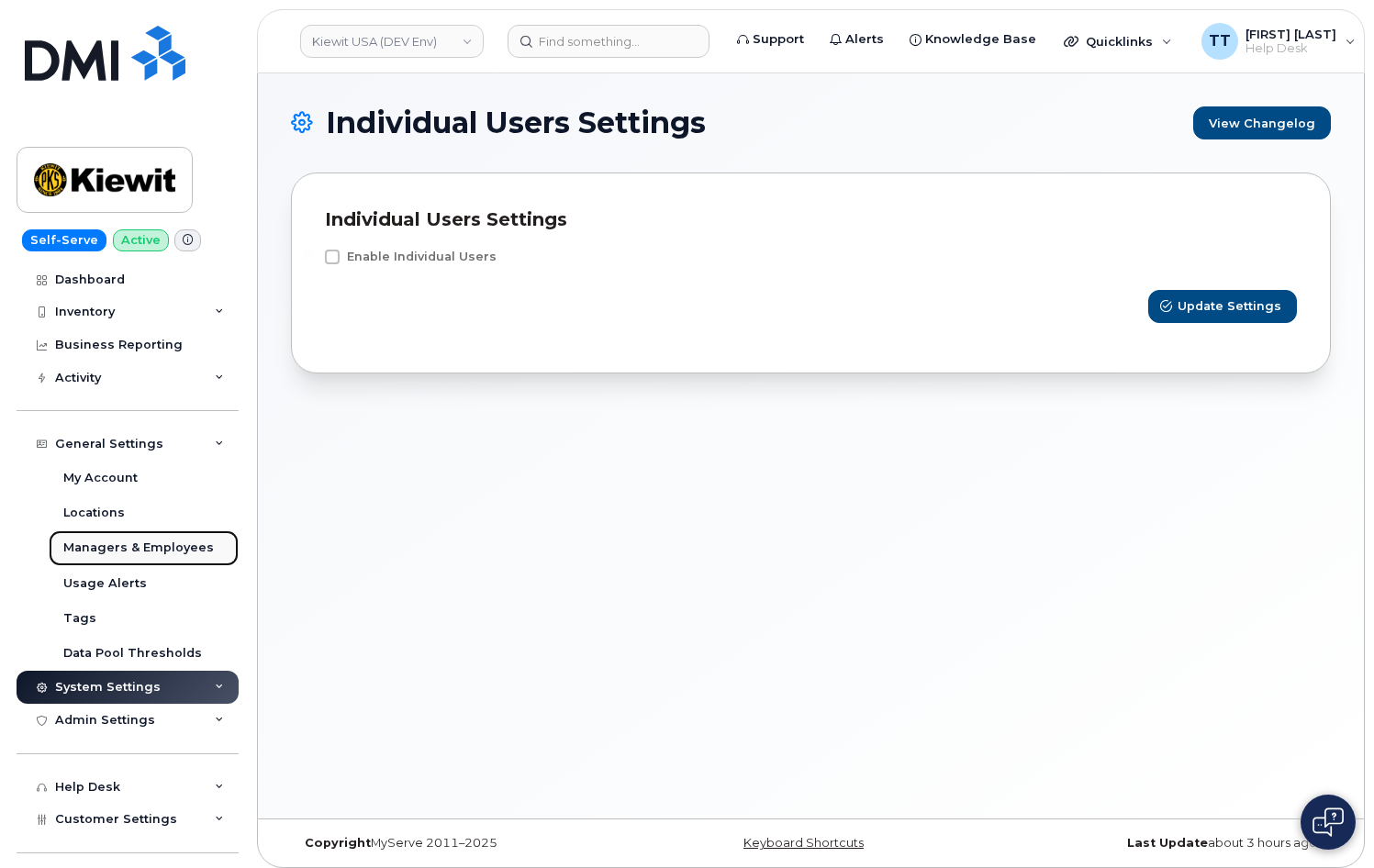 click on "Managers & Employees" at bounding box center (139, 548) 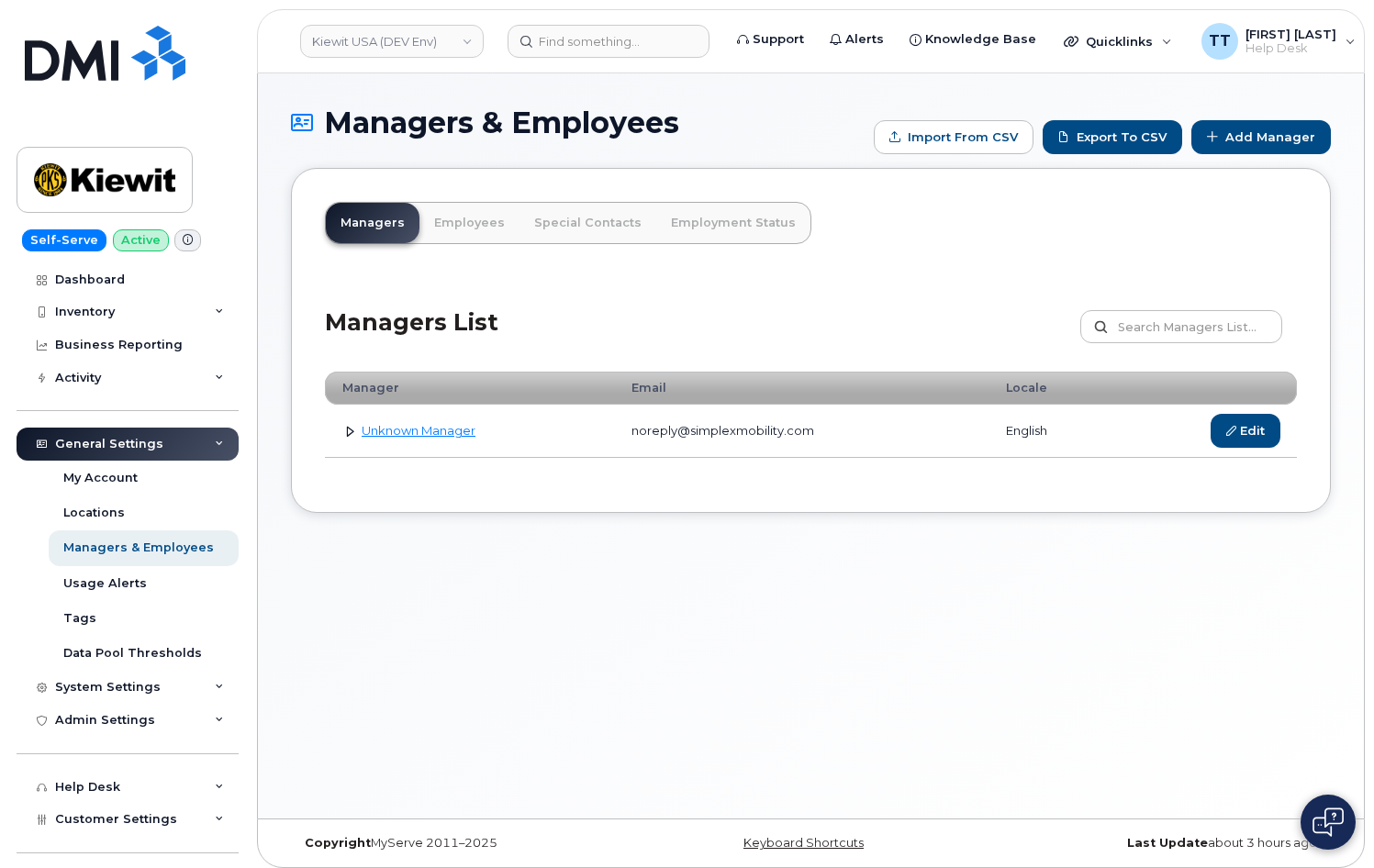 scroll, scrollTop: 0, scrollLeft: 0, axis: both 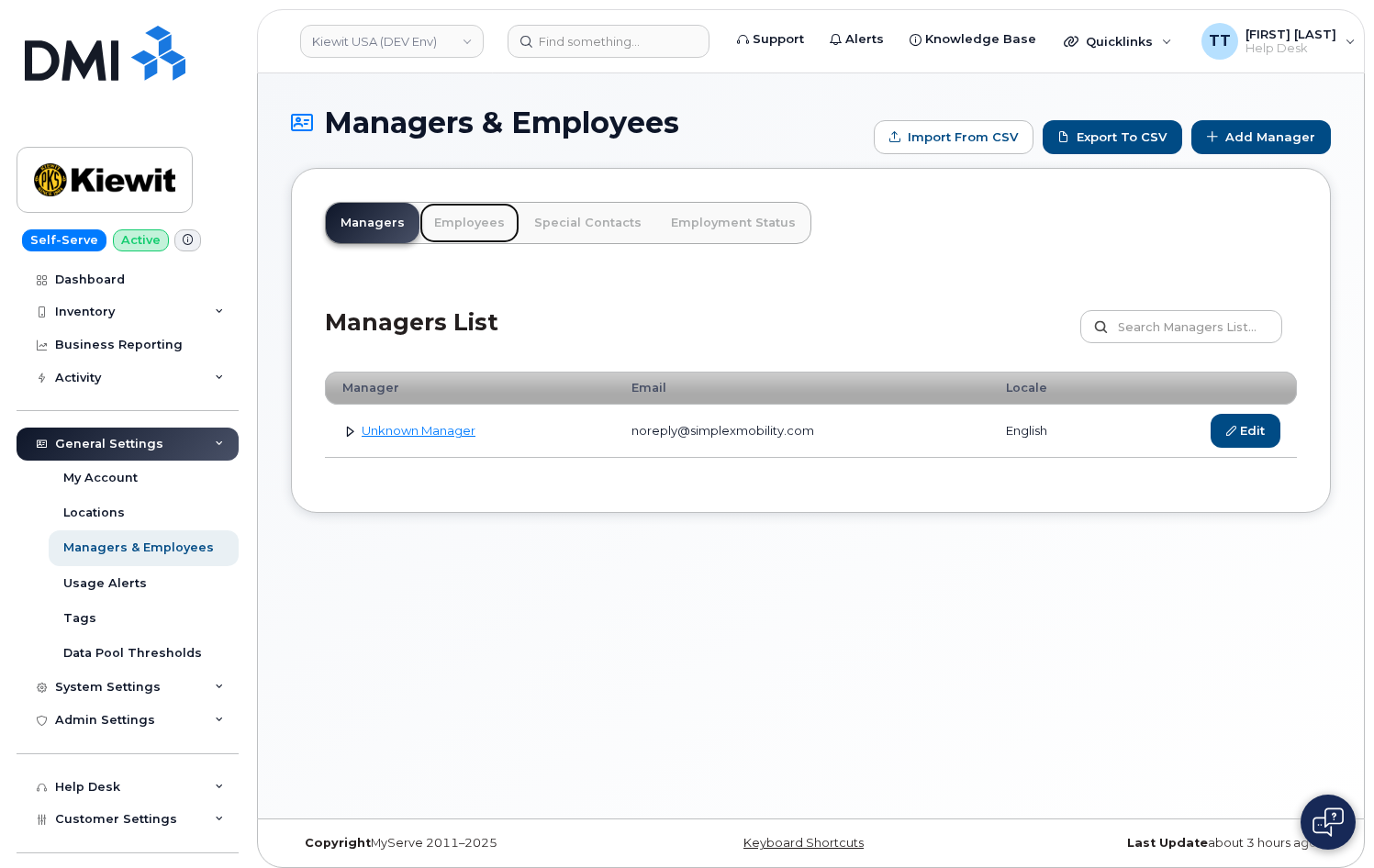 click on "Employees" at bounding box center [469, 223] 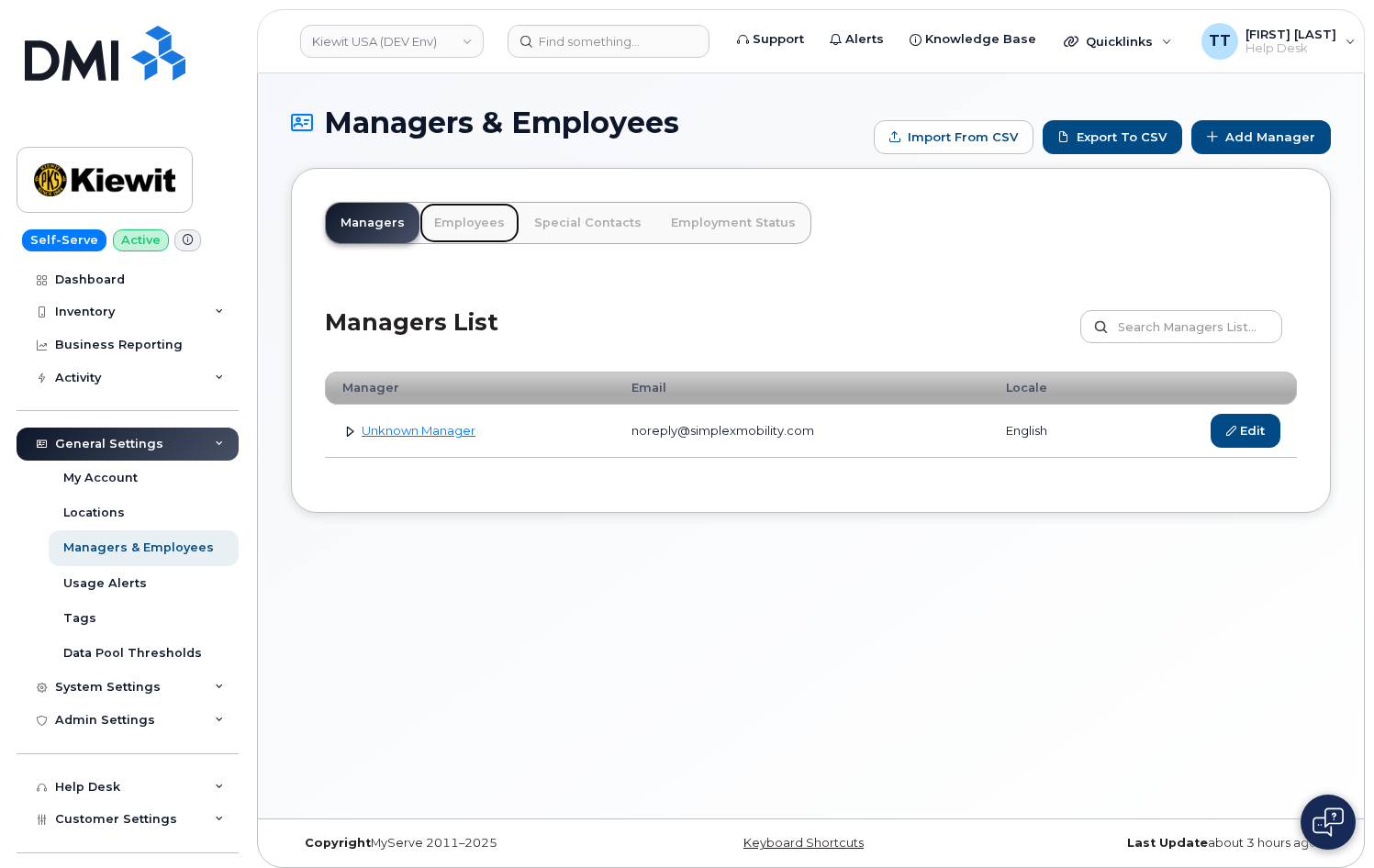 click on "Employees" at bounding box center [469, 223] 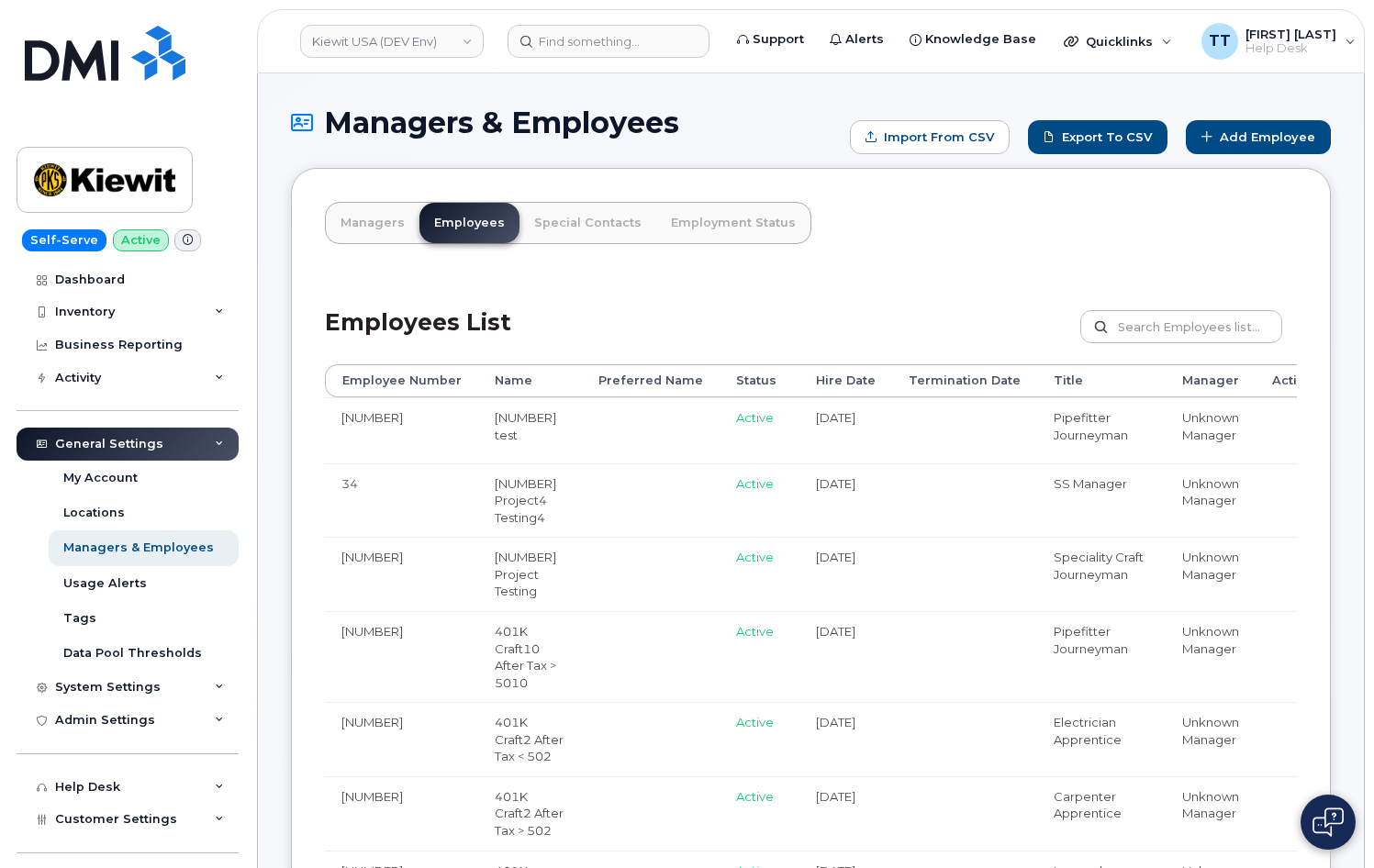 scroll, scrollTop: 92, scrollLeft: 0, axis: vertical 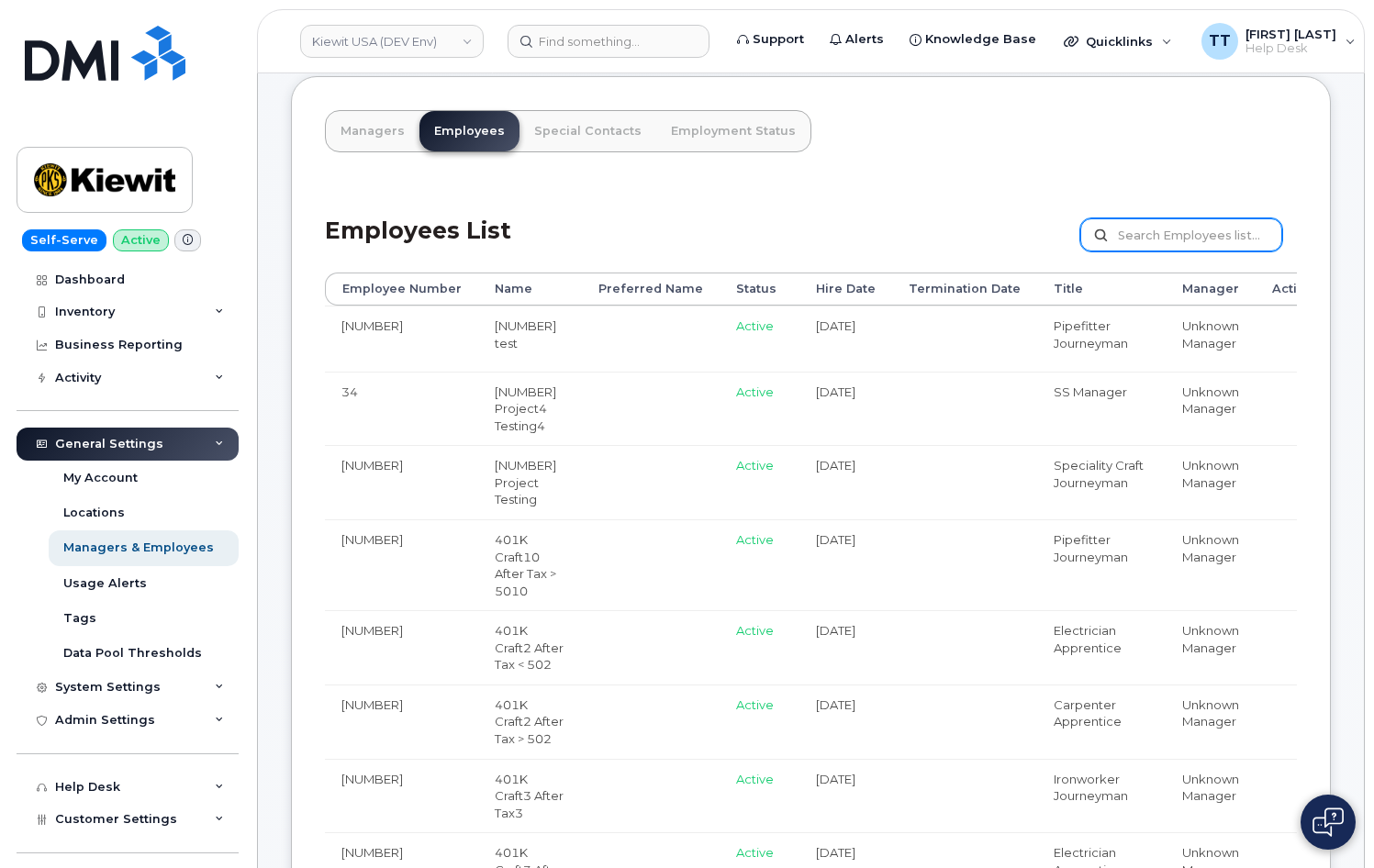 click at bounding box center (1181, 235) 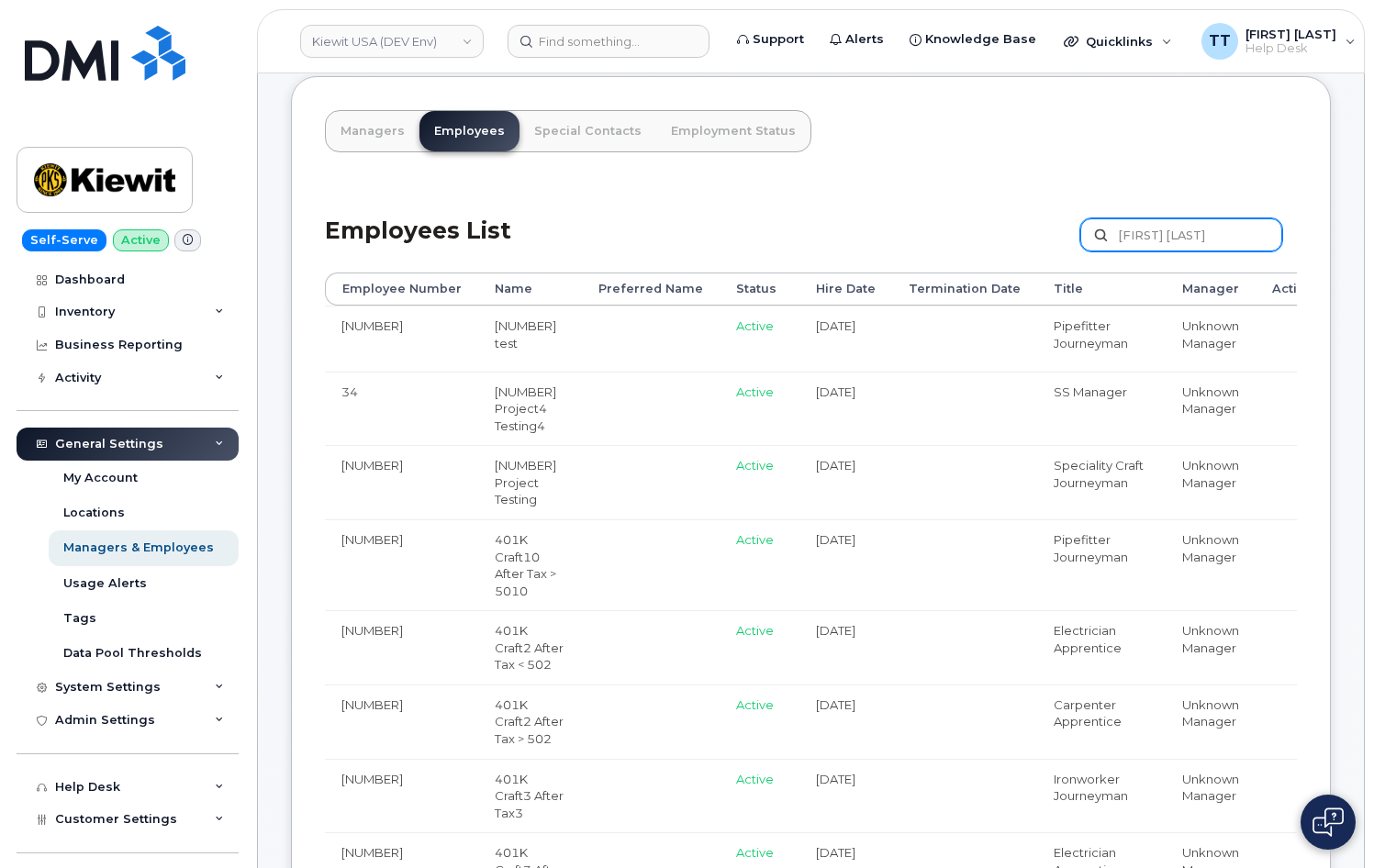 type on "David konz" 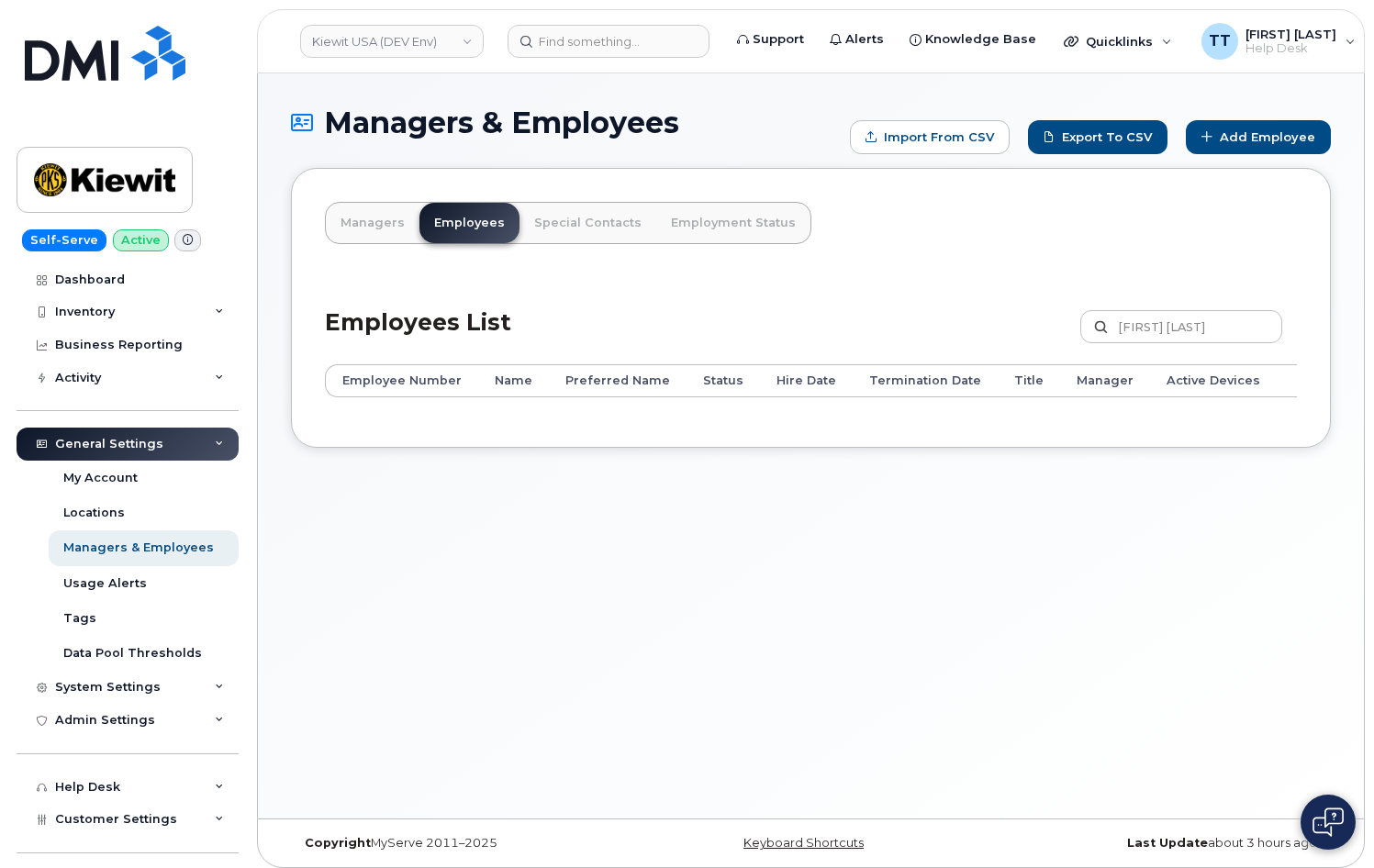 scroll, scrollTop: 0, scrollLeft: 0, axis: both 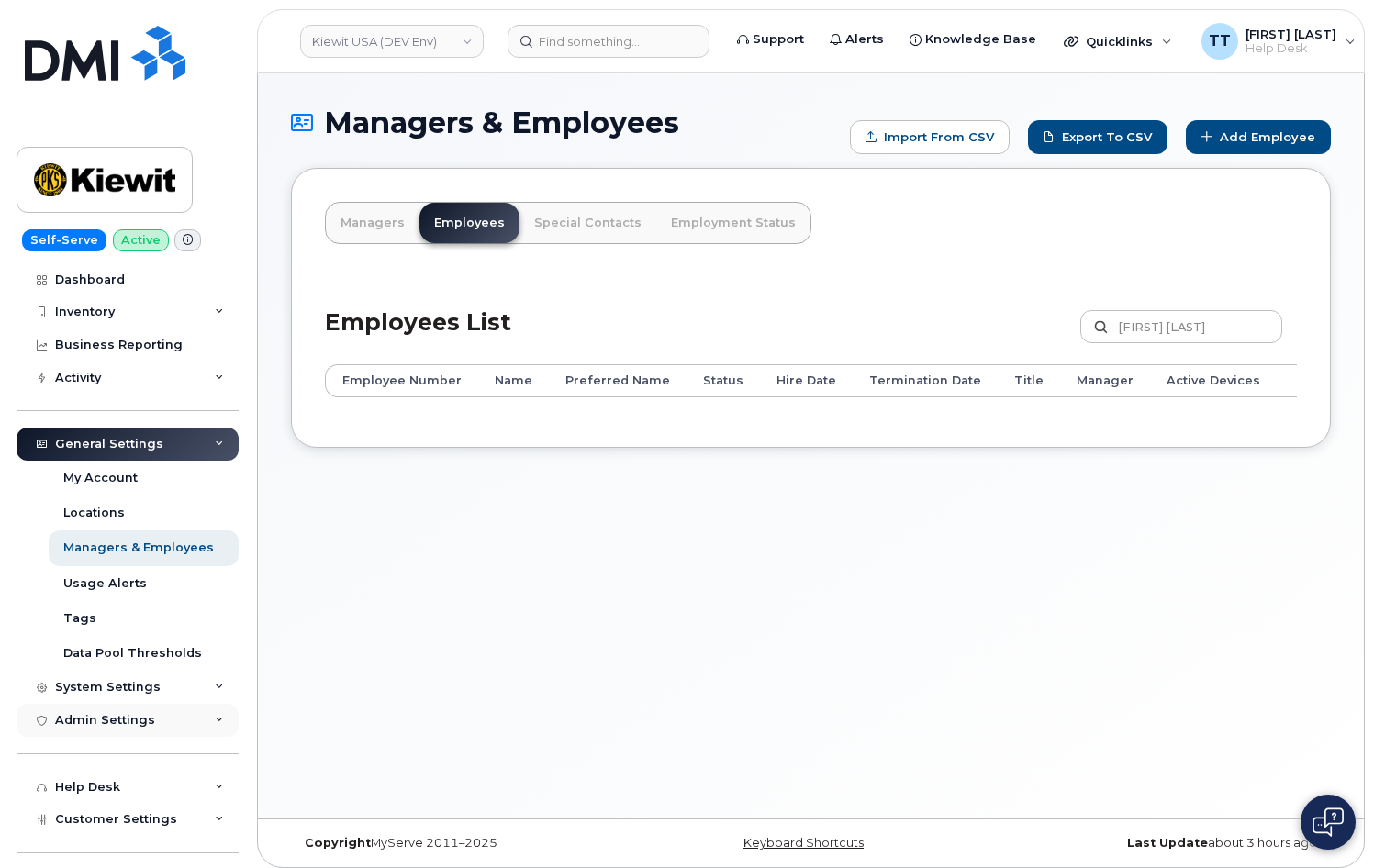click on "Admin Settings" at bounding box center [128, 720] 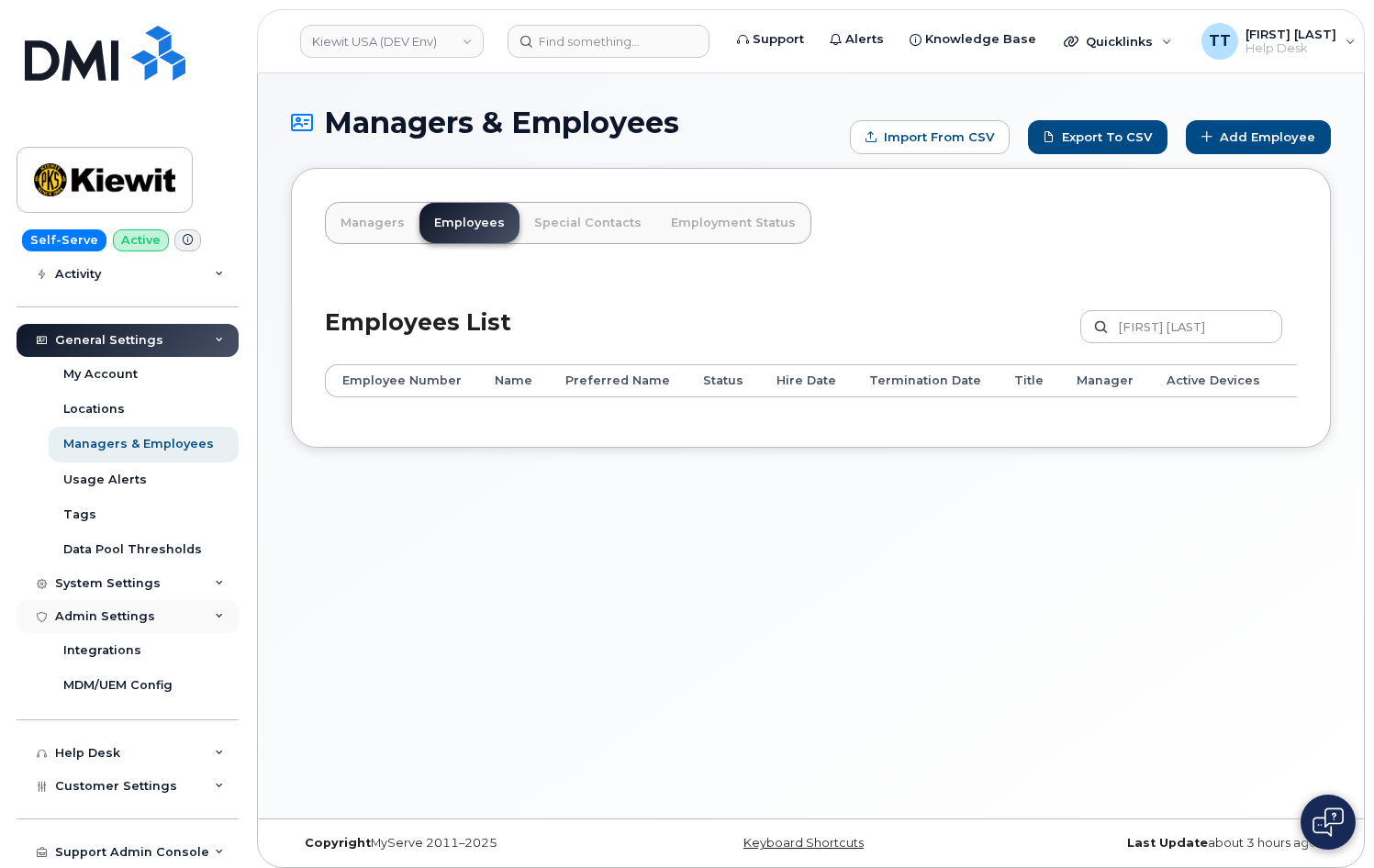 click on "Admin Settings" at bounding box center (105, 617) 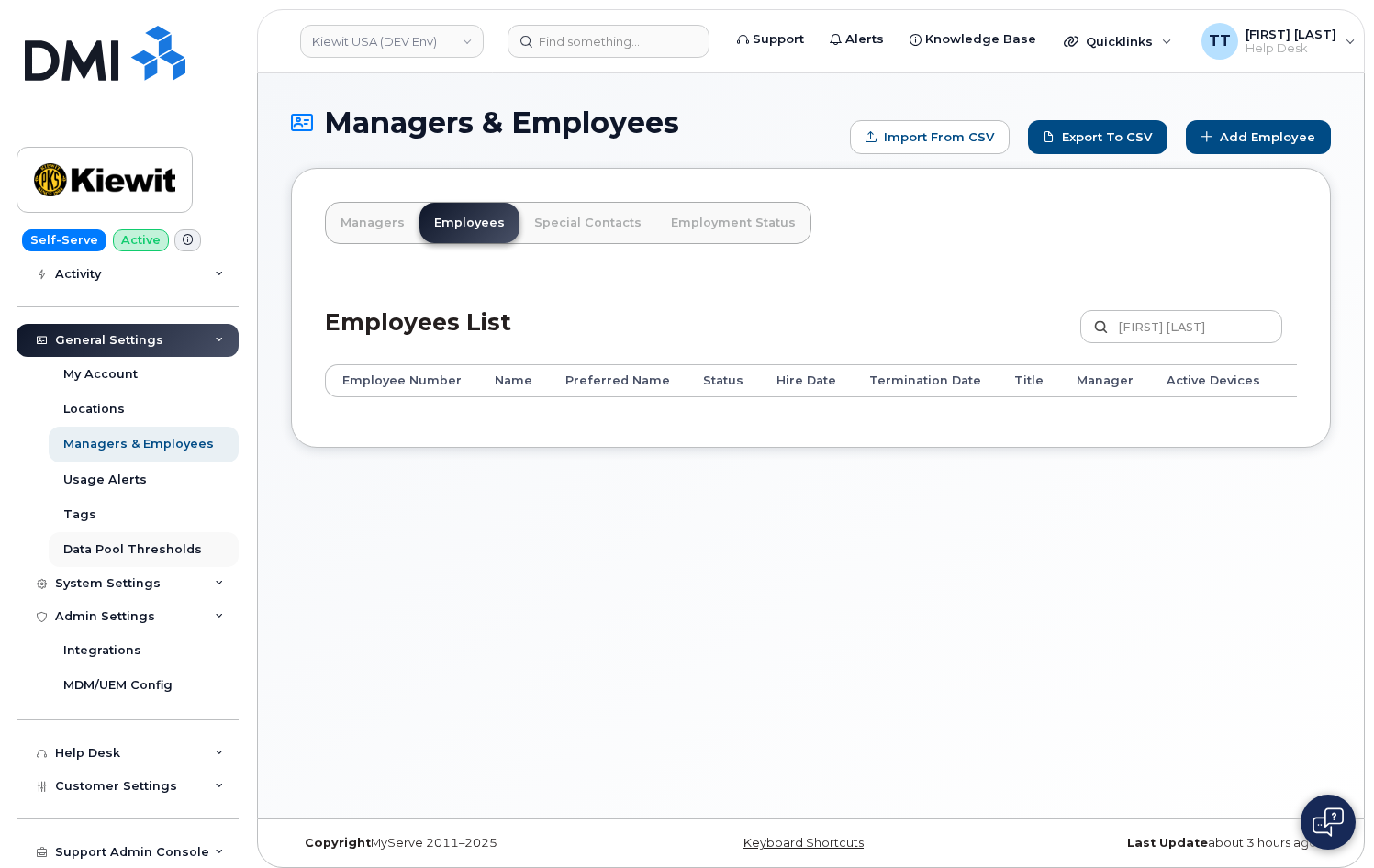 scroll, scrollTop: 34, scrollLeft: 0, axis: vertical 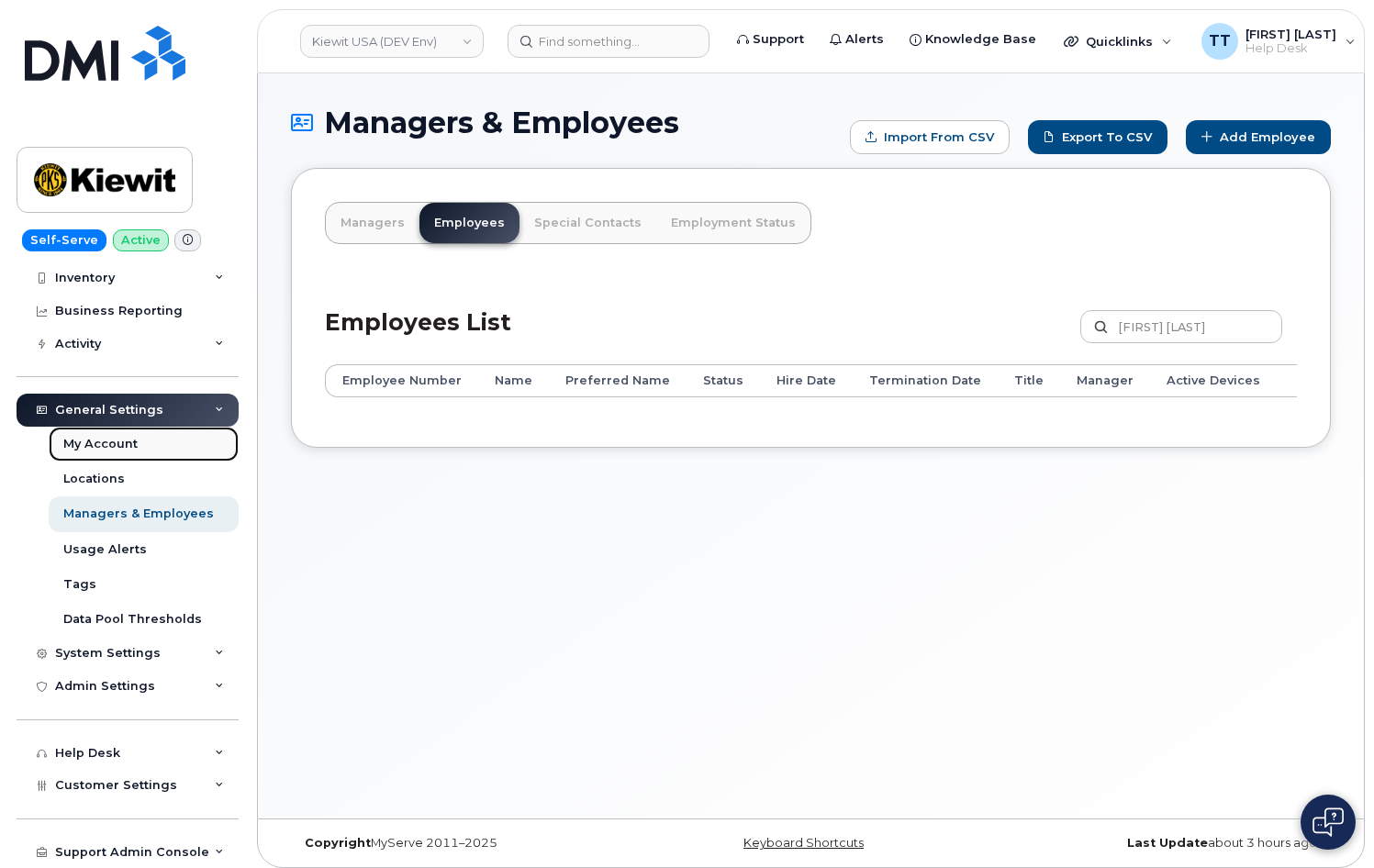 click on "My Account" at bounding box center (100, 444) 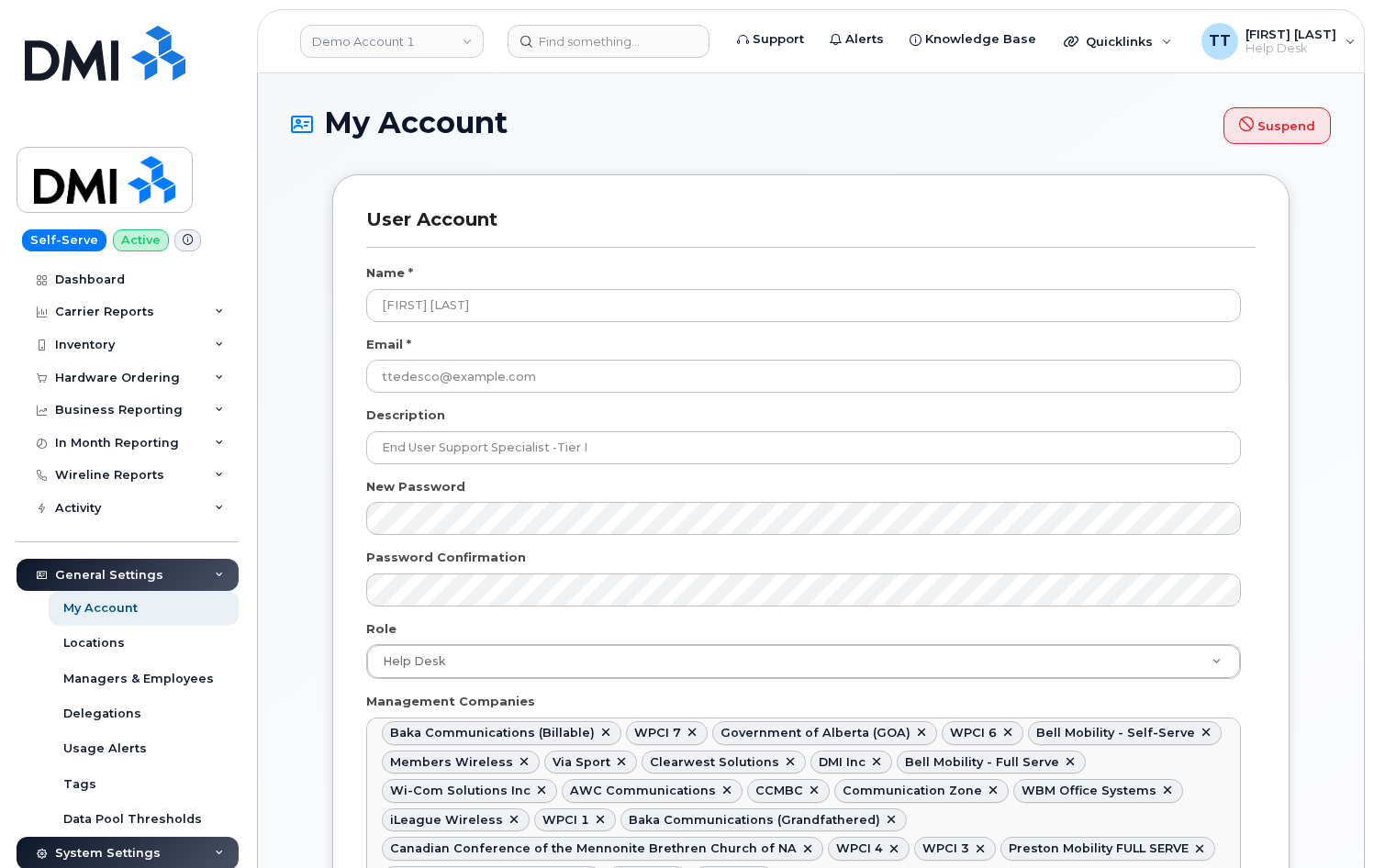 scroll, scrollTop: 0, scrollLeft: 0, axis: both 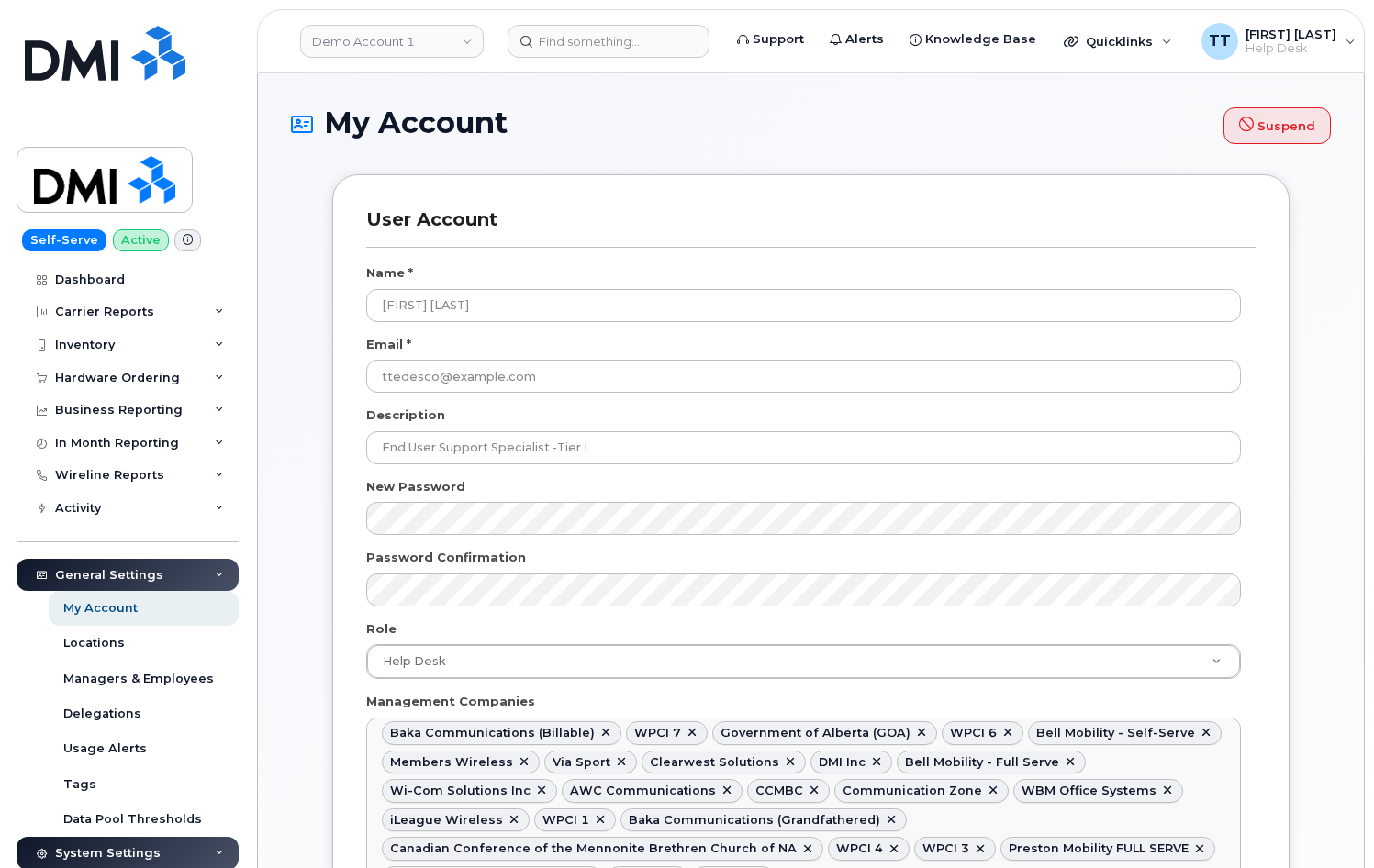click on "My Account
Suspend" 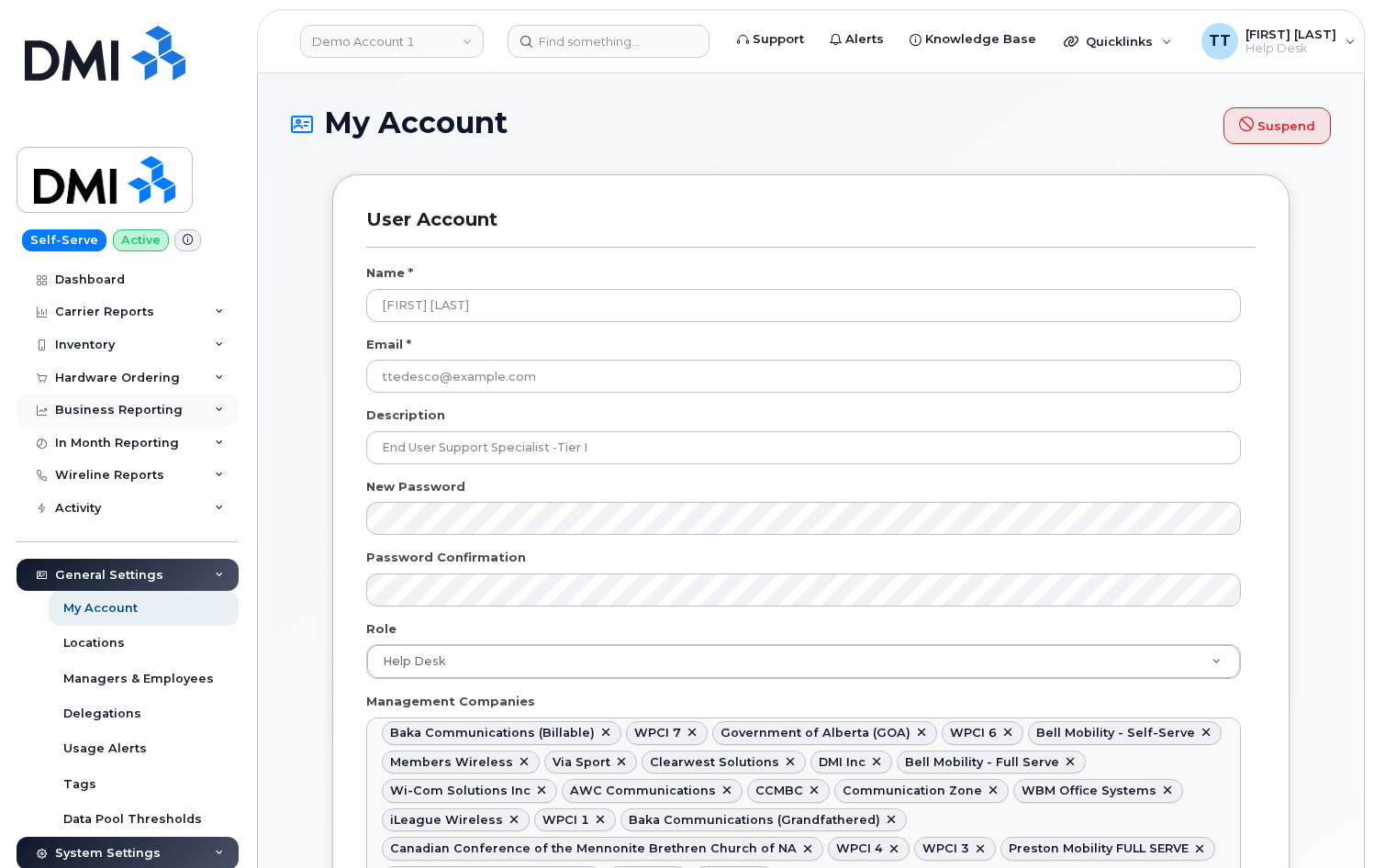 click on "Business Reporting" 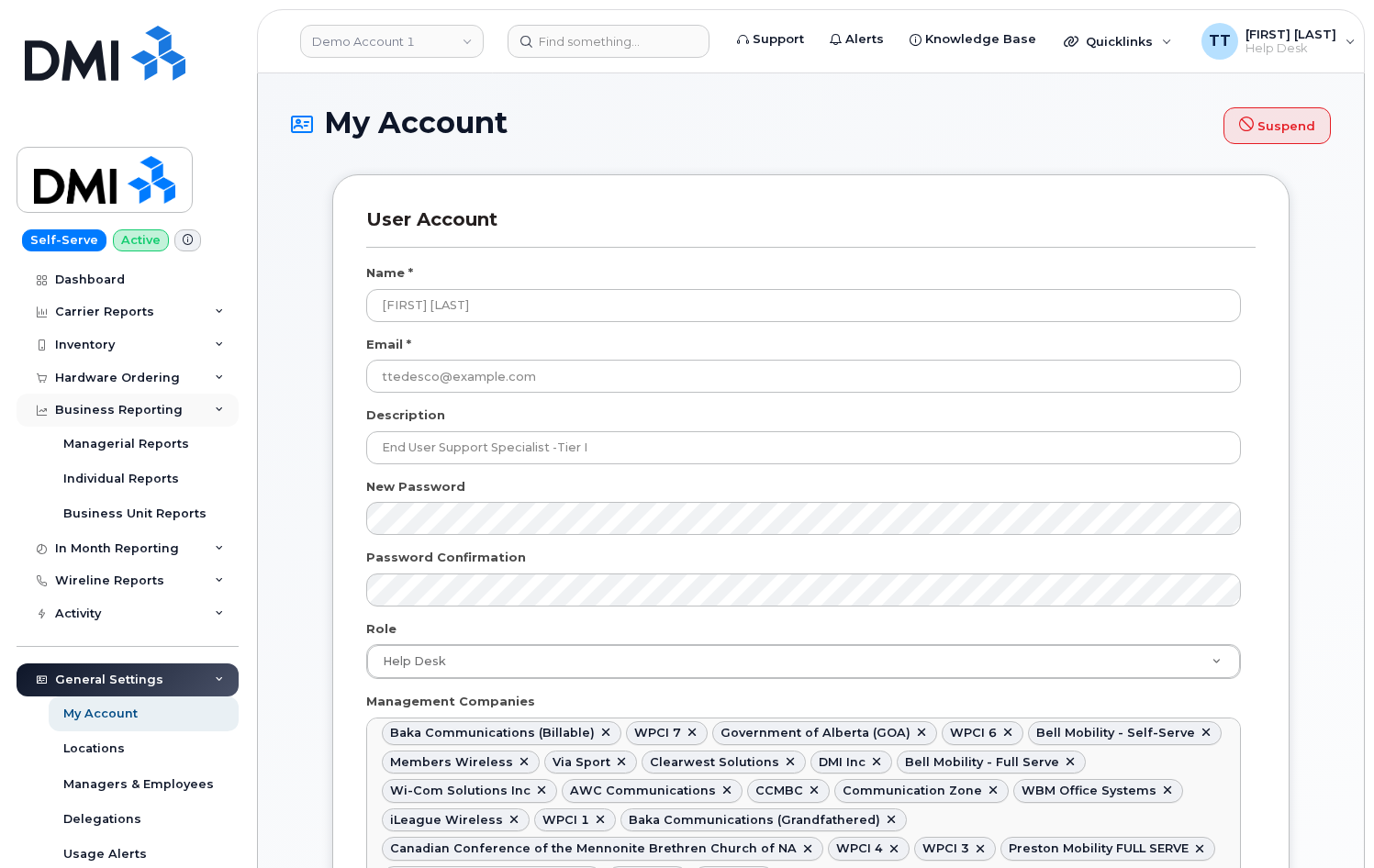 click on "Business Reporting" 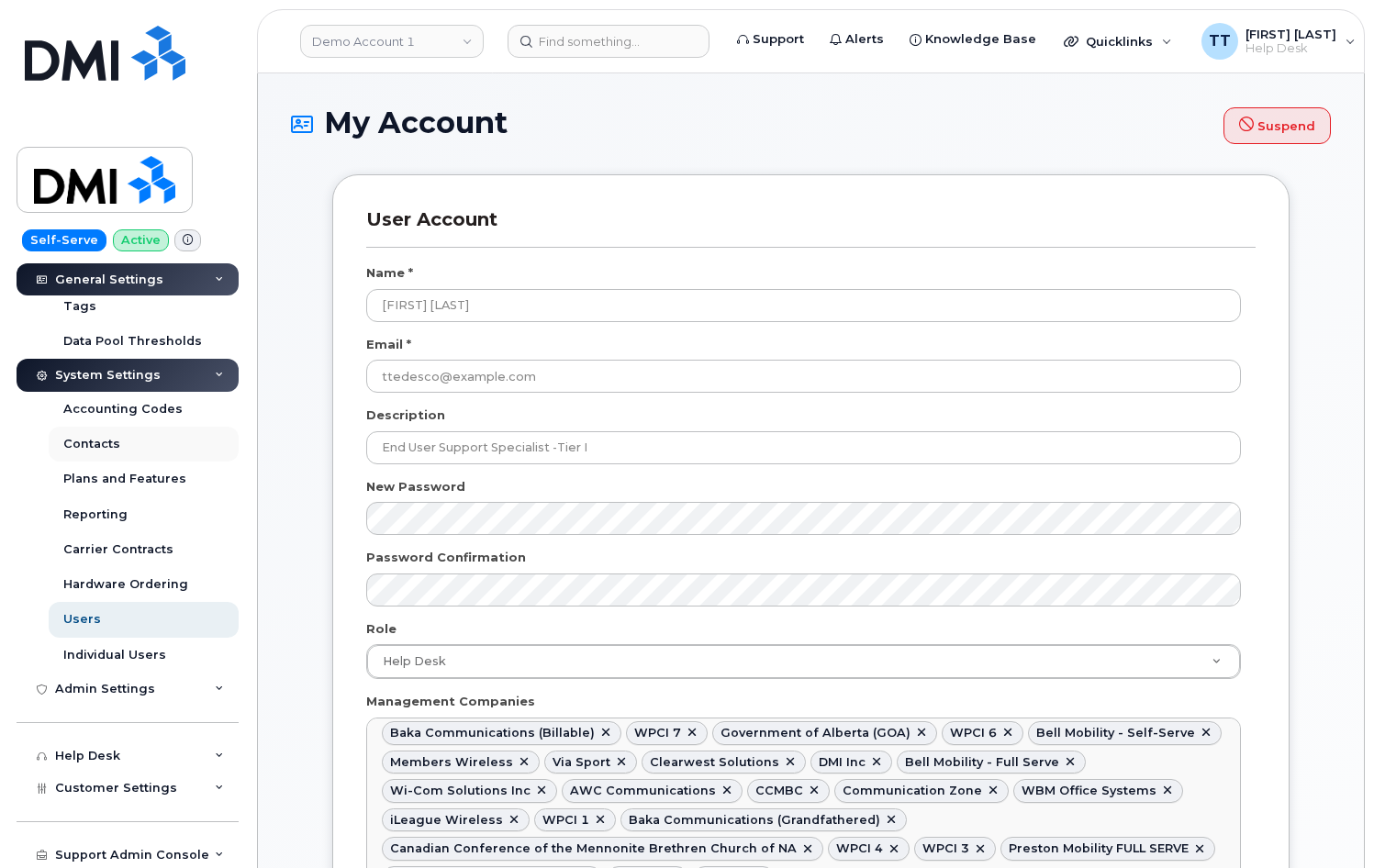 scroll, scrollTop: 480, scrollLeft: 0, axis: vertical 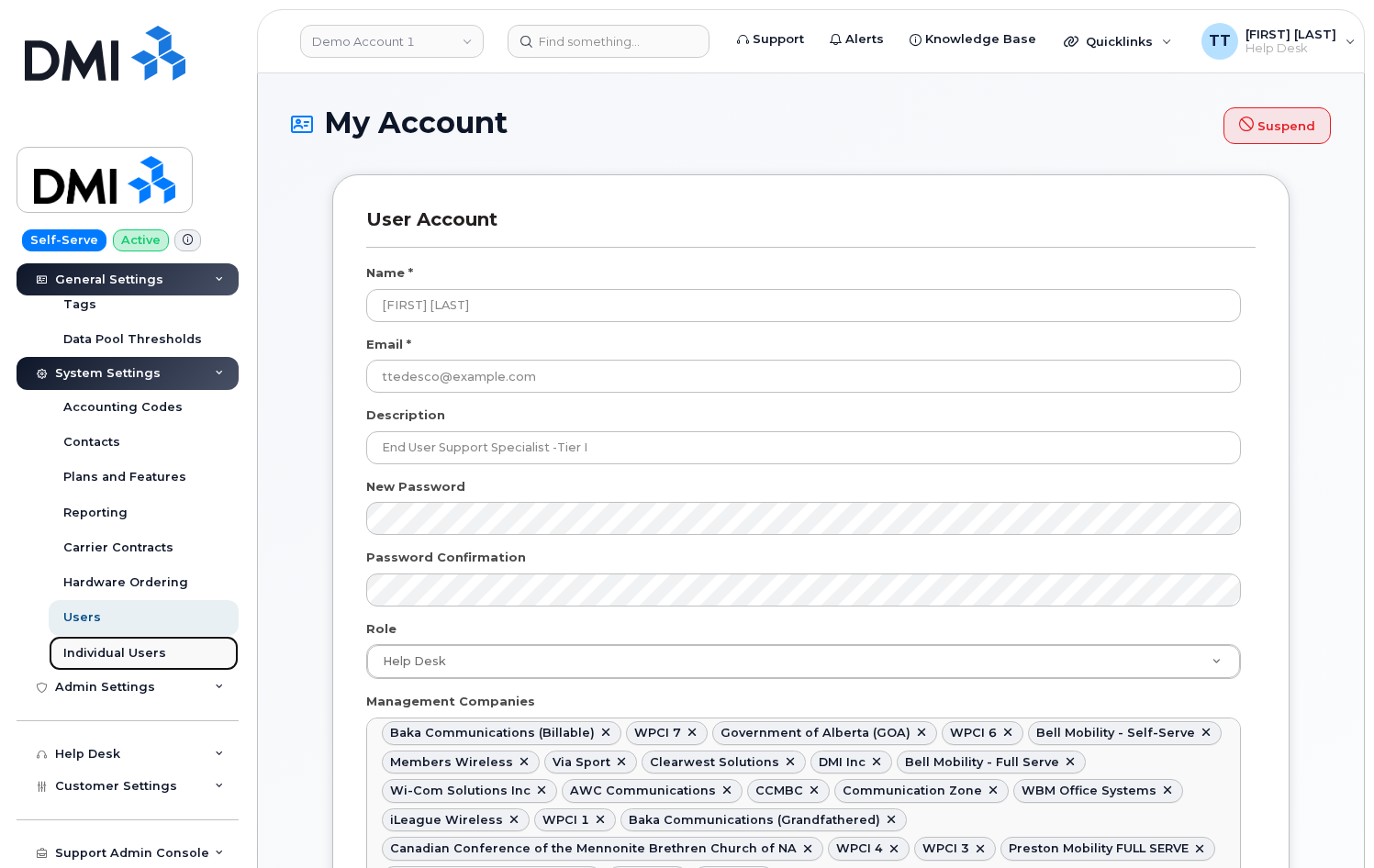 click on "Individual Users" 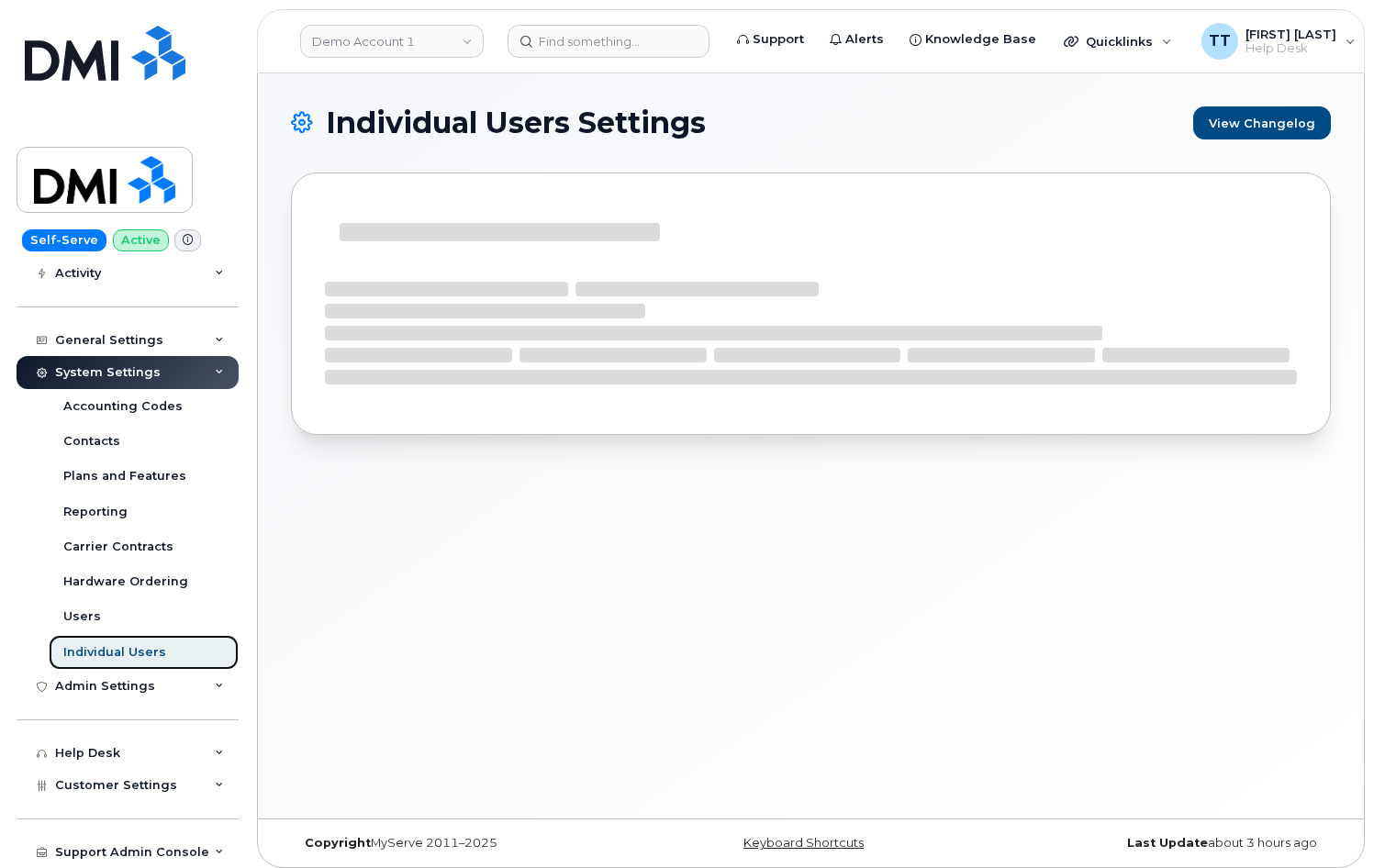 scroll, scrollTop: 235, scrollLeft: 0, axis: vertical 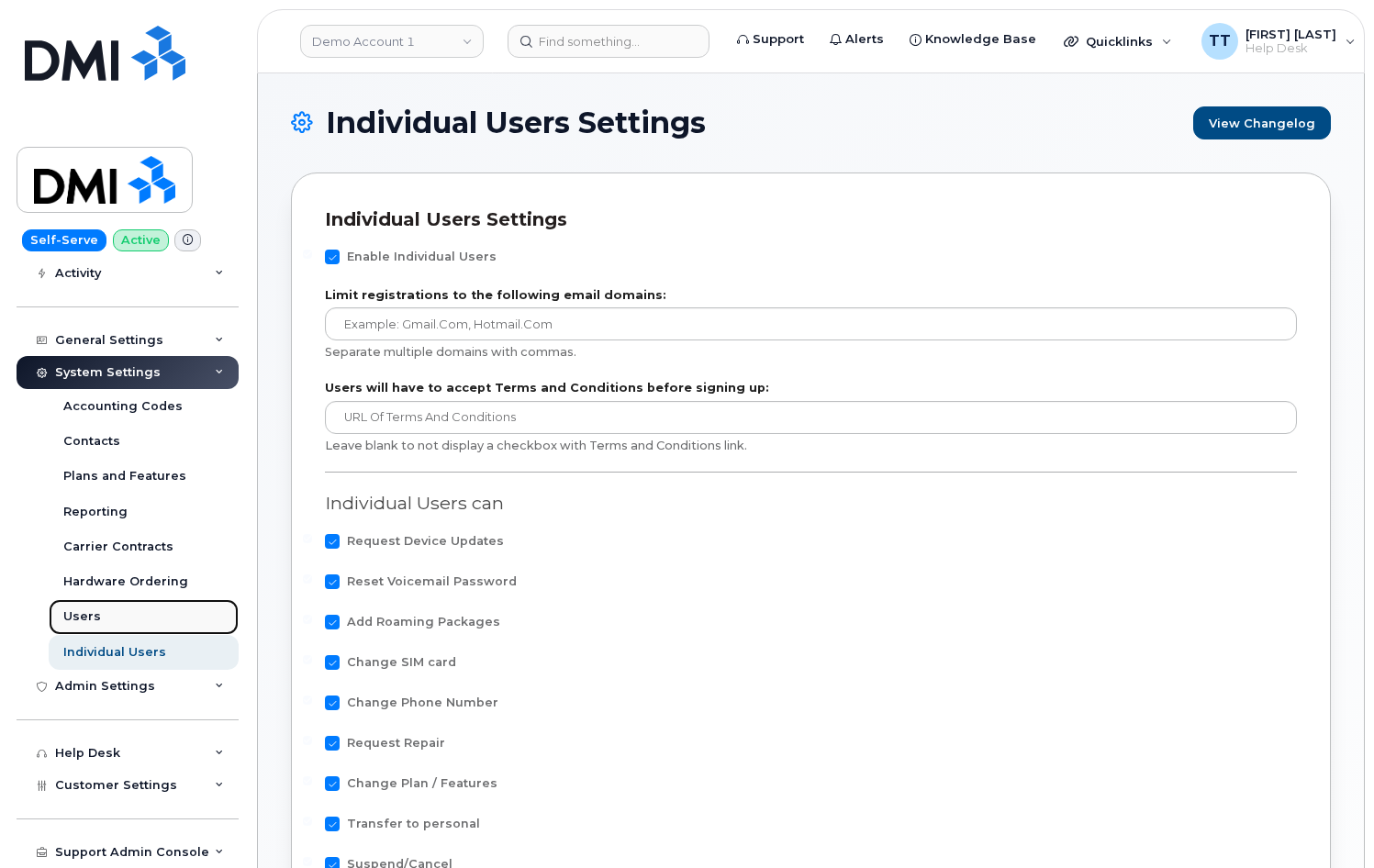 click on "Users" 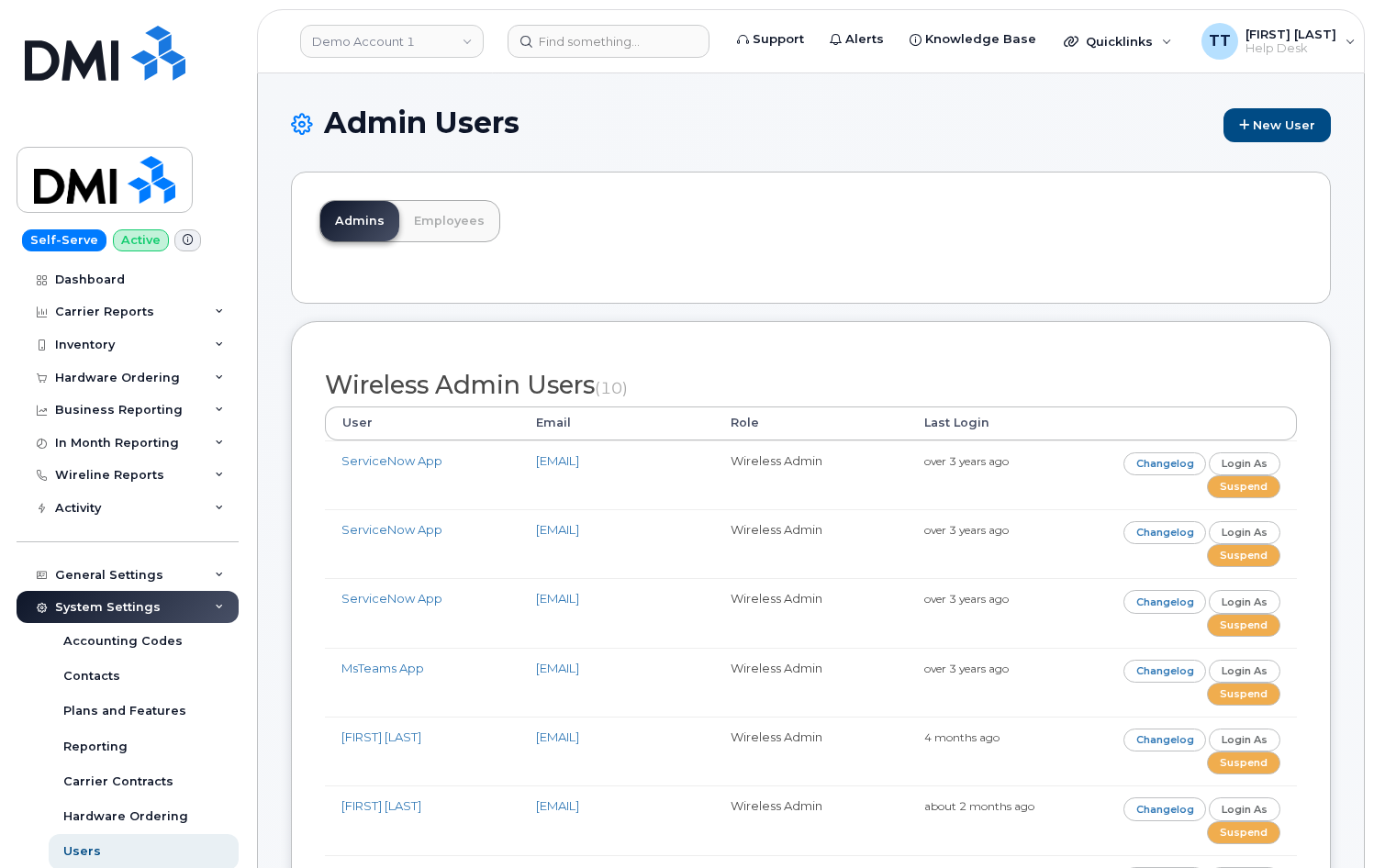 scroll, scrollTop: 0, scrollLeft: 0, axis: both 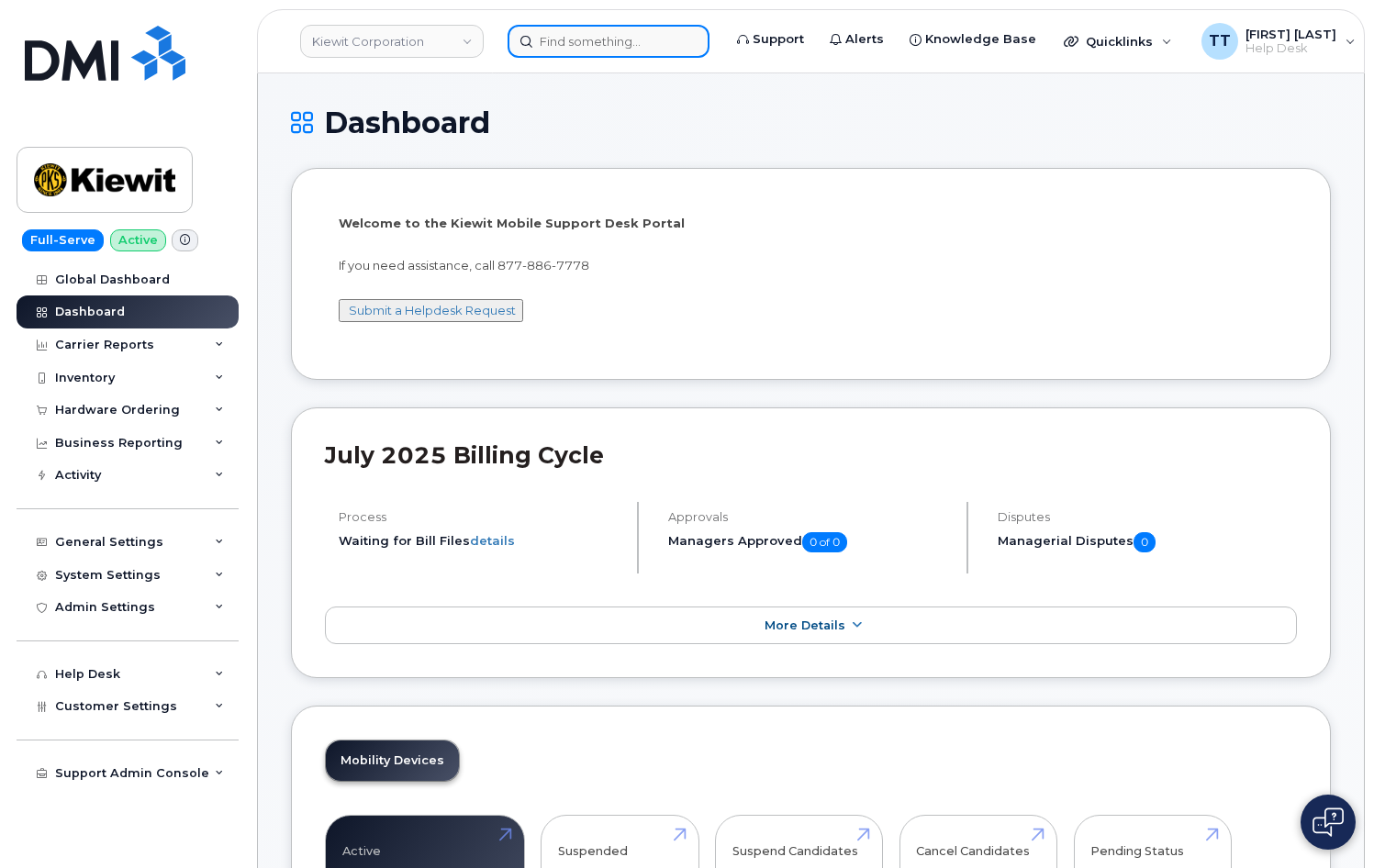 click at bounding box center (609, 41) 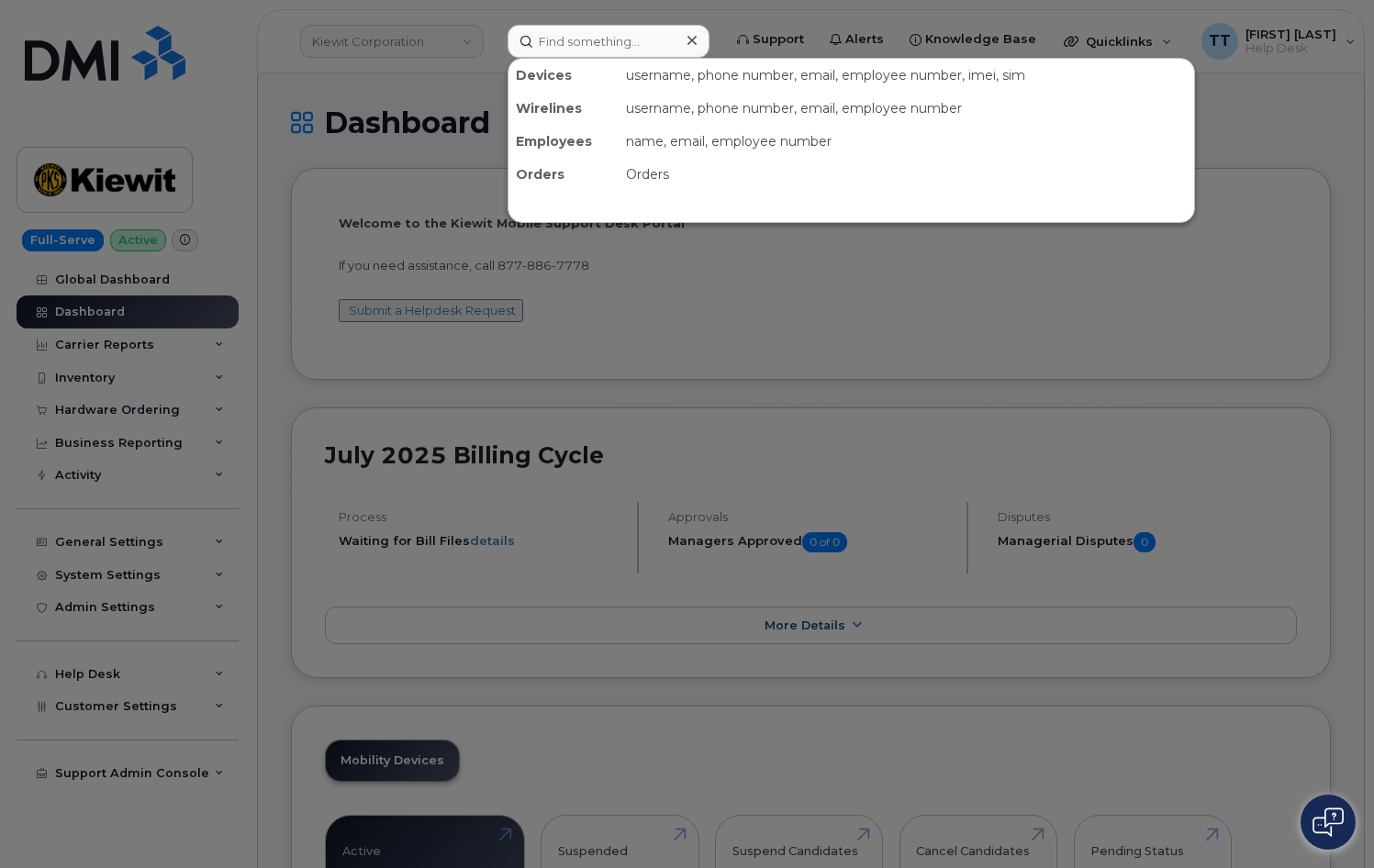 drag, startPoint x: 423, startPoint y: 231, endPoint x: 324, endPoint y: 286, distance: 113.25193 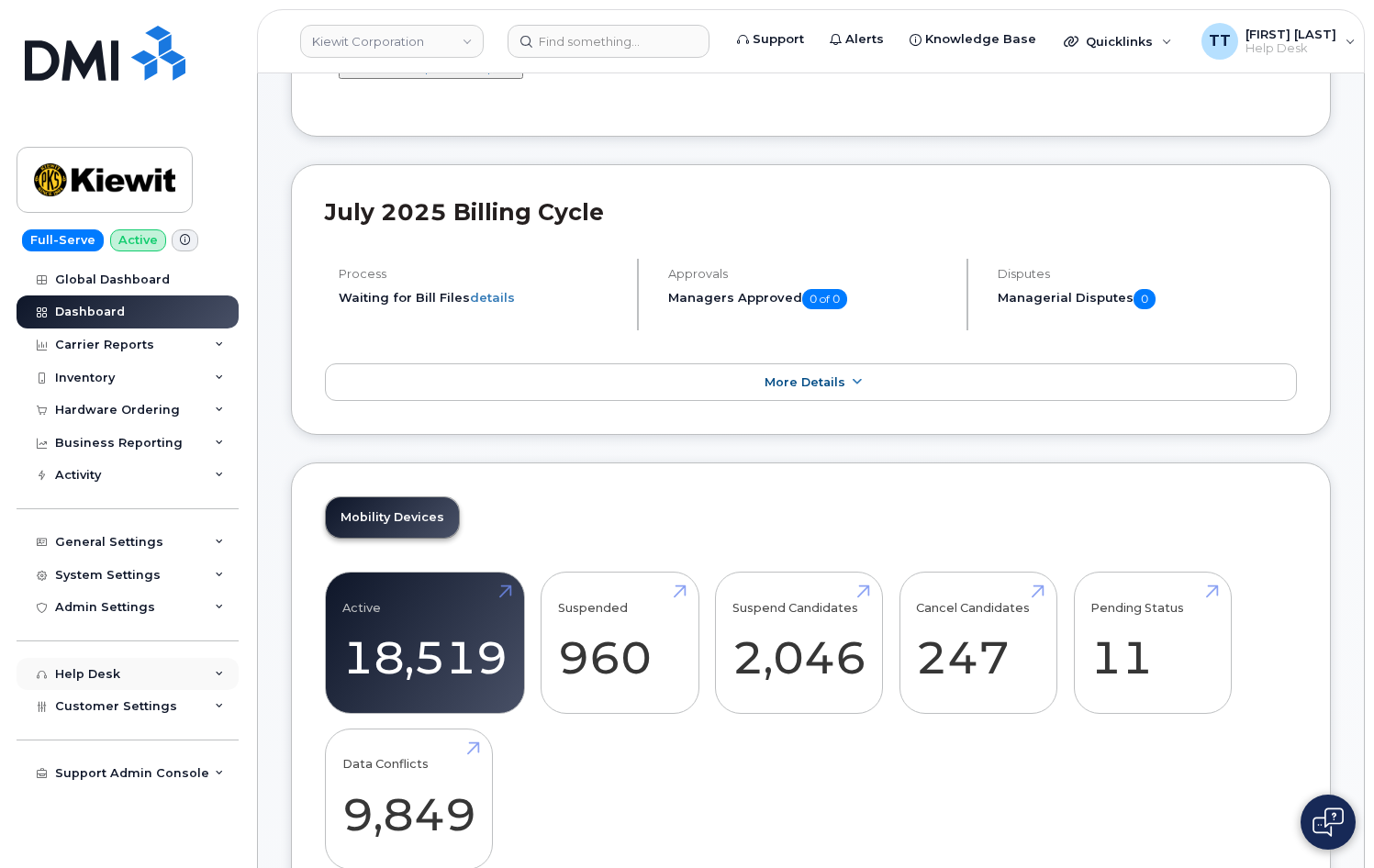 scroll, scrollTop: 275, scrollLeft: 0, axis: vertical 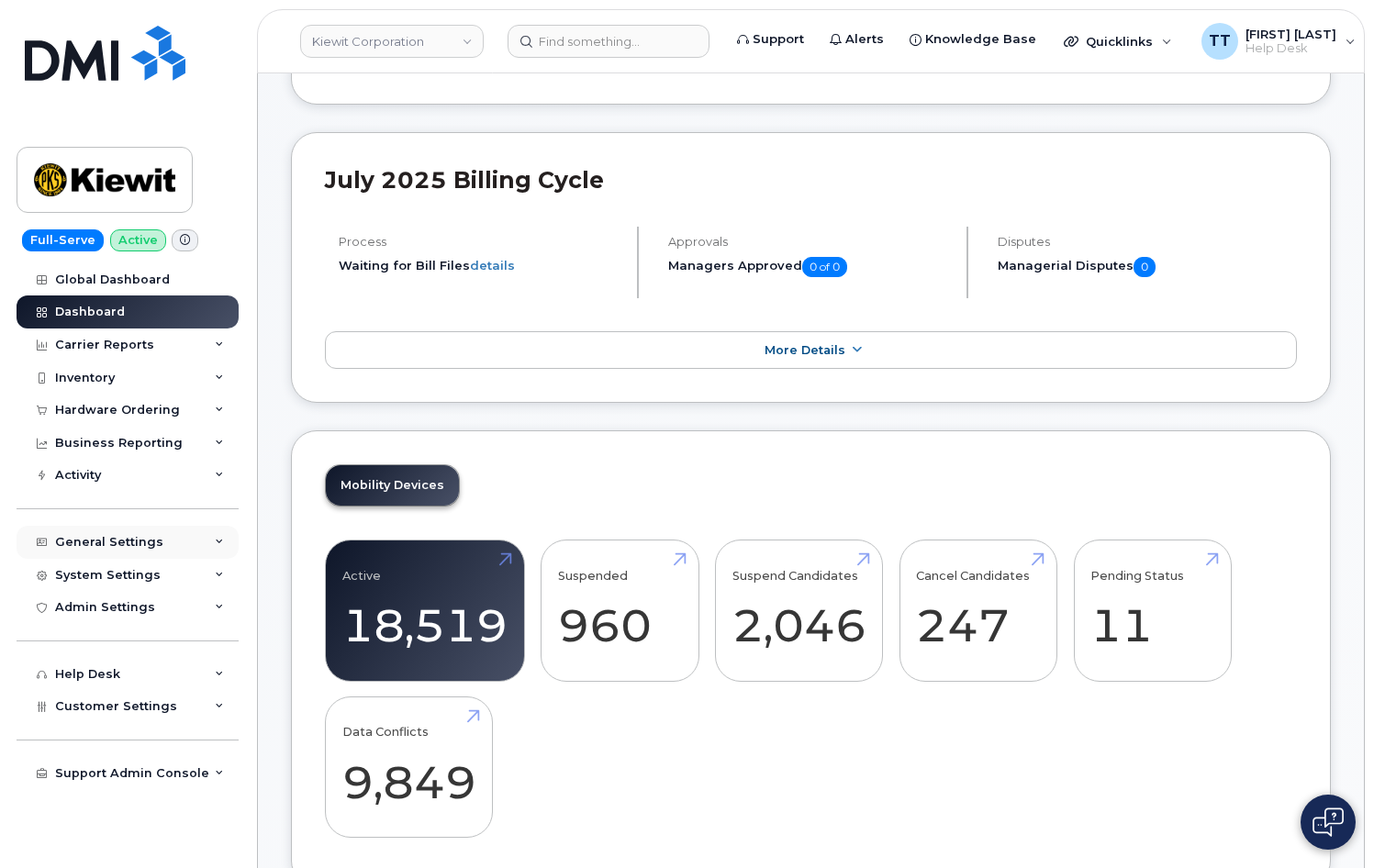 click on "General Settings" at bounding box center (128, 542) 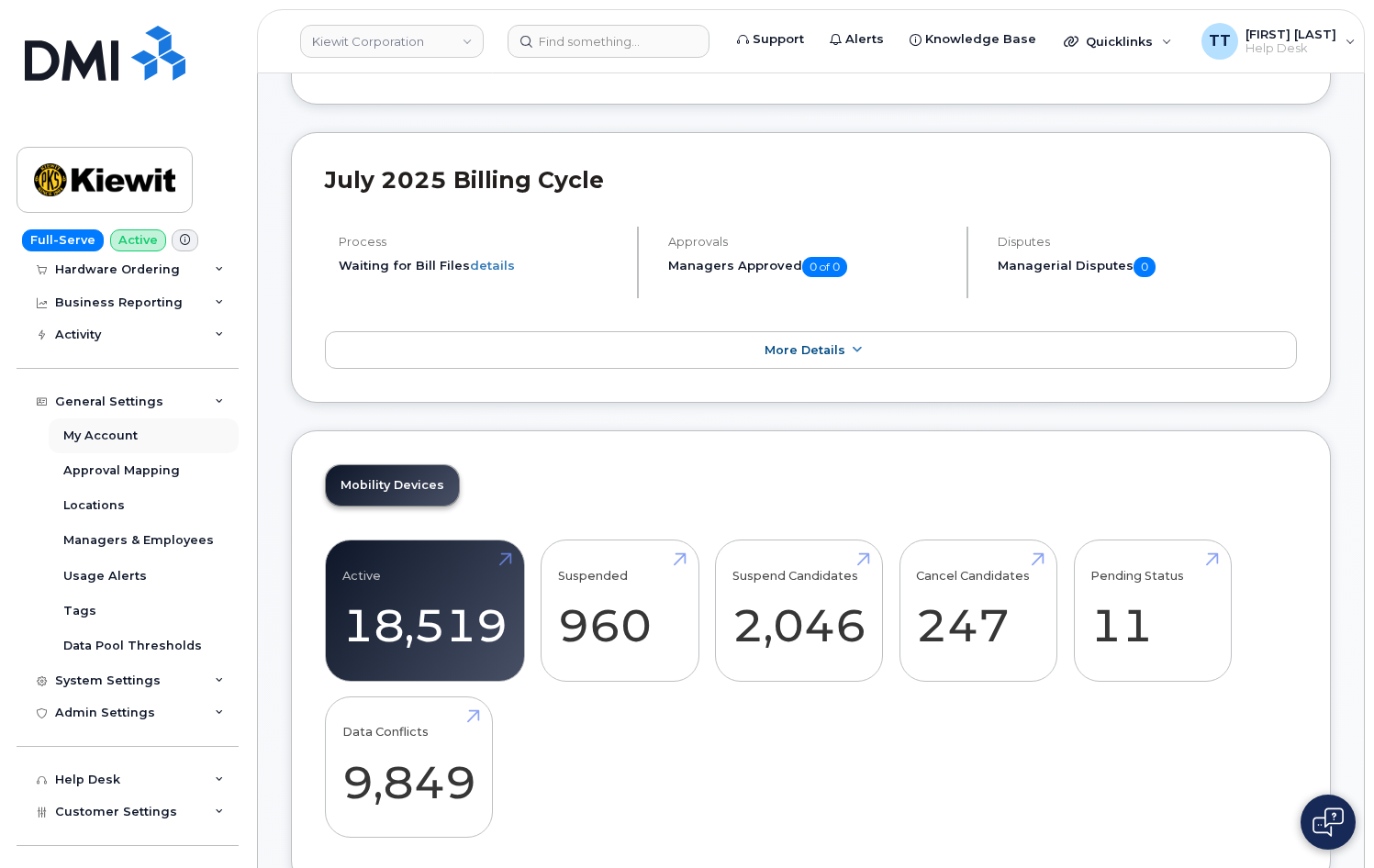 scroll, scrollTop: 166, scrollLeft: 0, axis: vertical 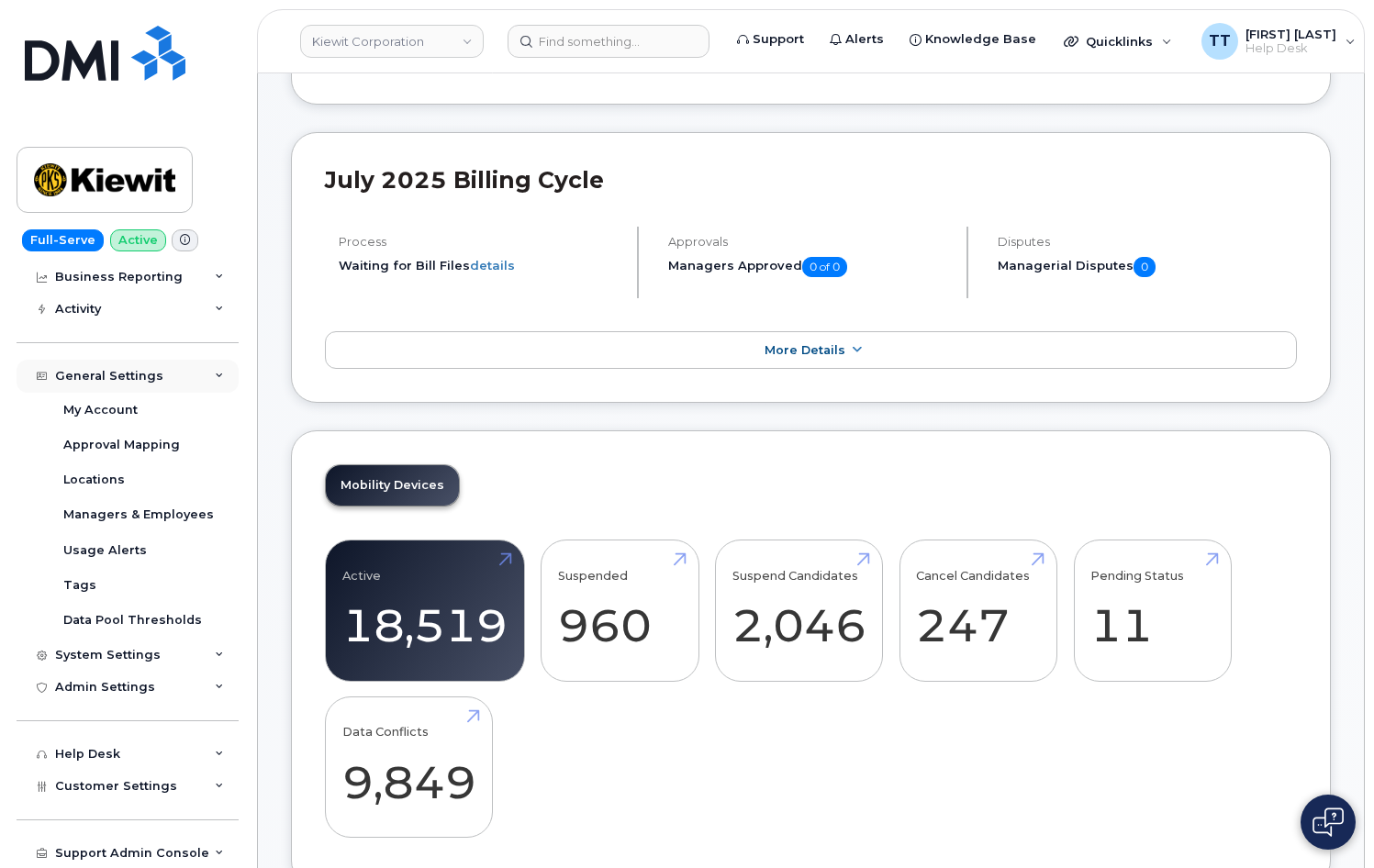click at bounding box center [219, 376] 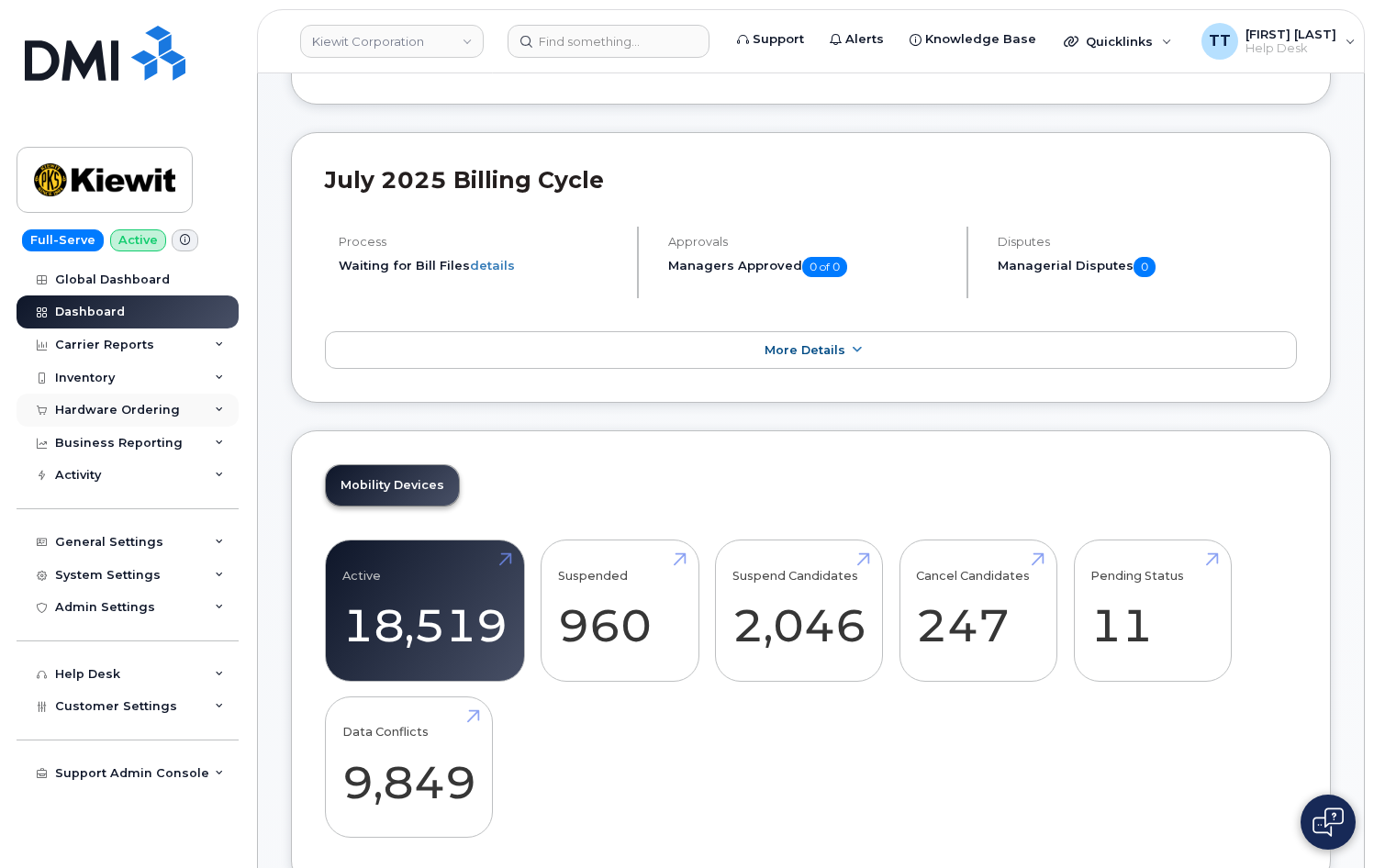 scroll, scrollTop: 0, scrollLeft: 0, axis: both 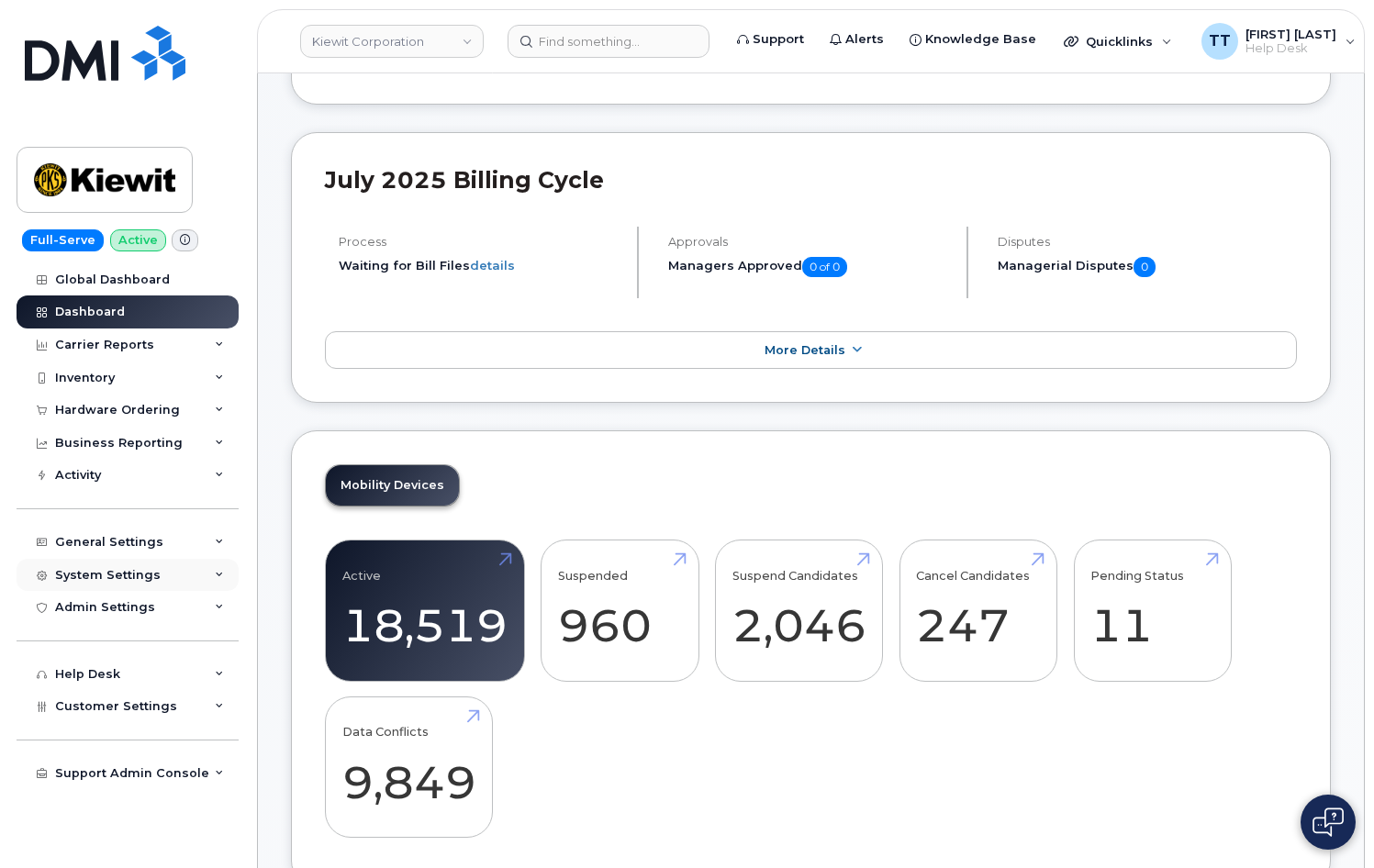 click on "System Settings" at bounding box center (128, 575) 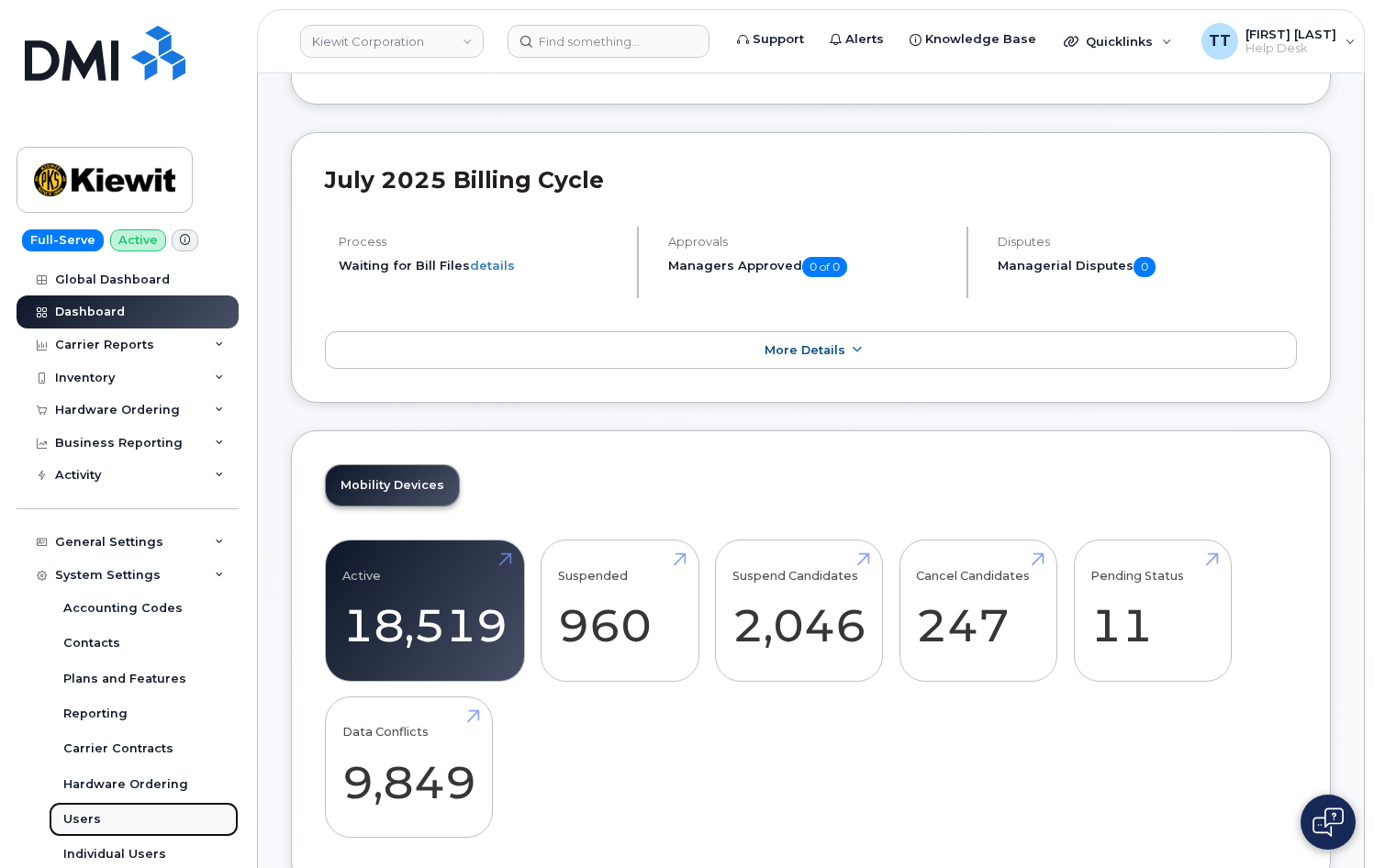 click on "Users" at bounding box center [82, 819] 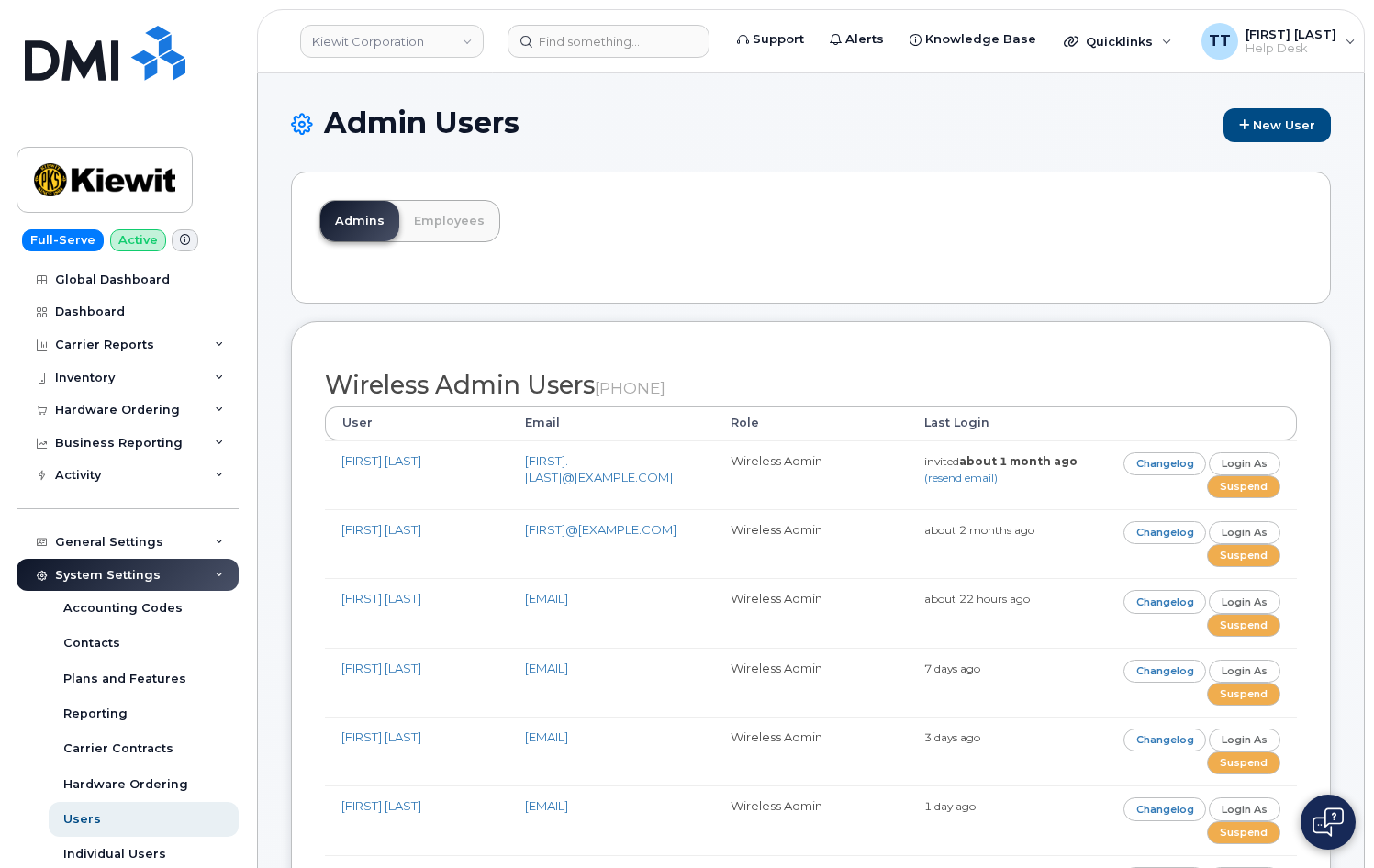 scroll, scrollTop: 0, scrollLeft: 0, axis: both 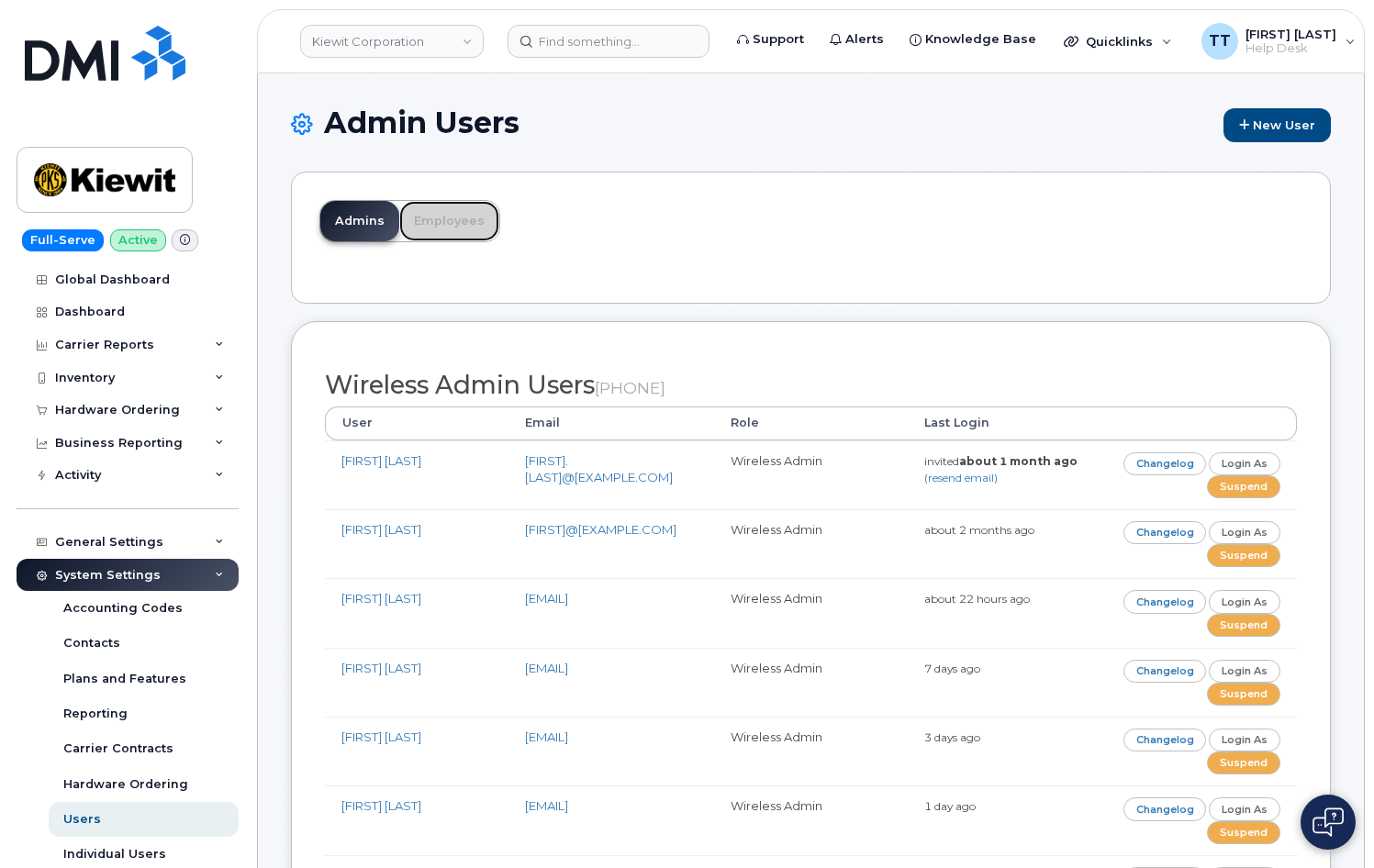drag, startPoint x: 437, startPoint y: 219, endPoint x: 475, endPoint y: 320, distance: 107.912 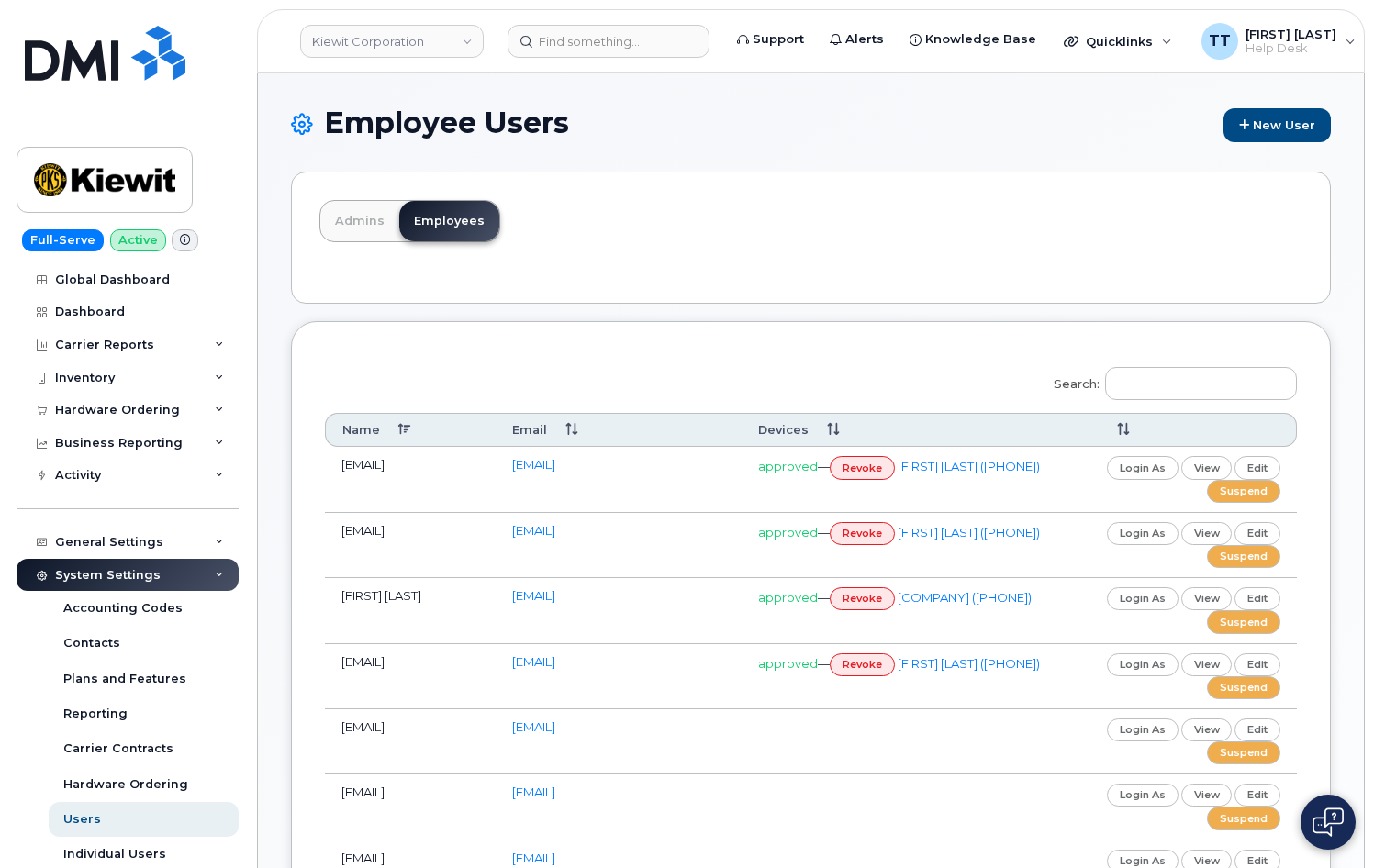 scroll, scrollTop: 0, scrollLeft: 0, axis: both 